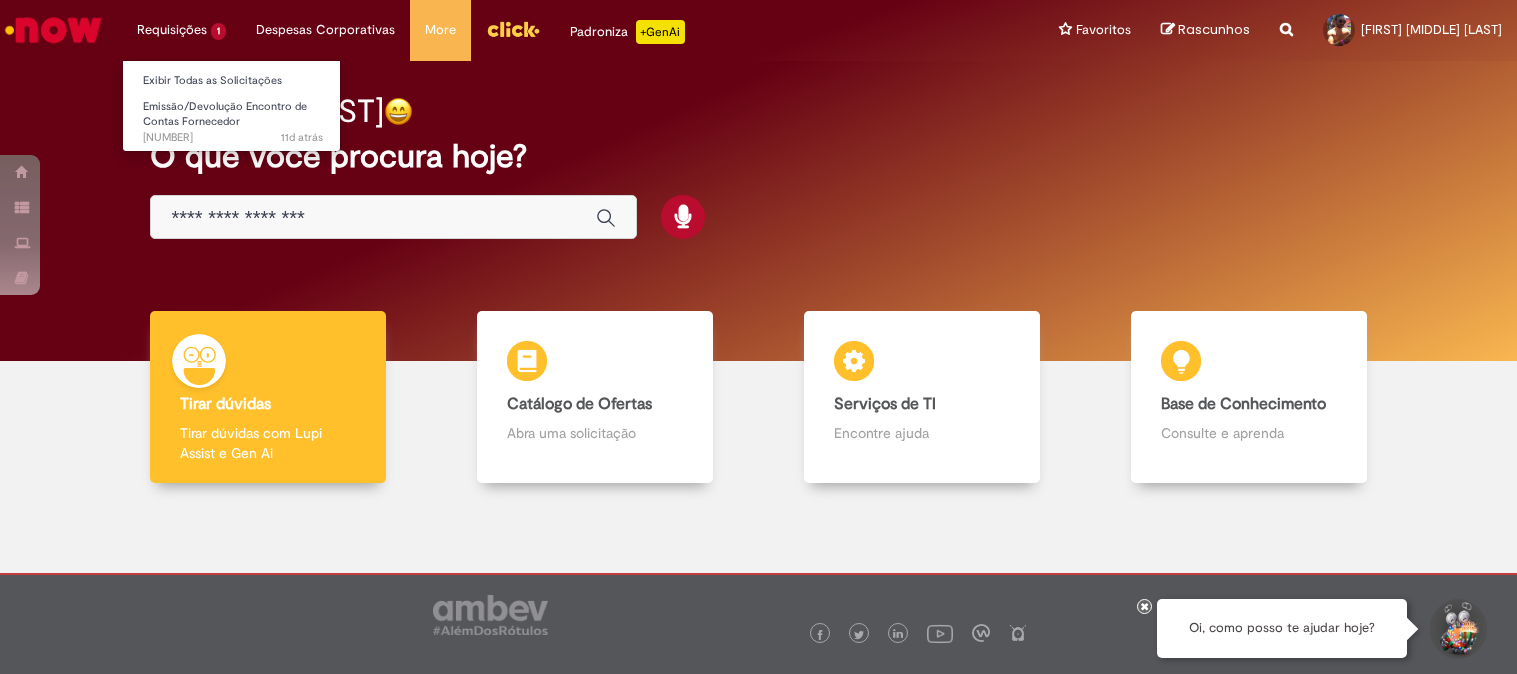 scroll, scrollTop: 0, scrollLeft: 0, axis: both 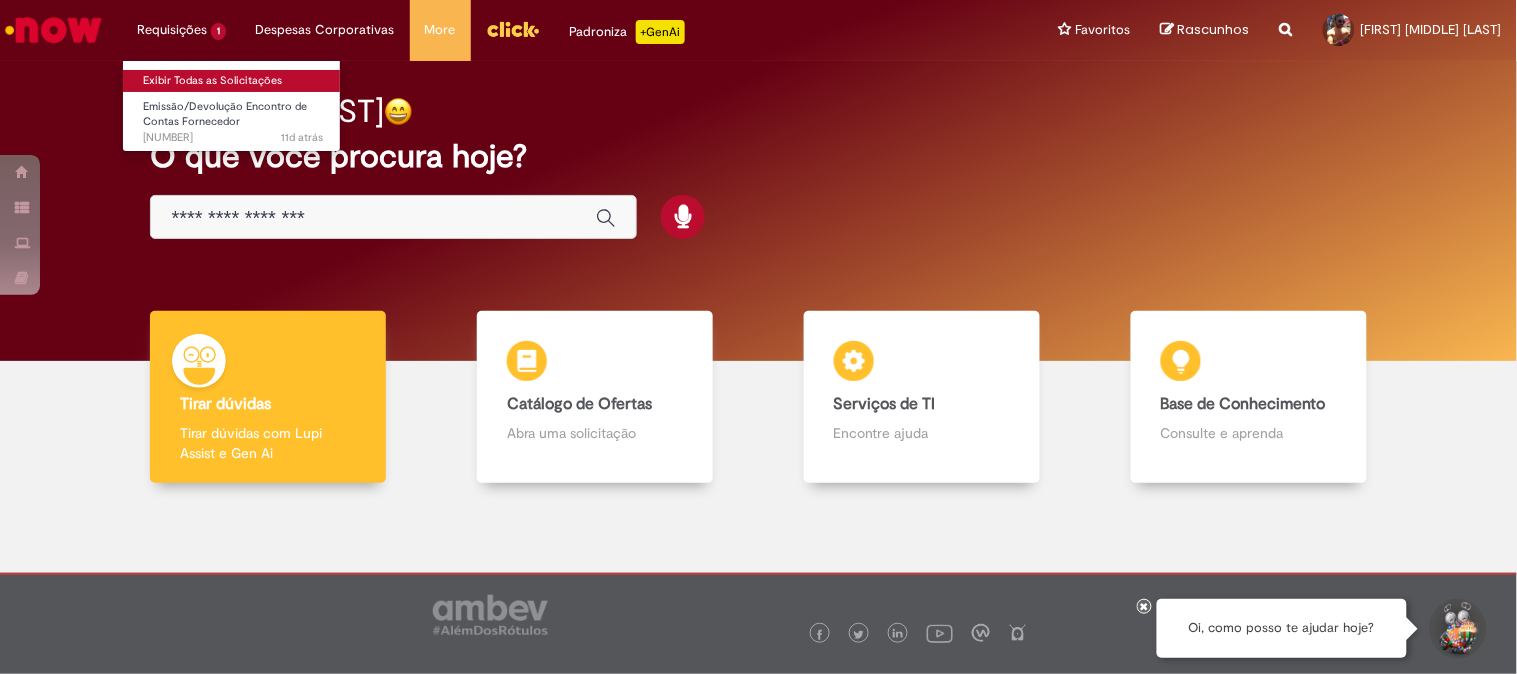 click on "Exibir Todas as Solicitações" at bounding box center [233, 81] 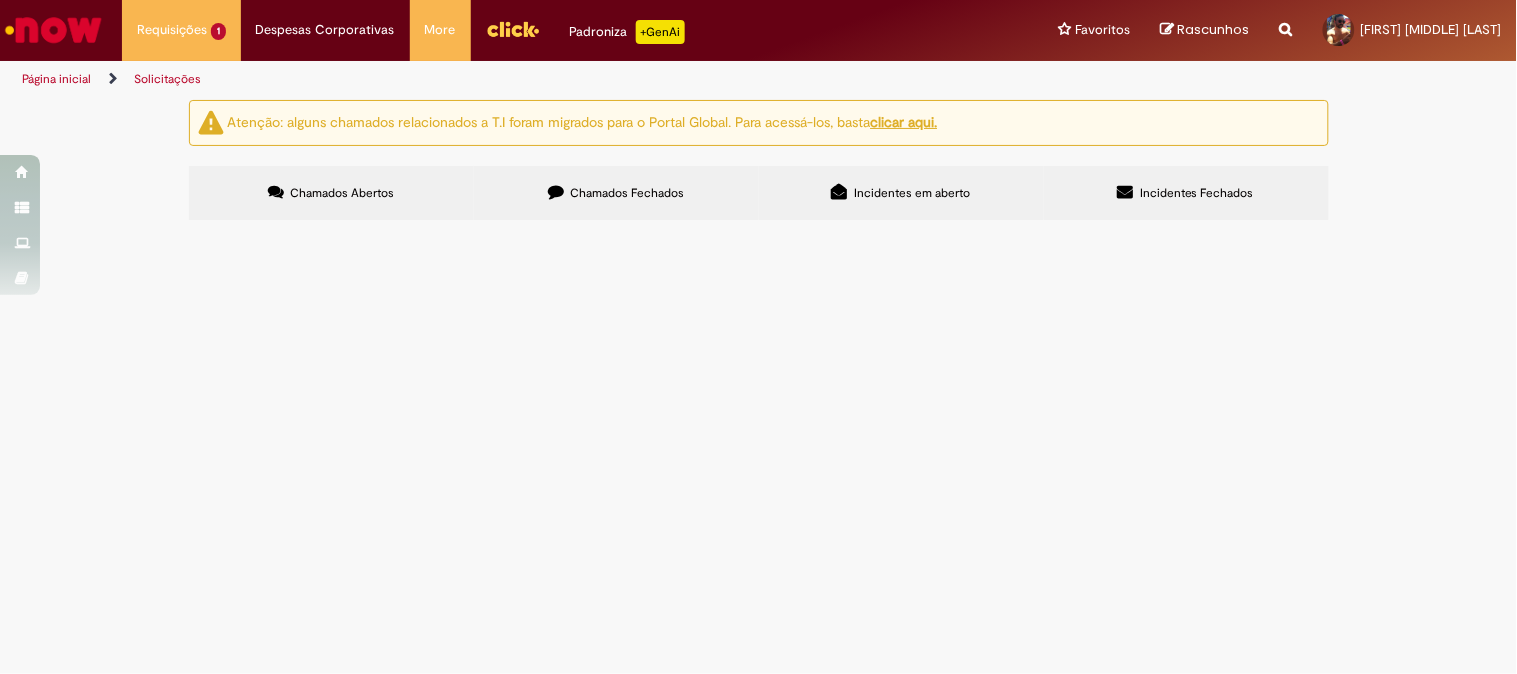 click on "[NUMBER]" at bounding box center (0, 0) 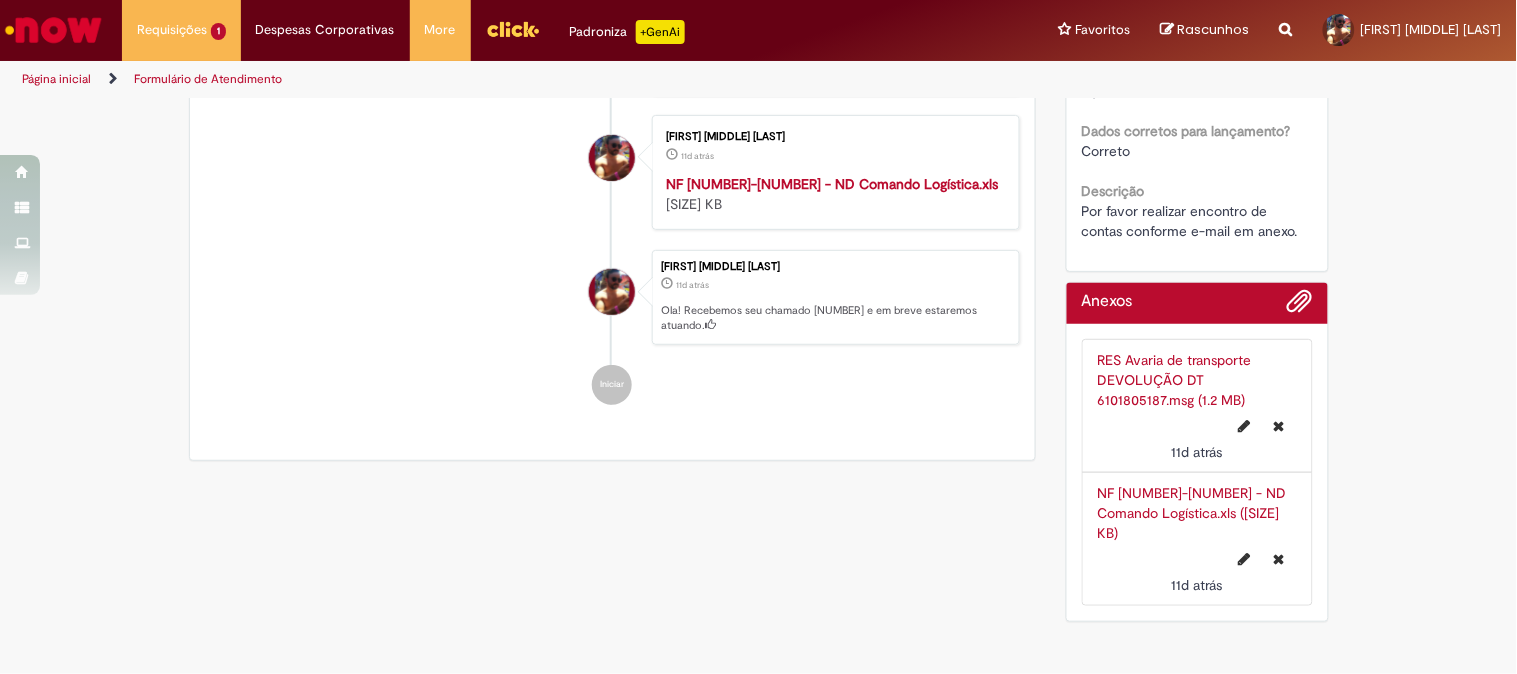 scroll, scrollTop: 2160, scrollLeft: 0, axis: vertical 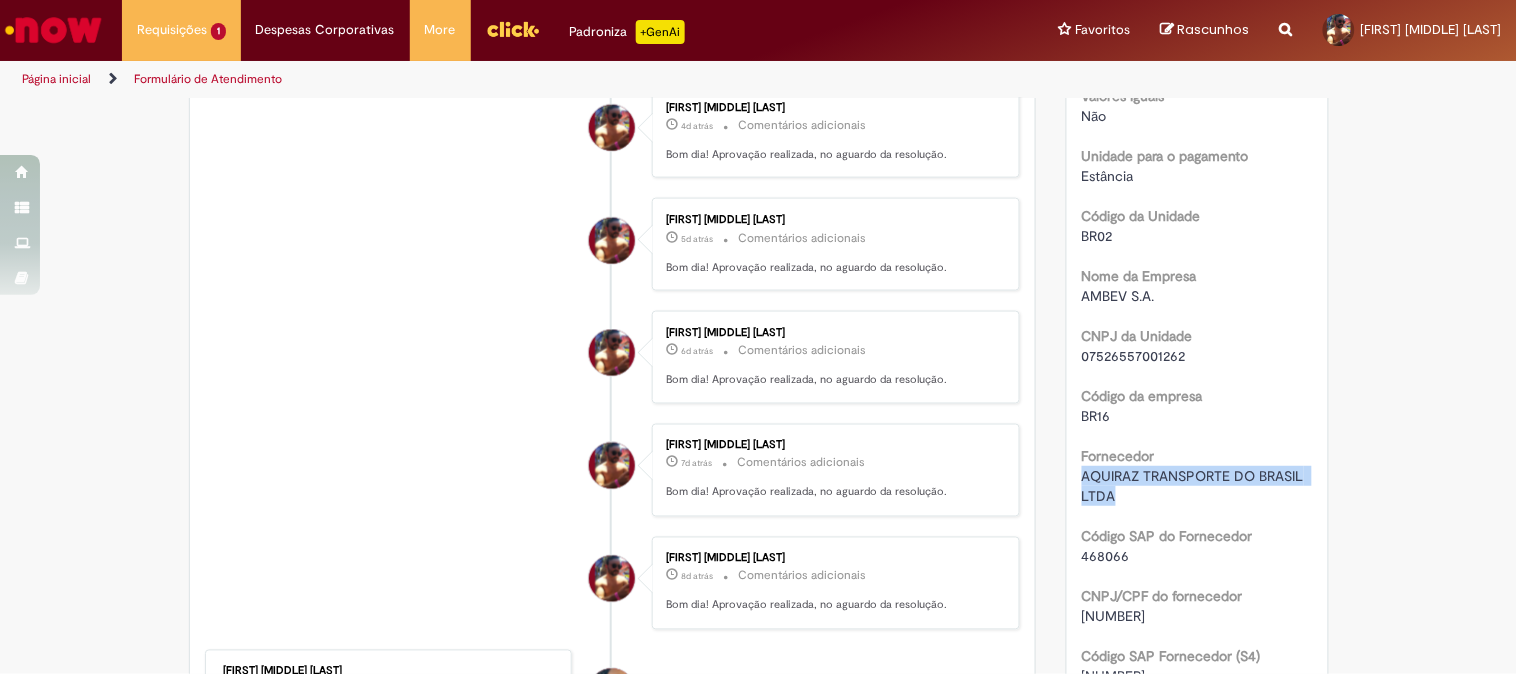 drag, startPoint x: 1092, startPoint y: 515, endPoint x: 1071, endPoint y: 494, distance: 29.698484 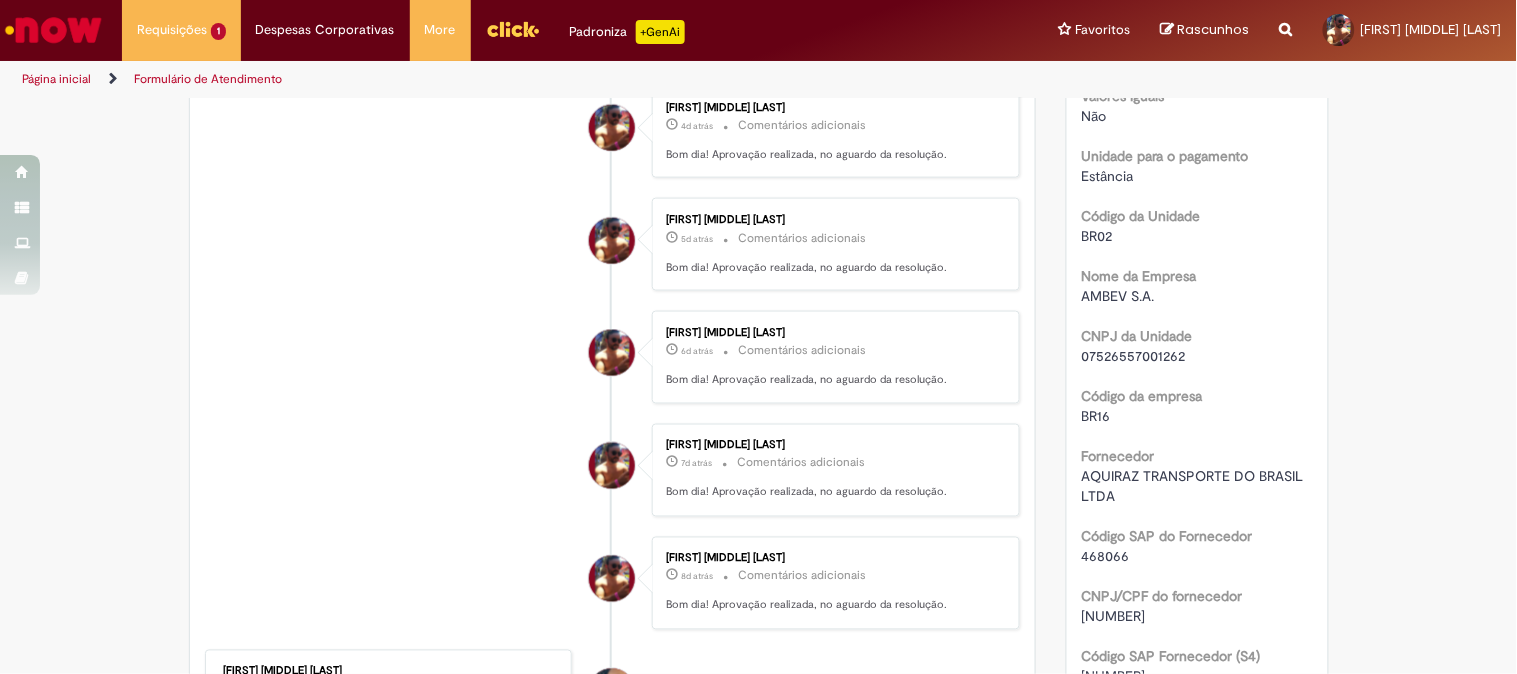 click on "468066" at bounding box center (1197, 556) 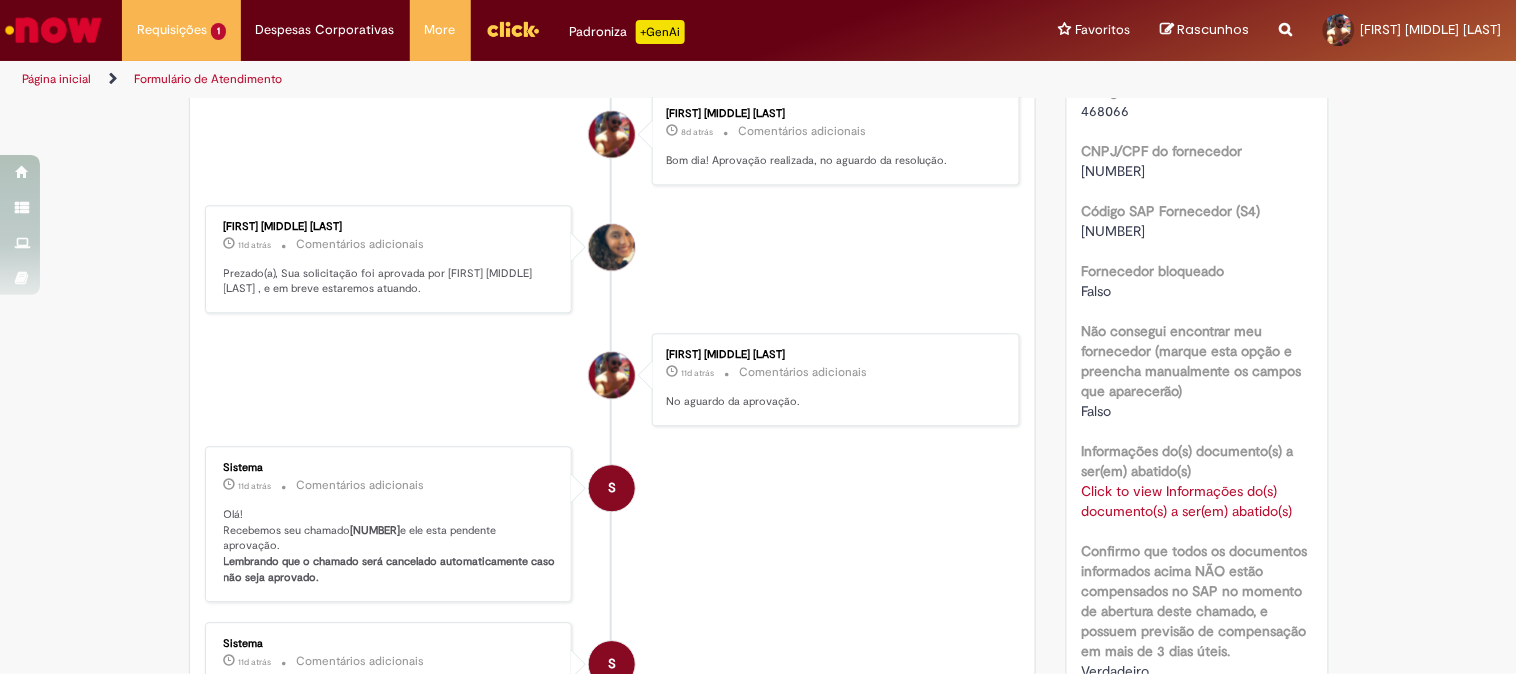scroll, scrollTop: 1222, scrollLeft: 0, axis: vertical 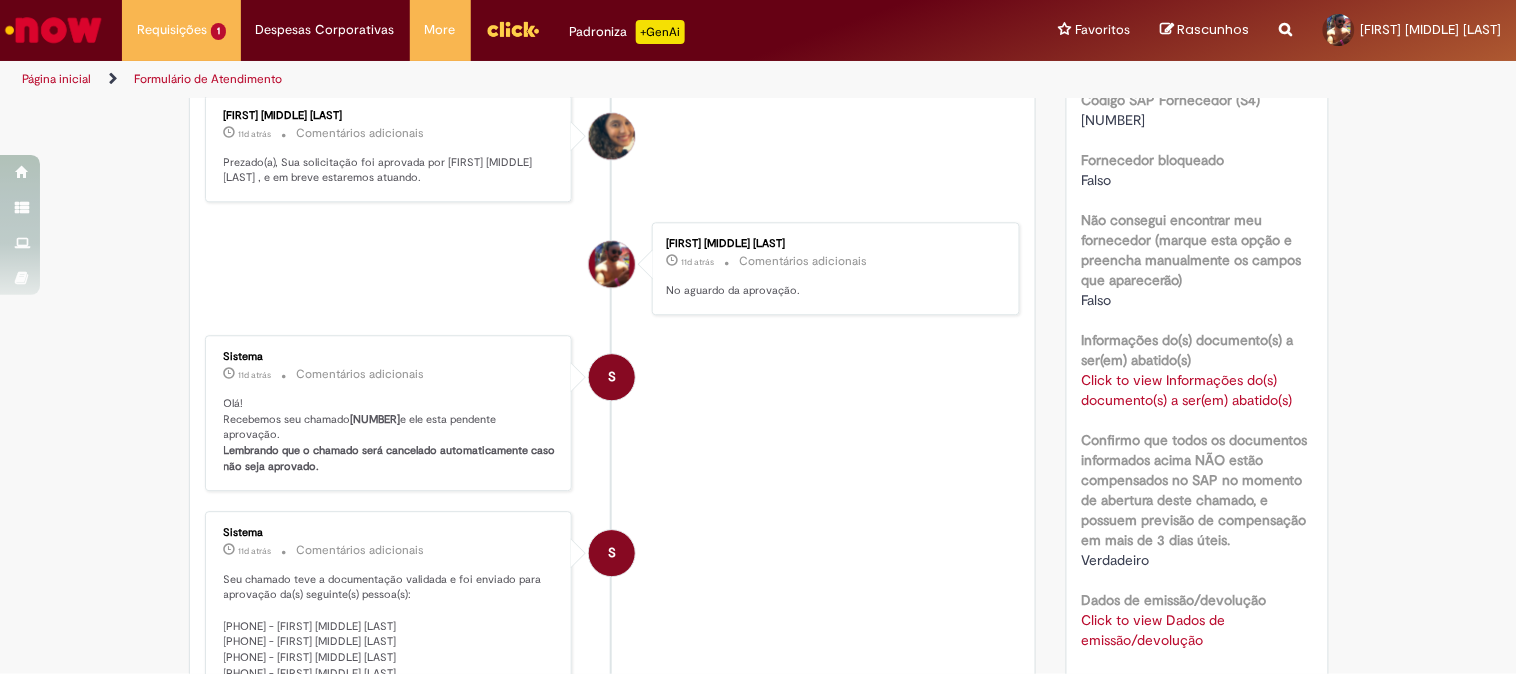 click on "Click to view Informações do(s) documento(s) a ser(em) abatido(s)   Click to view Informações do(s) documento(s) a ser(em) abatido(s)" at bounding box center (1197, 390) 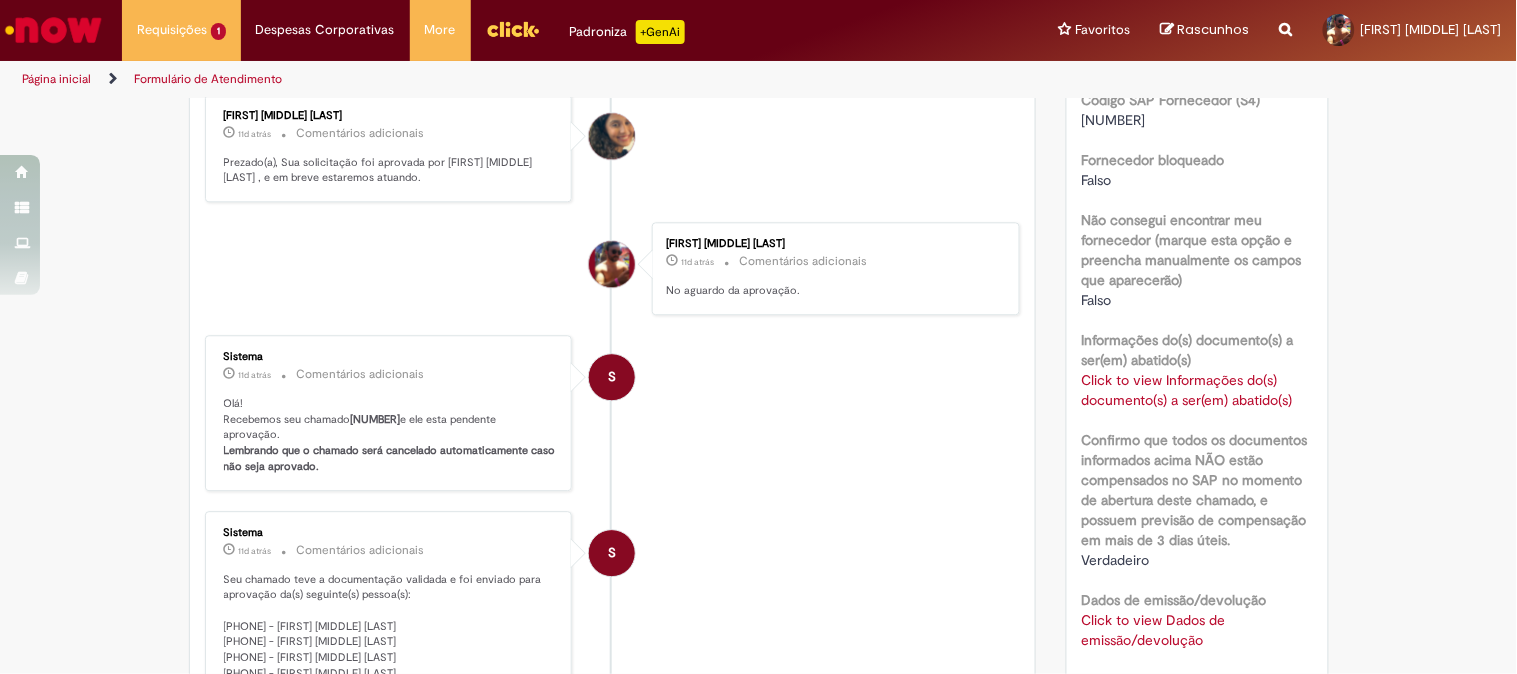 click on "Click to view Informações do(s) documento(s) a ser(em) abatido(s)" at bounding box center (1187, 390) 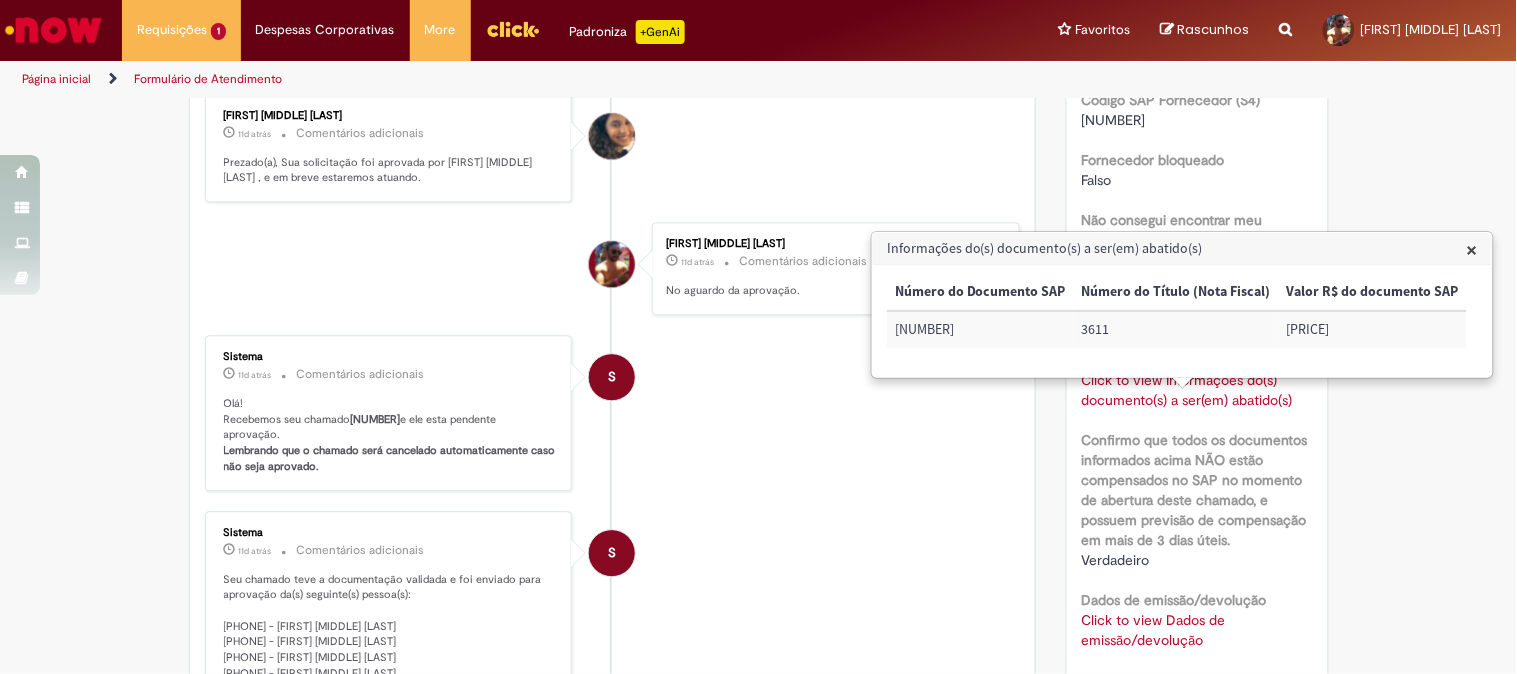 click on "[NUMBER]" at bounding box center [980, 329] 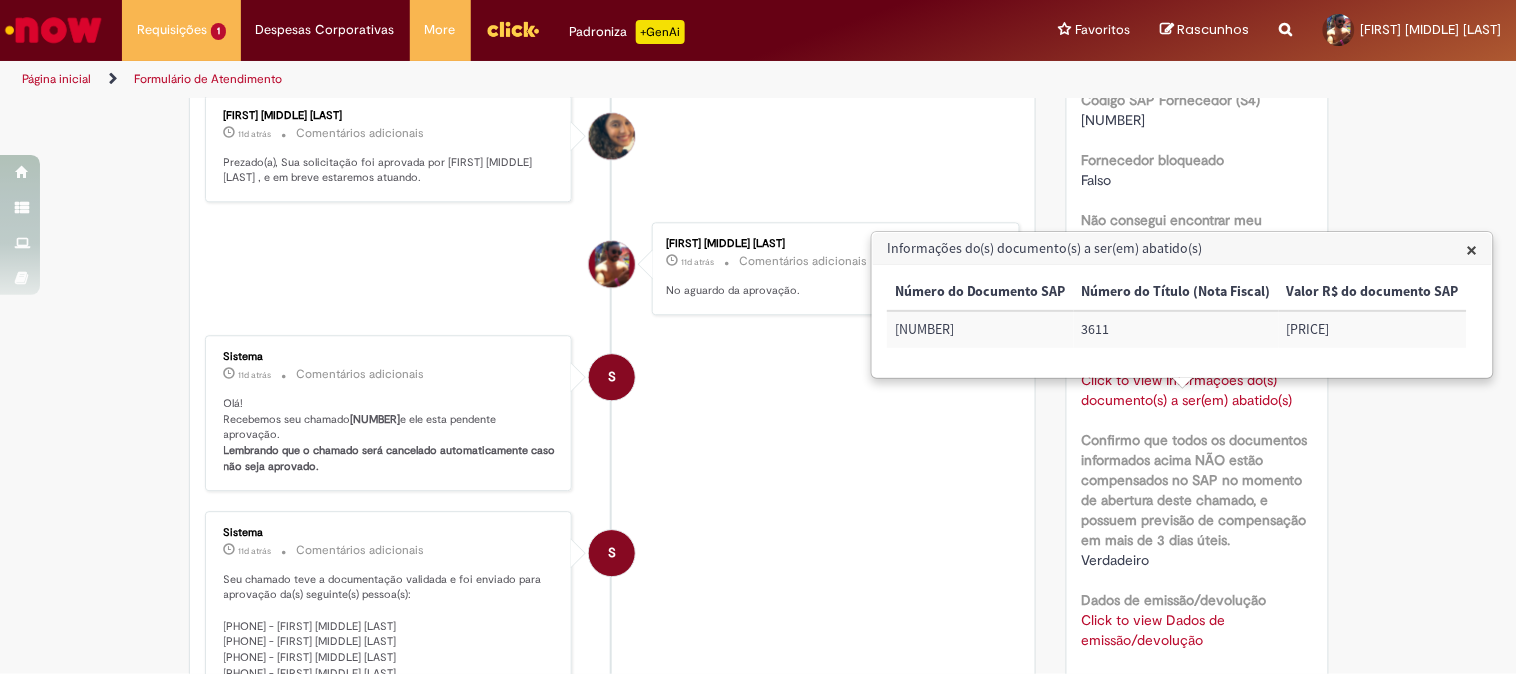 click on "[NUMBER]" at bounding box center [980, 329] 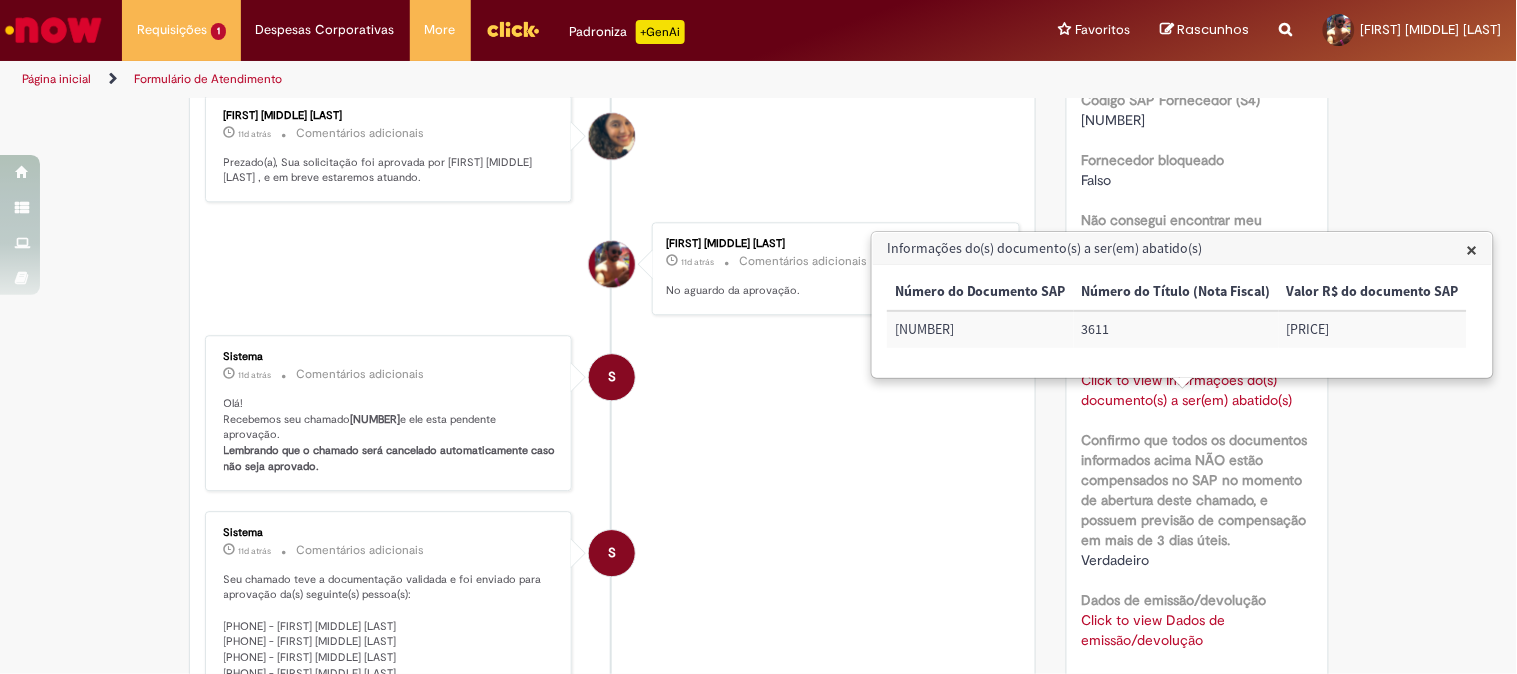 click on "Confirmo que todos os documentos informados acima NÃO estão compensados no SAP no momento de abertura deste chamado, e possuem previsão de compensação em mais de 3 dias úteis." at bounding box center [1197, 490] 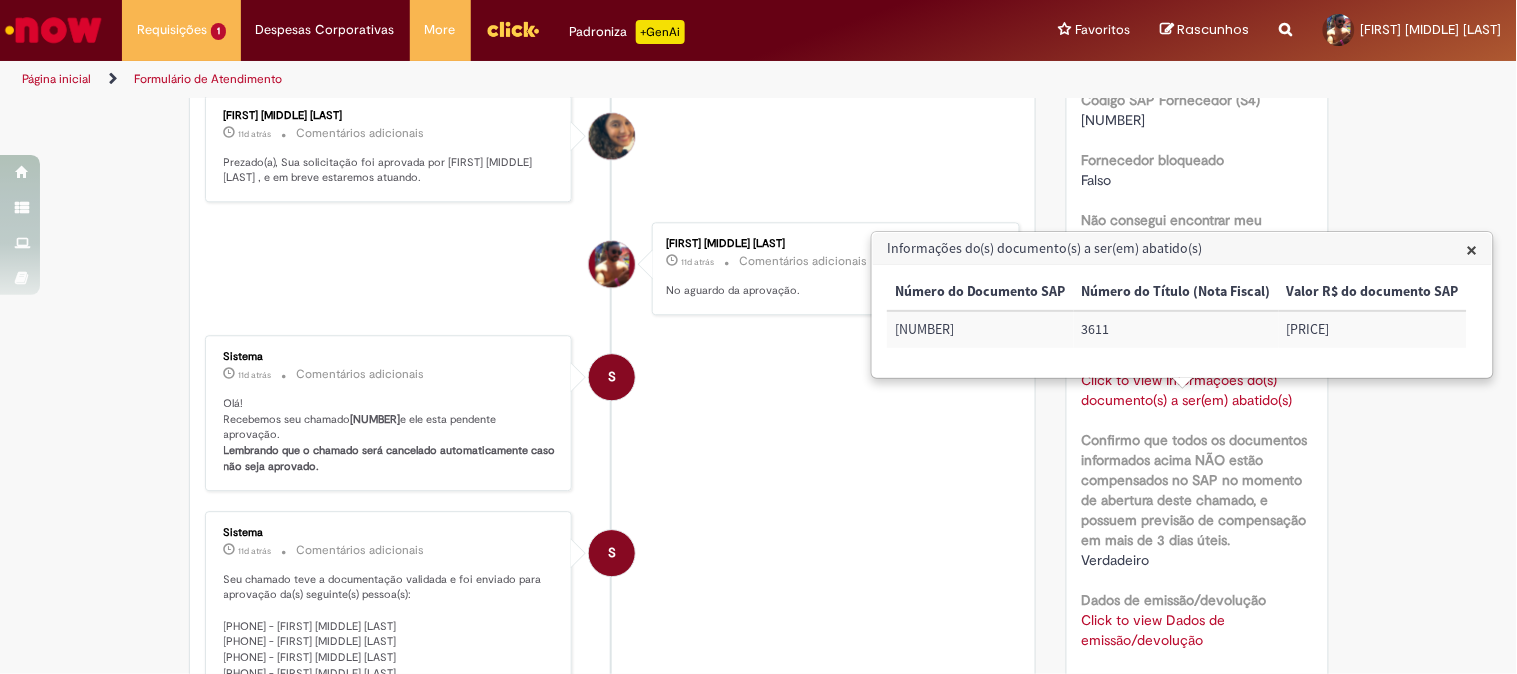 click on "×" at bounding box center (1472, 249) 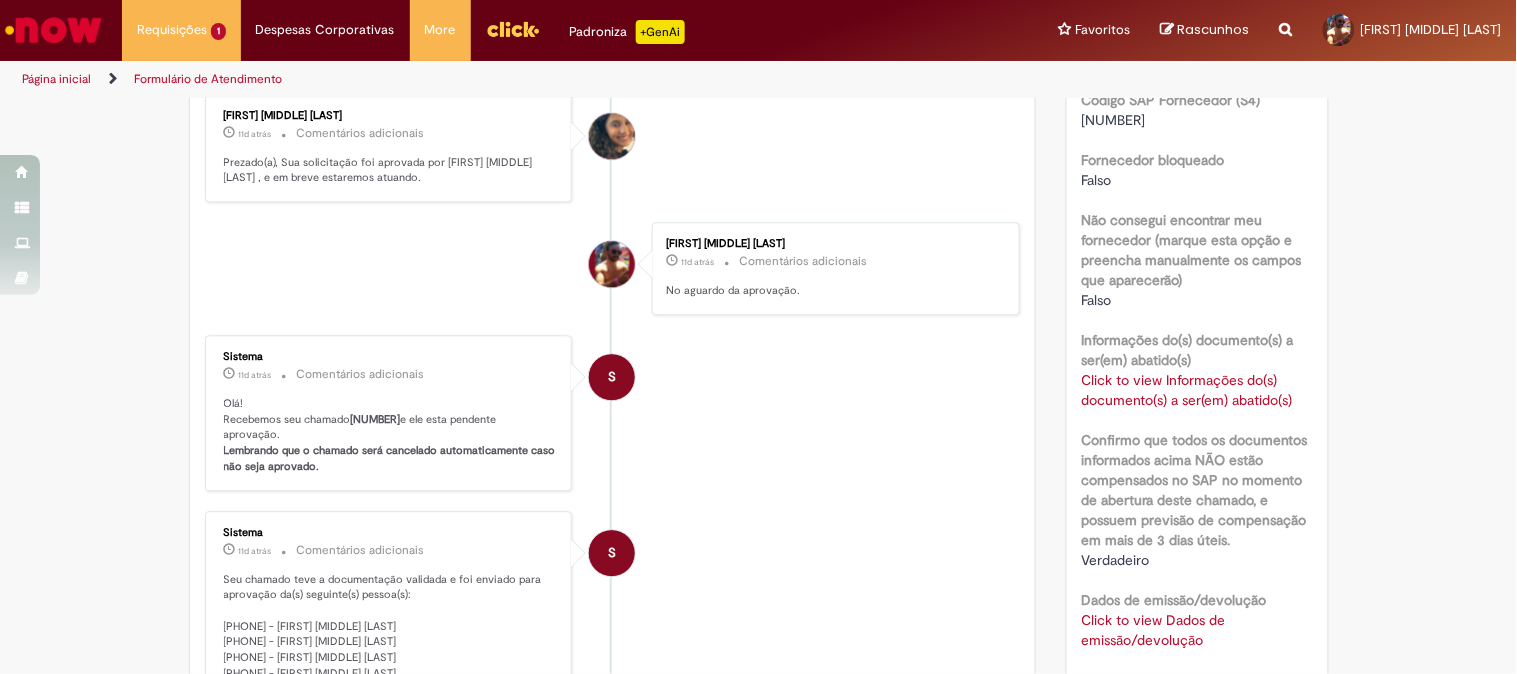 scroll, scrollTop: 888, scrollLeft: 0, axis: vertical 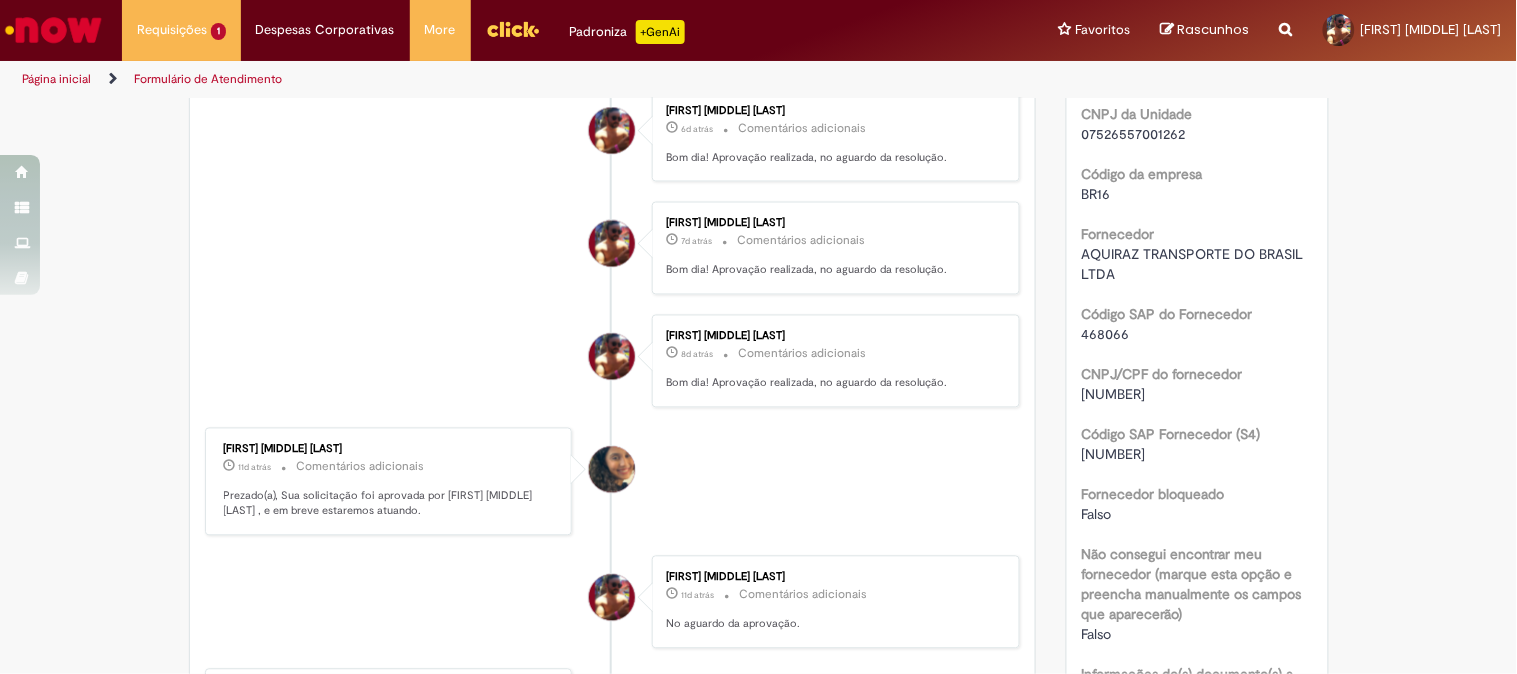drag, startPoint x: 1177, startPoint y: 408, endPoint x: 1075, endPoint y: 416, distance: 102.31325 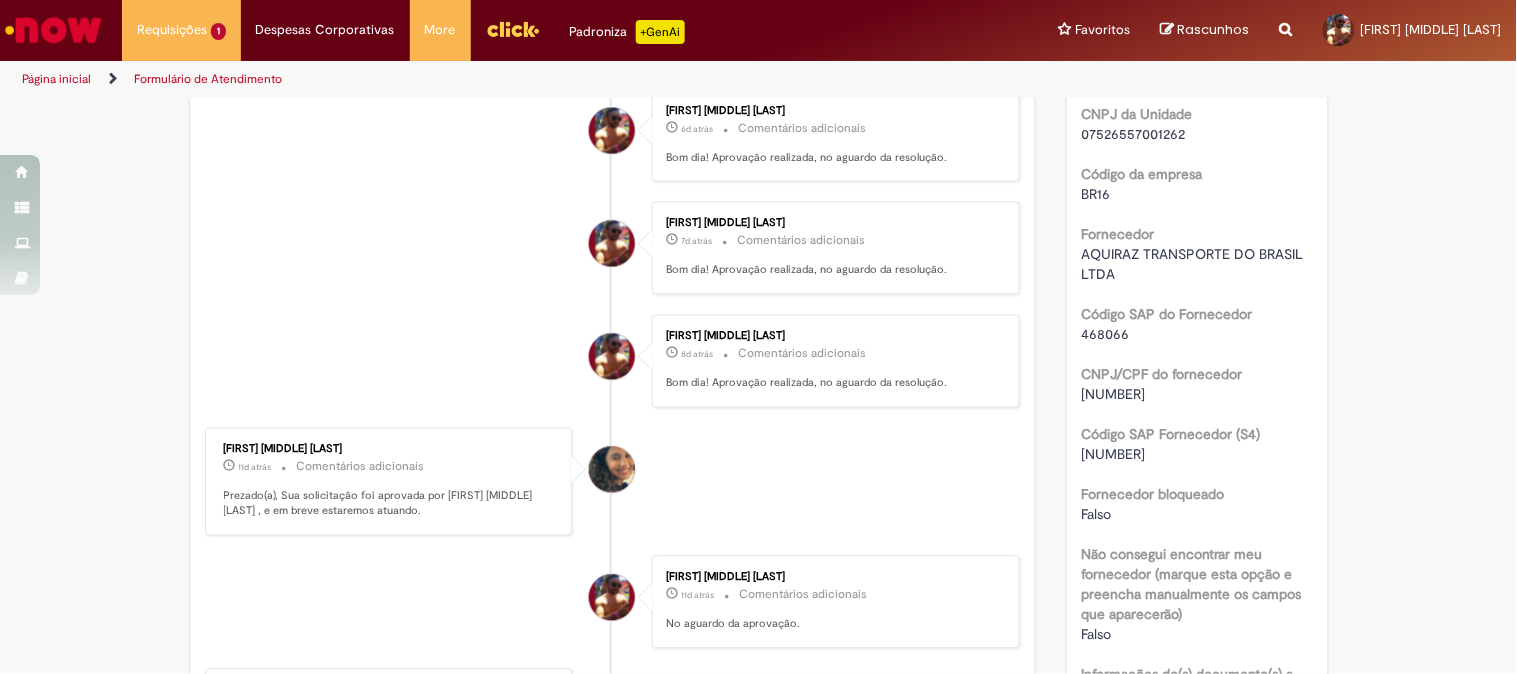 click on "SAP Interim
s4
Tipo de solicitação
Emissão
Motivo
Avarias
Valores Iguais
Não
Unidade para o pagamento
Estância
Código da Unidade
BR02
Nome da Empresa
AMBEV S.A.
CNPJ da Unidade
[NUMBER]
Código da empresa
BR16
Fornecedor
AQUIRAZ TRANSPORTE DO BRASIL LTDA
Código SAP do Fornecedor
[NUMBER]
CNPJ/CPF do fornecedor
[NUMBER]
Código SAP Fornecedor (S4)
[NUMBER]
Fornecedor bloqueado
Falso
Falso" at bounding box center (1197, 581) 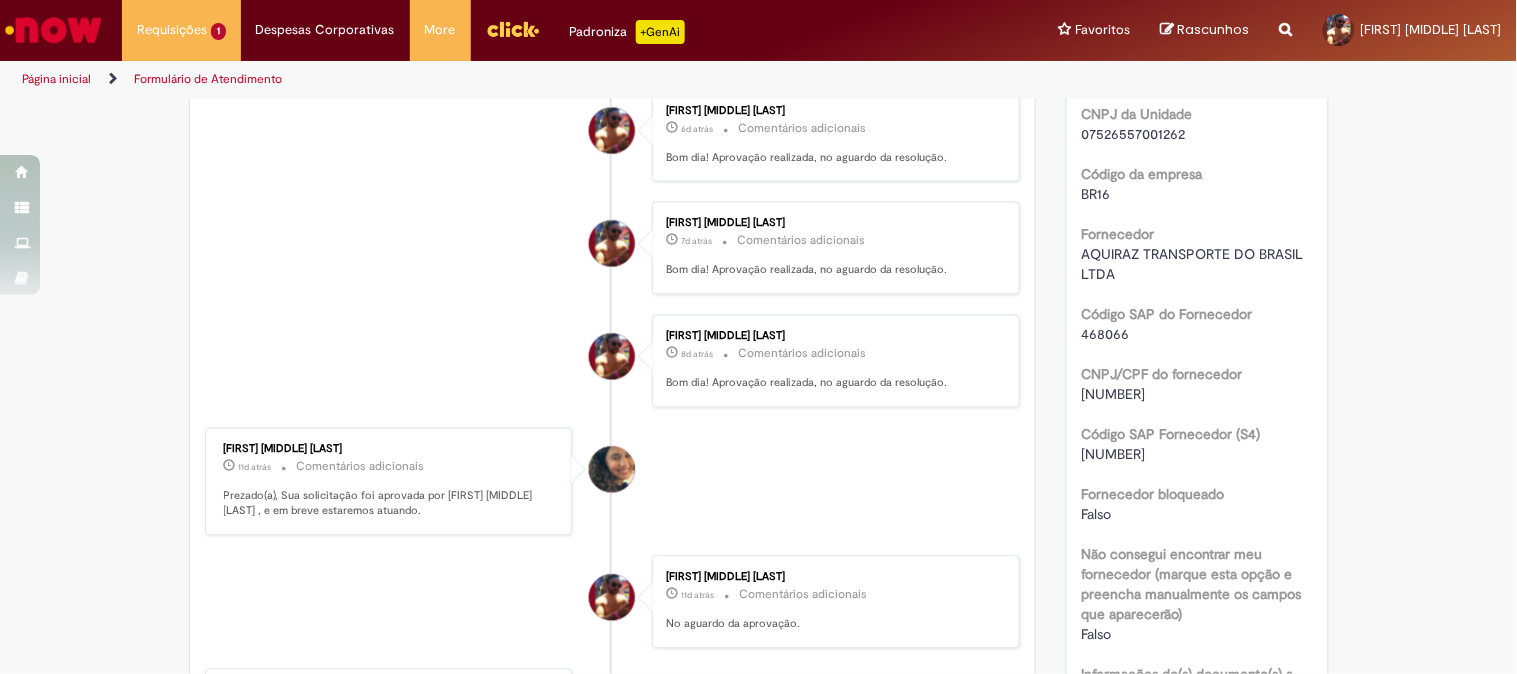 drag, startPoint x: 1172, startPoint y: 414, endPoint x: 1073, endPoint y: 415, distance: 99.00505 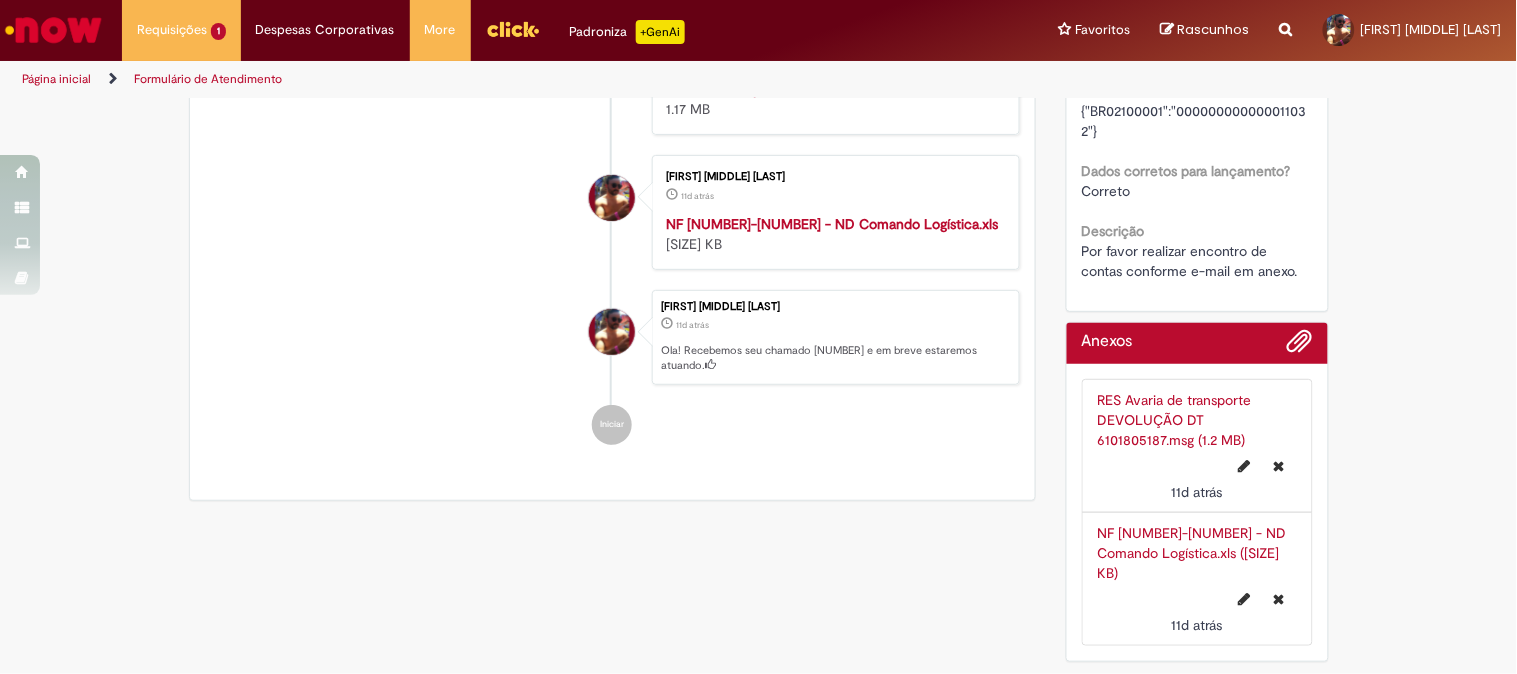 scroll, scrollTop: 2160, scrollLeft: 0, axis: vertical 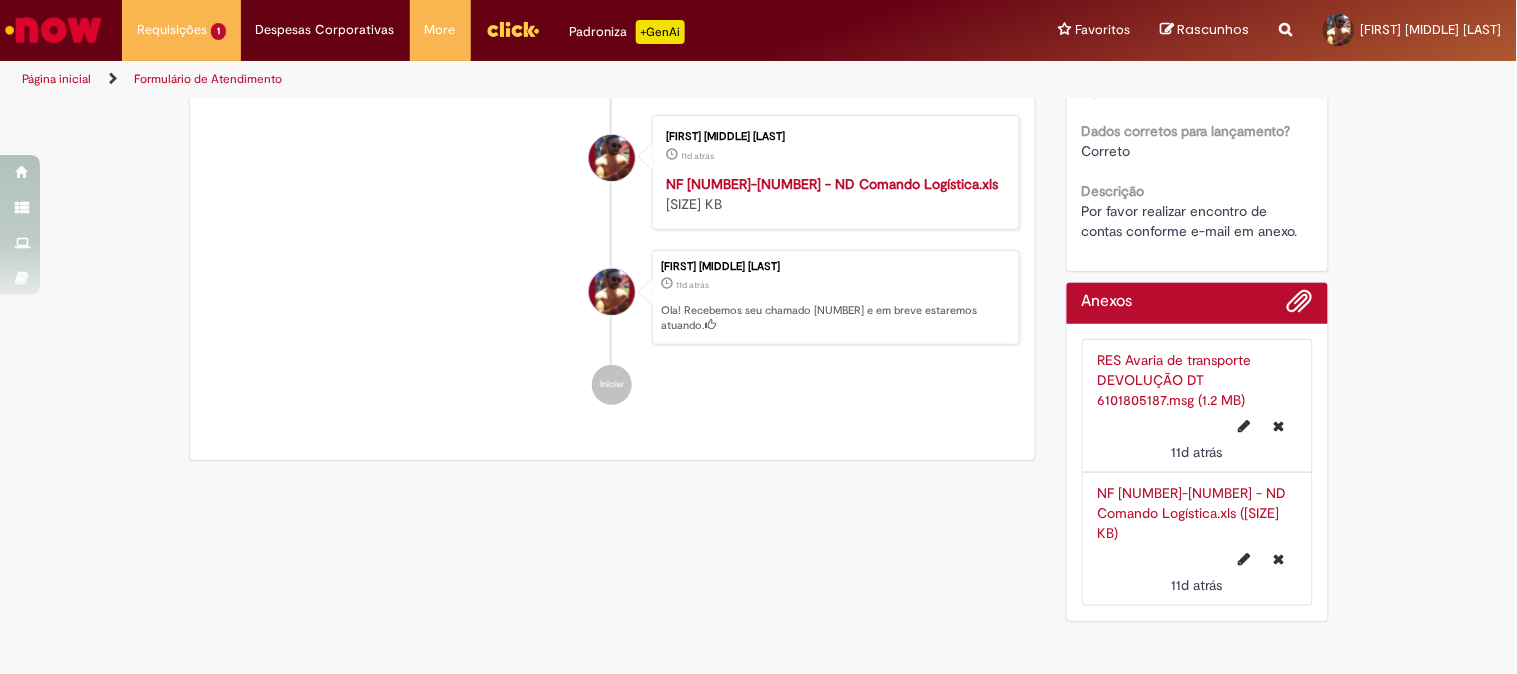 click on "RES Avaria de transporte DEVOLUÇÃO DT 6101805187.msg (1.2 MB)" at bounding box center (1175, 380) 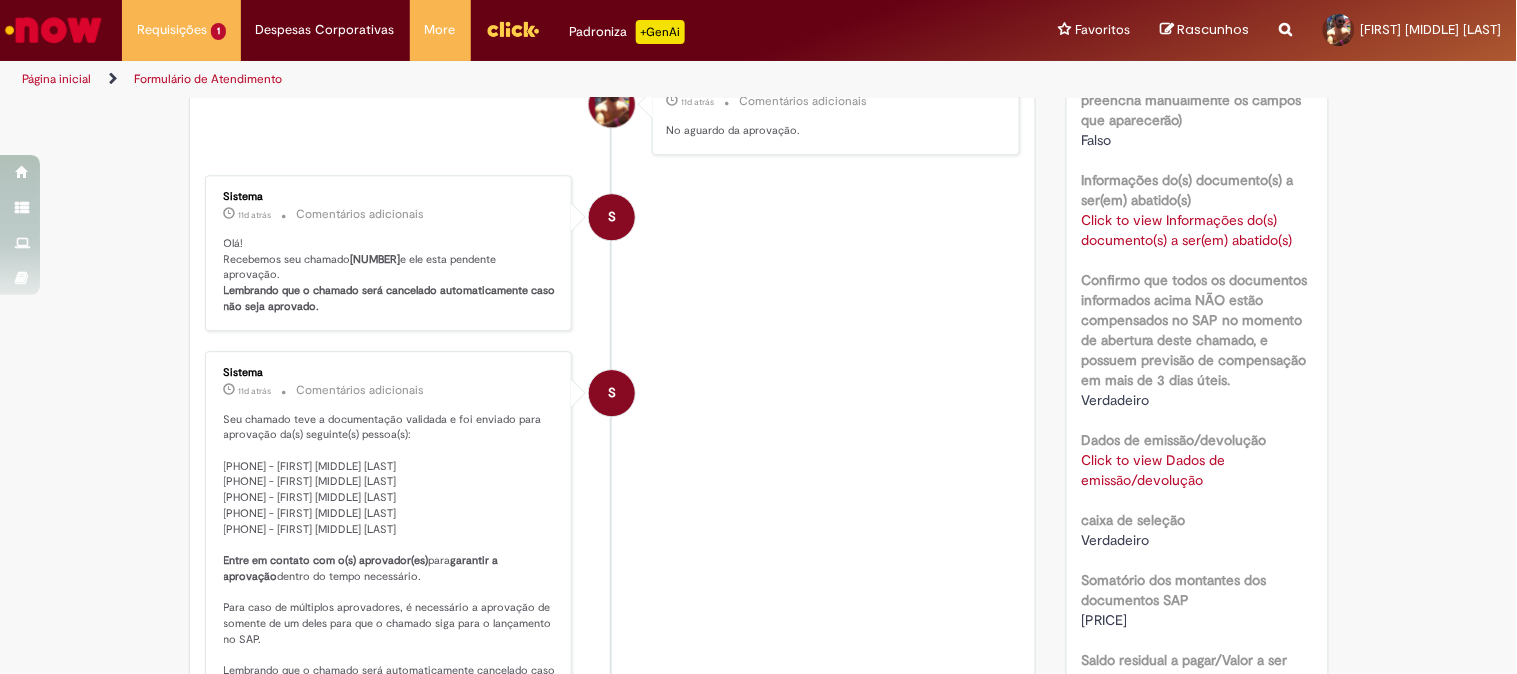 scroll, scrollTop: 1271, scrollLeft: 0, axis: vertical 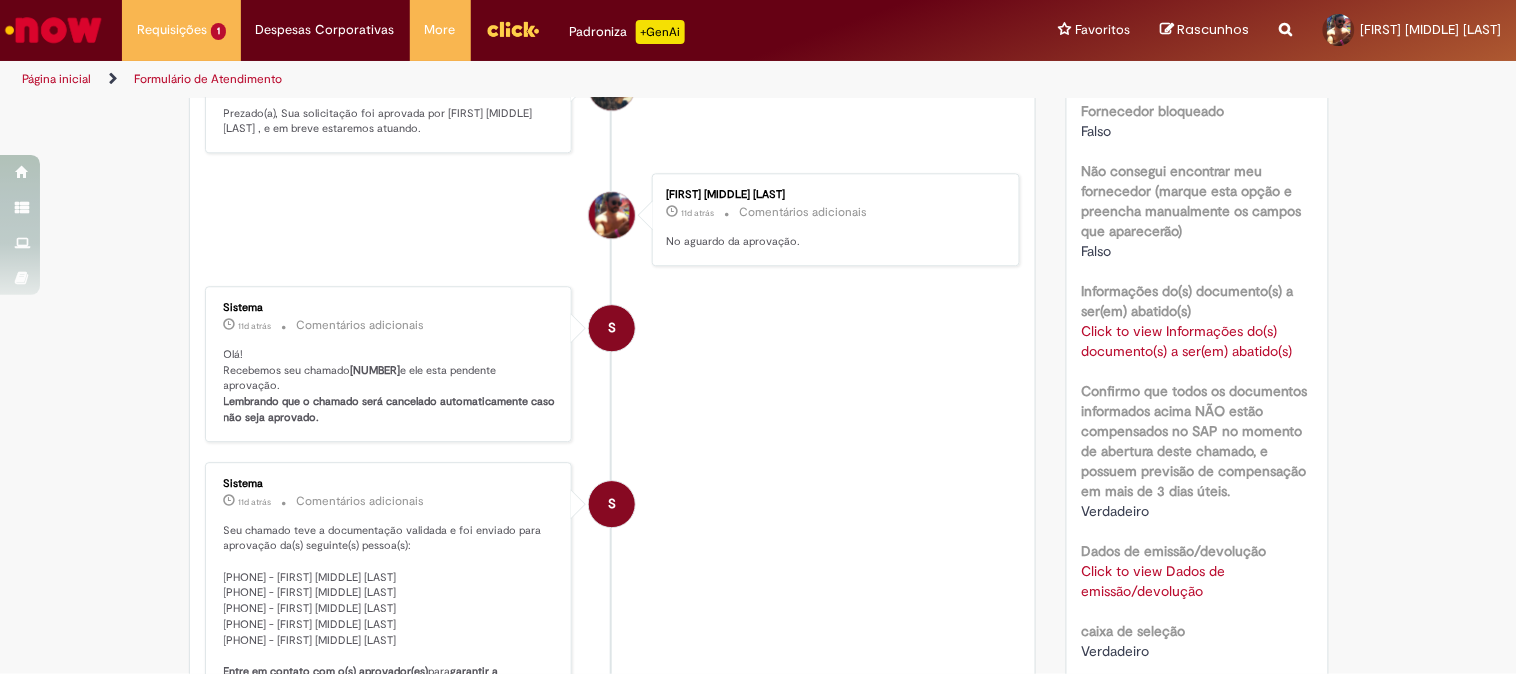 click on "Click to view Informações do(s) documento(s) a ser(em) abatido(s)" at bounding box center (1187, 341) 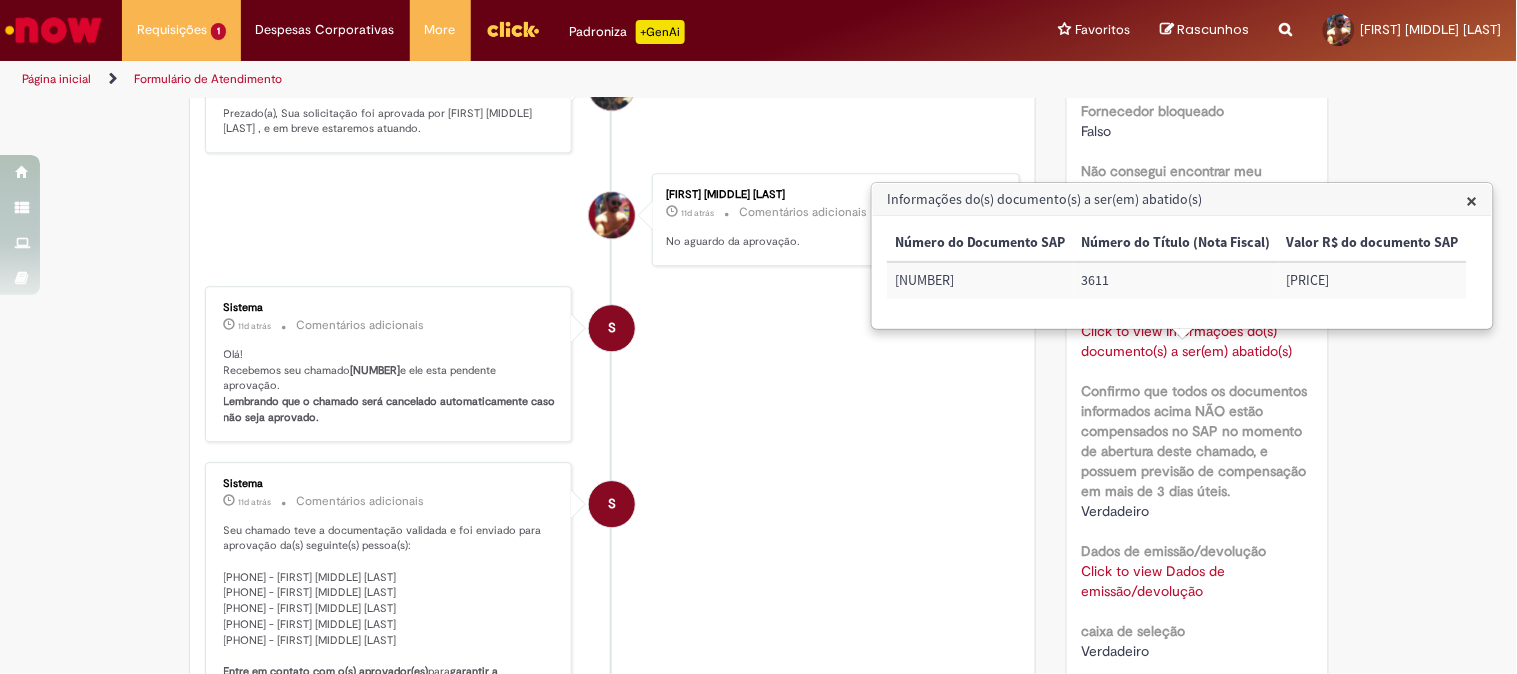 click on "Opções do Chamado
Cancelar Chamado
Detalhes do tíquete
Grupo de Atribuição:
Operações - Pag./Info Gerenciais - Info Gerencial
Analista responsável:
[FIRST] [MIDDLE] [LAST]
Número
[NUMBER]
Status
Pendente Usuário
Criação
[TIME] [TIME]
Conclusão Estimada
[DATE] [TIME]
Opções
SAP Interim
s4
Tipo de solicitação
Emissão
Motivo
Avarias
Valores Iguais
Não
Unidade para o pagamento
Estância
Código da Unidade
BR02" at bounding box center [1197, 170] 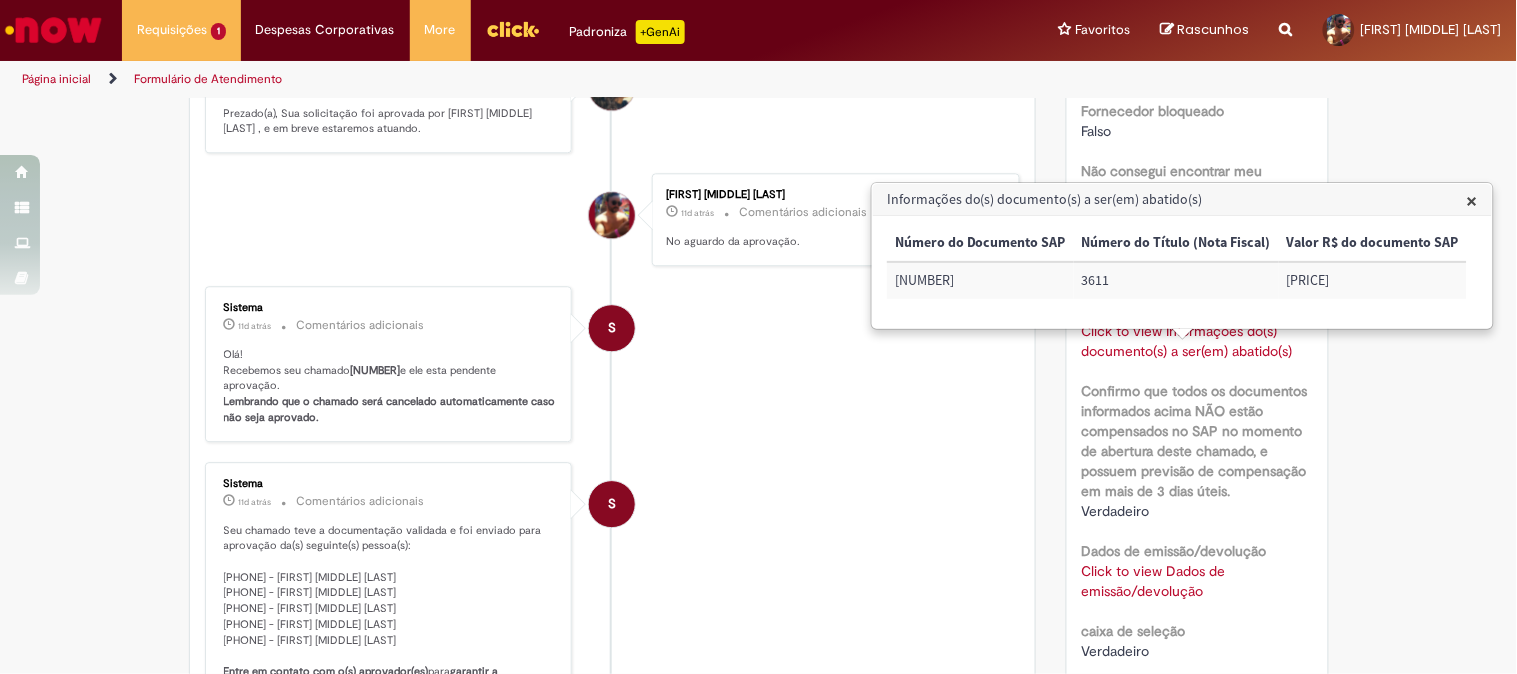 click on "×" at bounding box center (1472, 200) 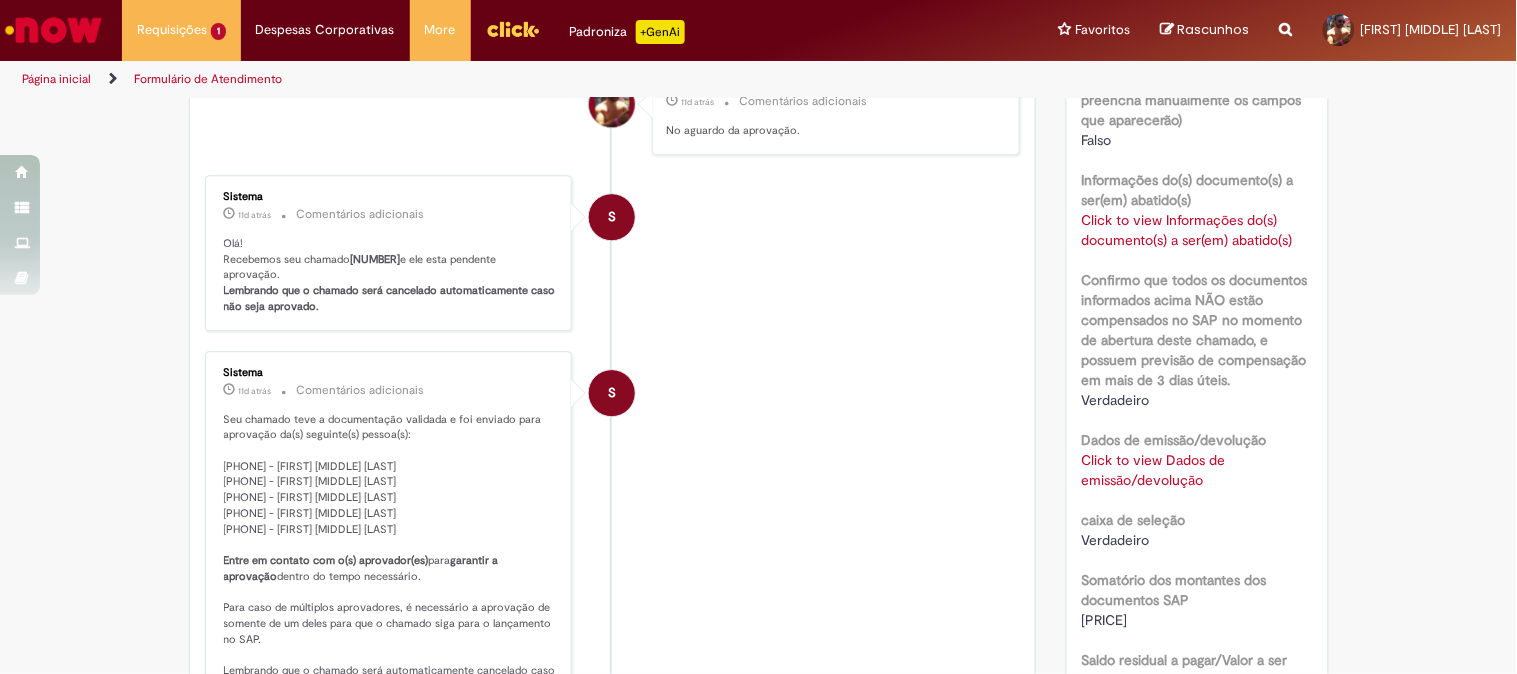 scroll, scrollTop: 1604, scrollLeft: 0, axis: vertical 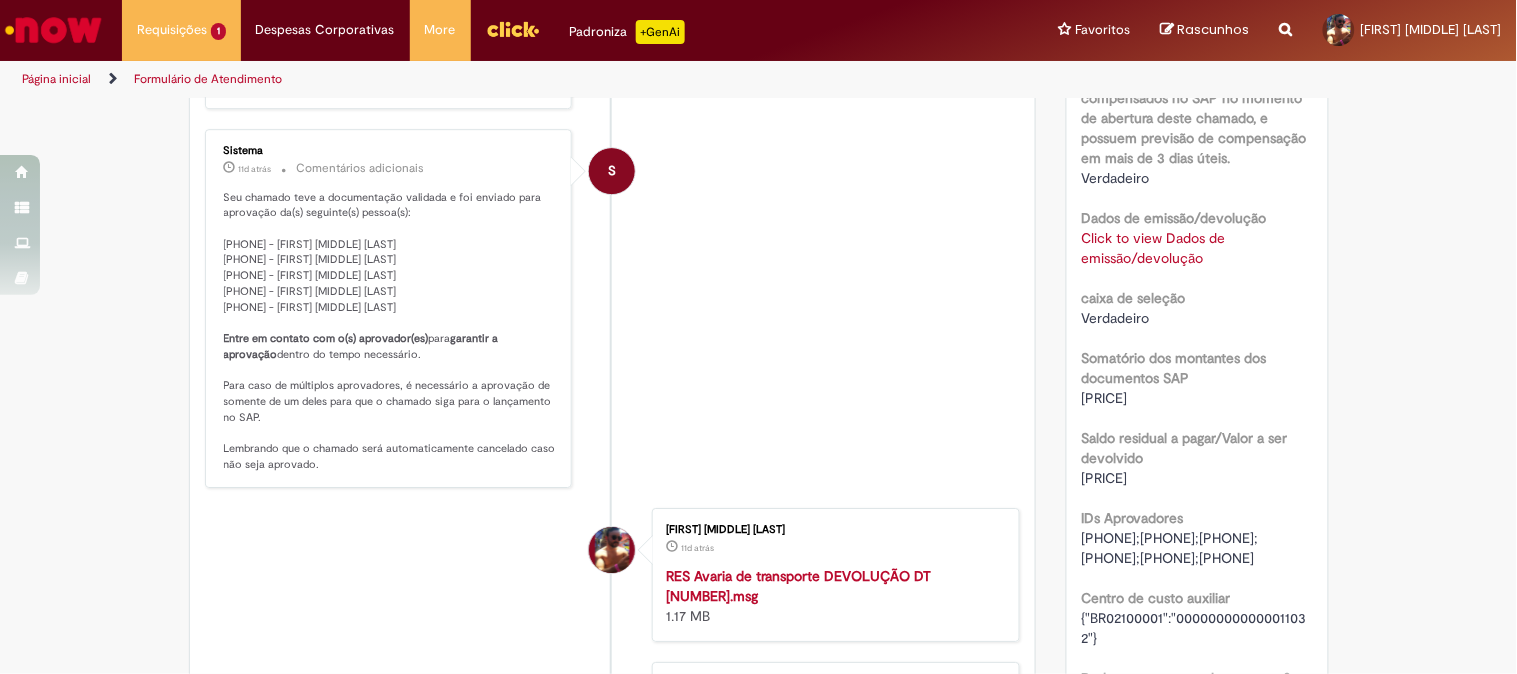 click on "Click to view Dados de emissão/devolução" at bounding box center (1154, 248) 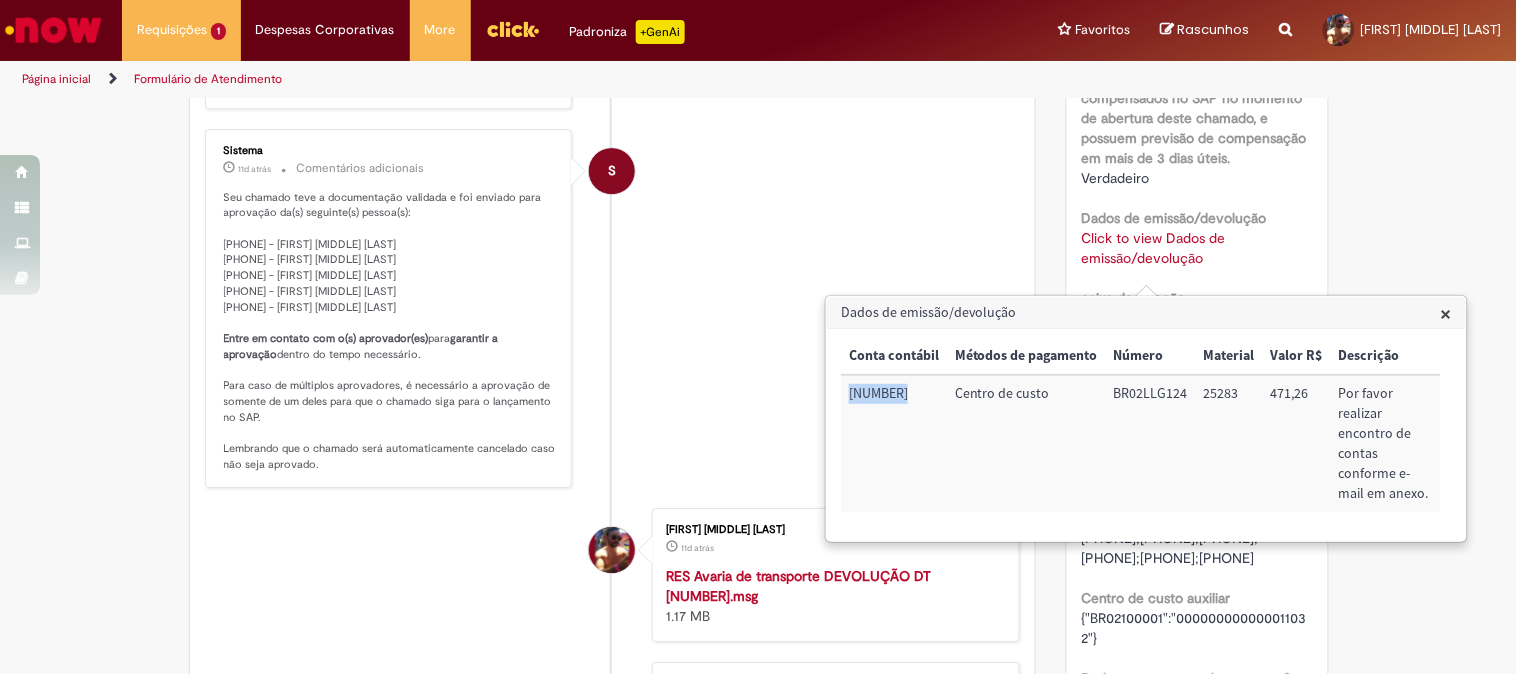 drag, startPoint x: 853, startPoint y: 395, endPoint x: 907, endPoint y: 391, distance: 54.147945 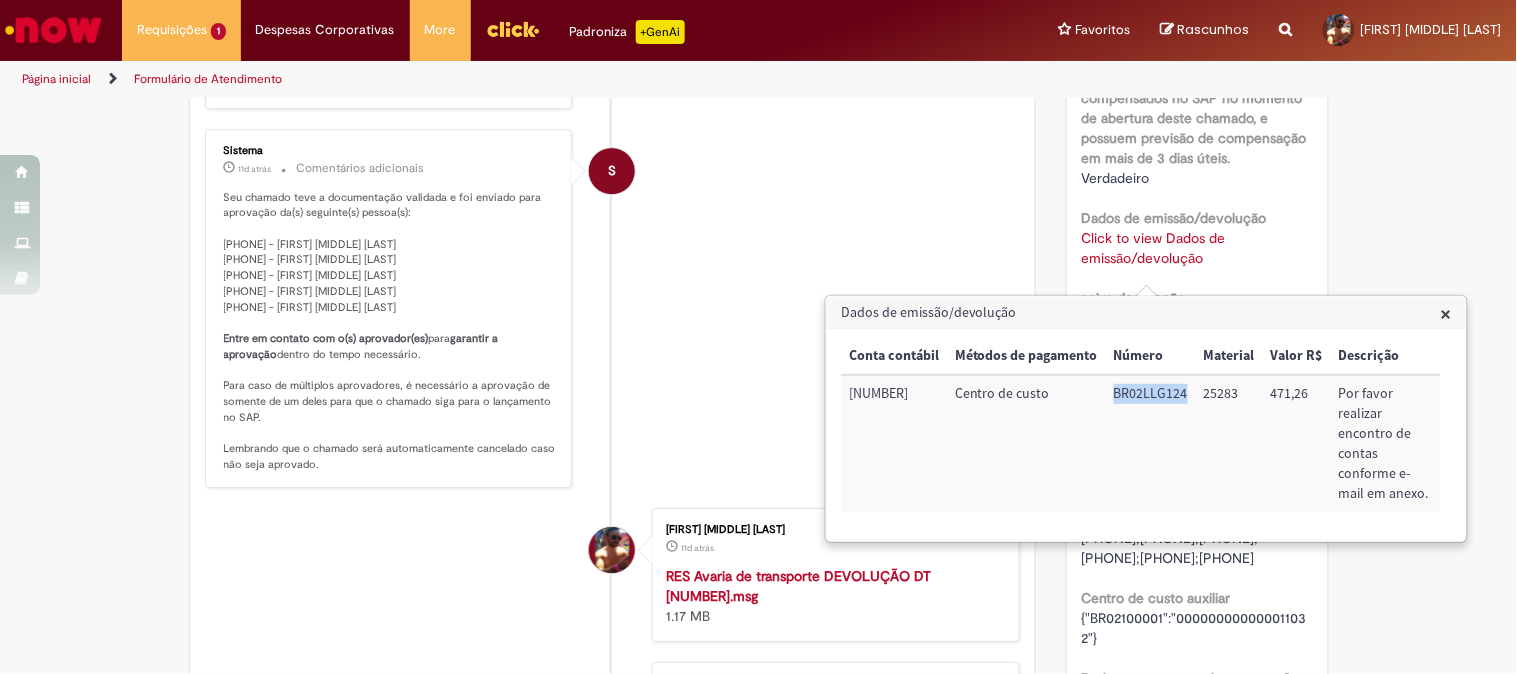 drag, startPoint x: 1113, startPoint y: 393, endPoint x: 1187, endPoint y: 395, distance: 74.02702 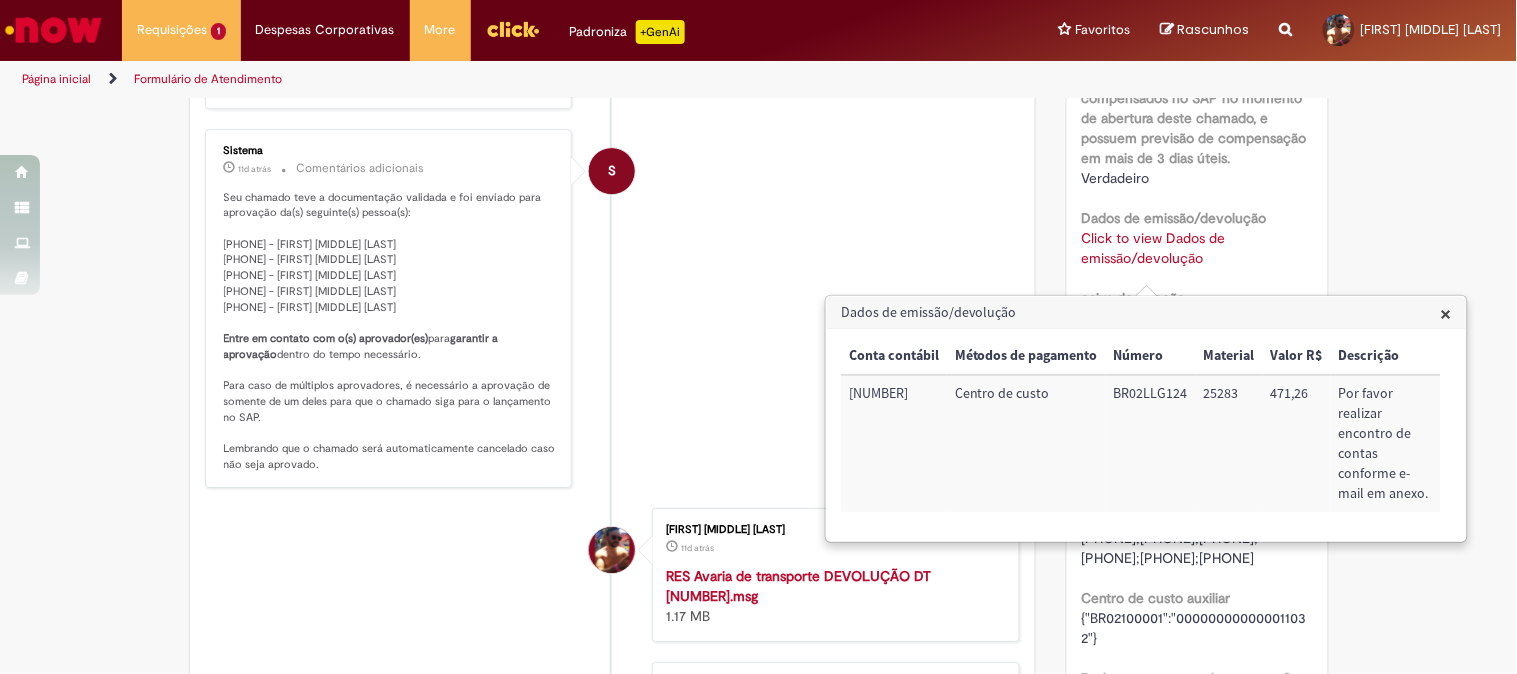 click on "25283" at bounding box center (1229, 443) 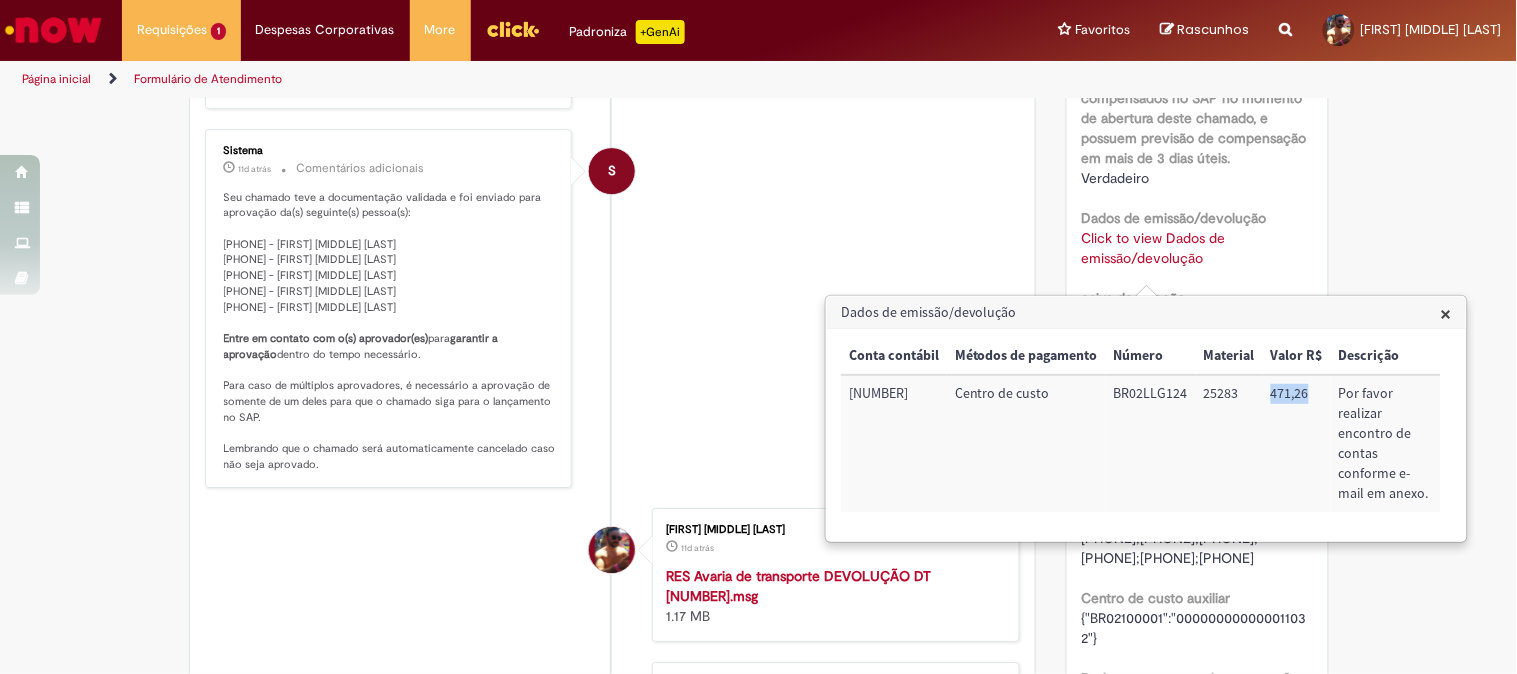 drag, startPoint x: 1307, startPoint y: 391, endPoint x: 1260, endPoint y: 388, distance: 47.095646 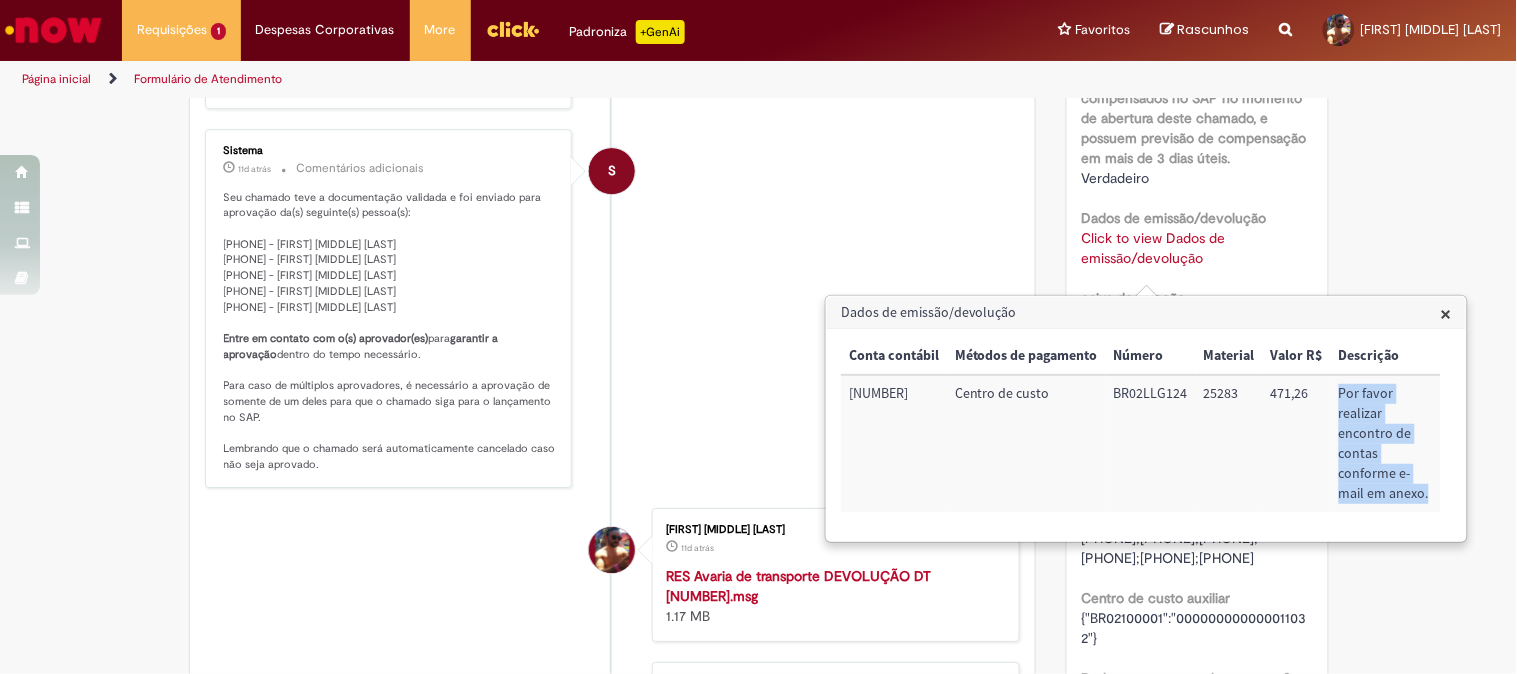 drag, startPoint x: 1338, startPoint y: 391, endPoint x: 1426, endPoint y: 495, distance: 136.23509 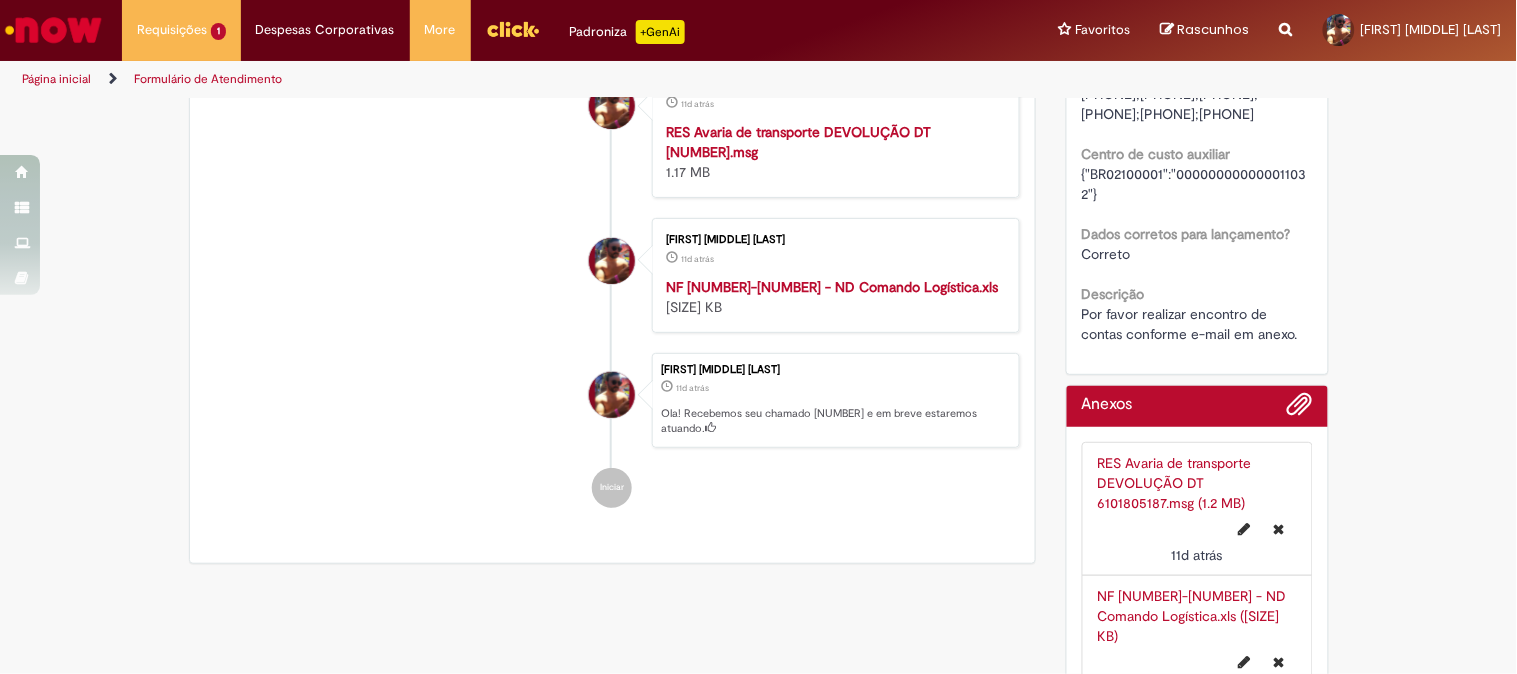 scroll, scrollTop: 2160, scrollLeft: 0, axis: vertical 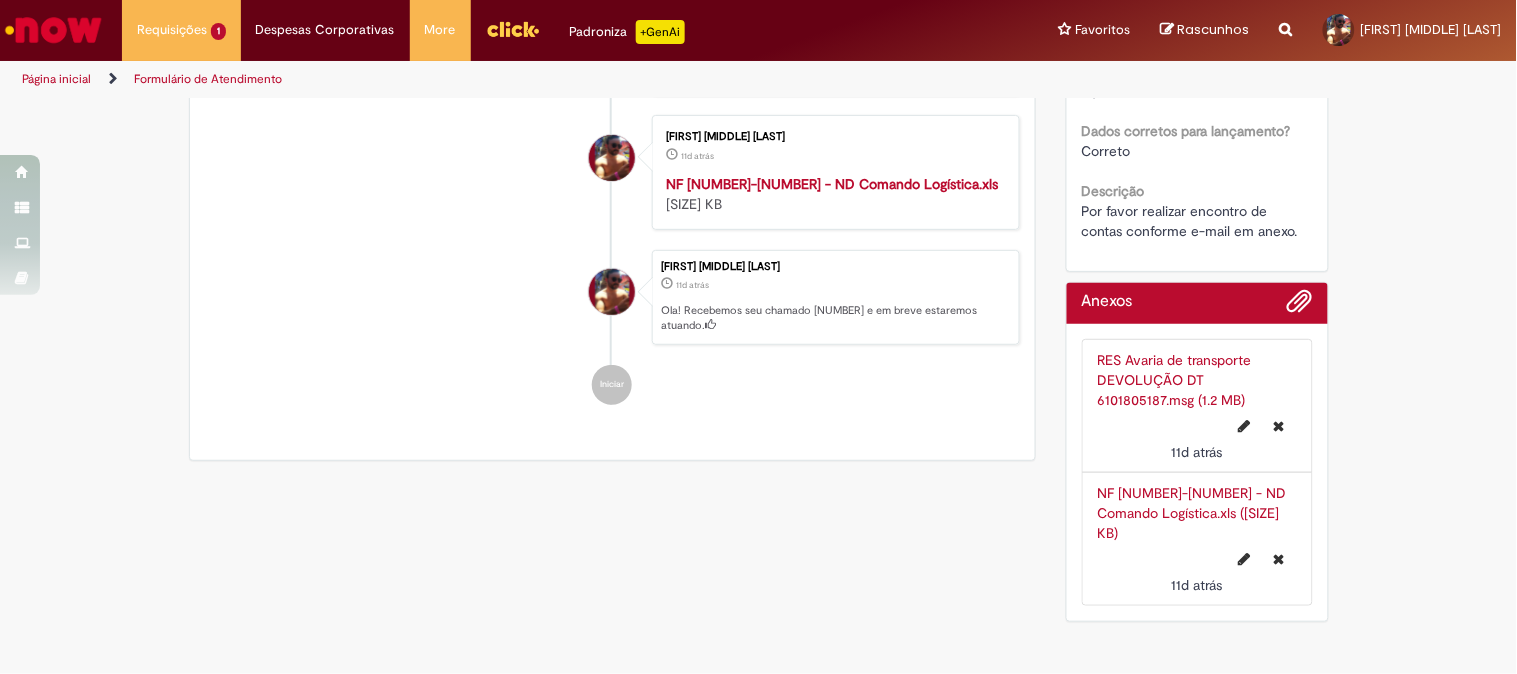 click on "NF [NUMBER]-[NUMBER] - ND Comando  Logística.xls ([SIZE] KB)" at bounding box center (1192, 513) 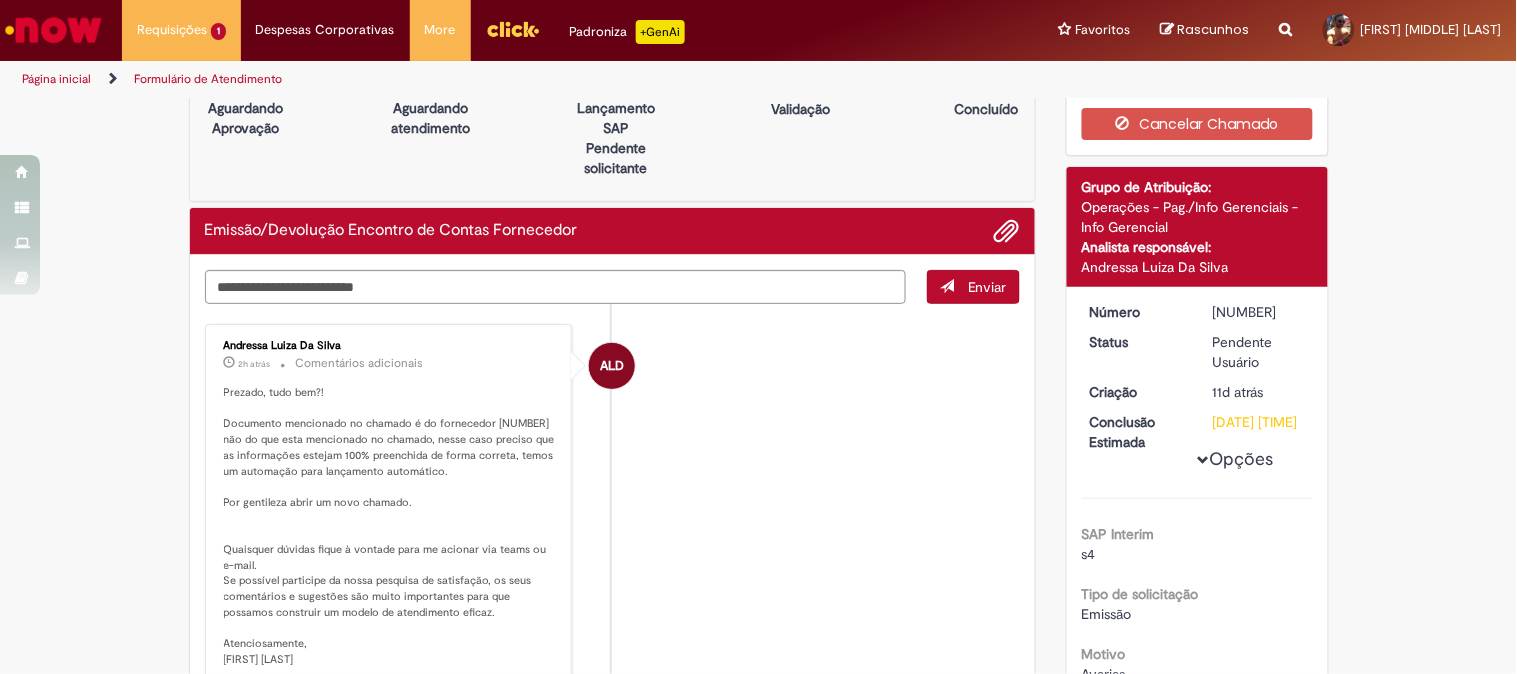 scroll, scrollTop: 0, scrollLeft: 0, axis: both 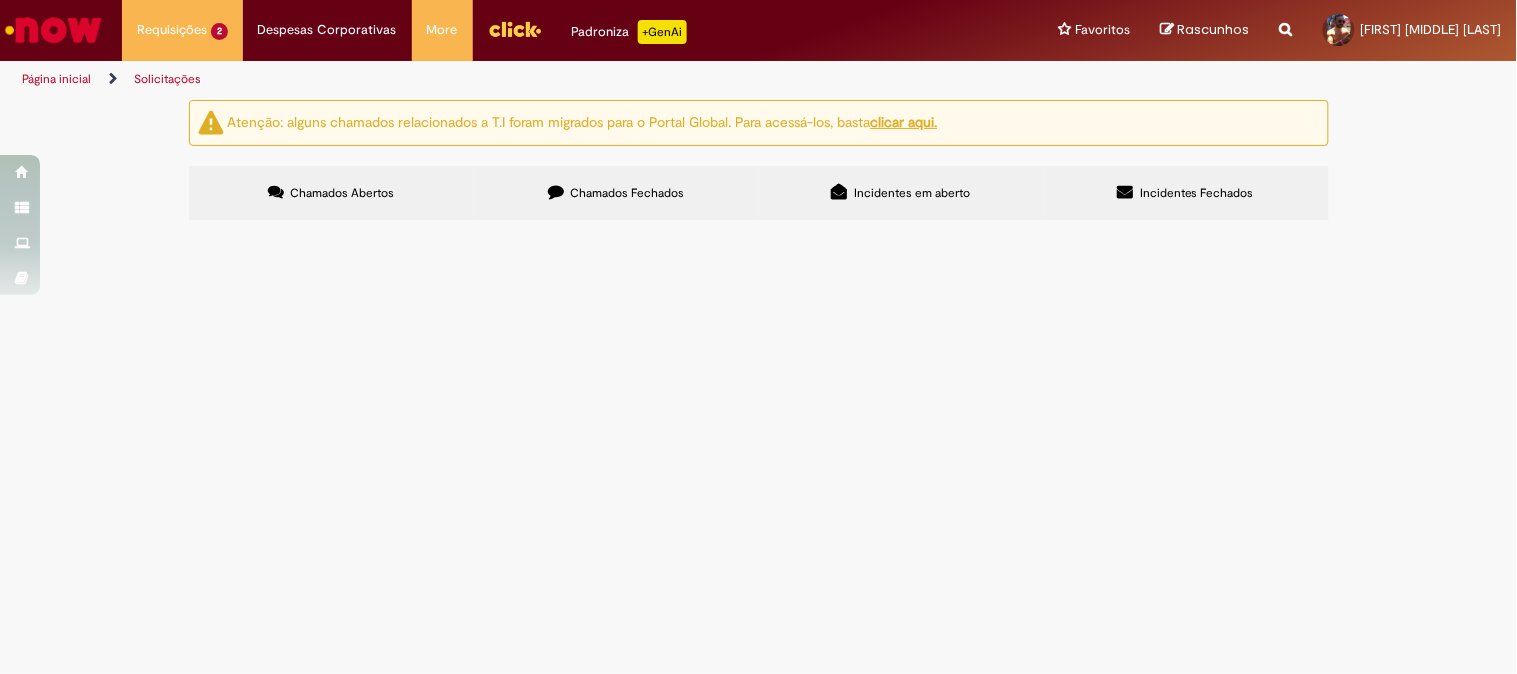 click on "[NUMBER]" at bounding box center [0, 0] 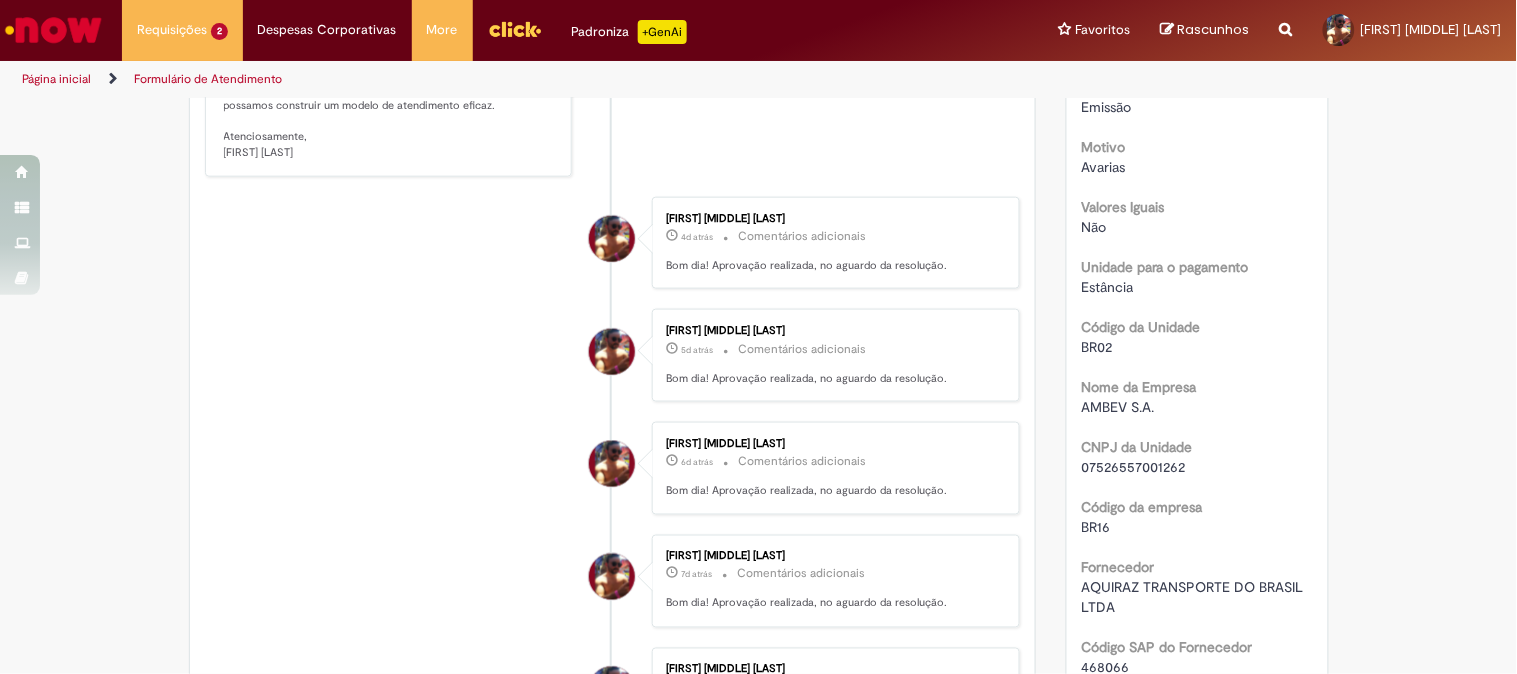 scroll, scrollTop: 0, scrollLeft: 0, axis: both 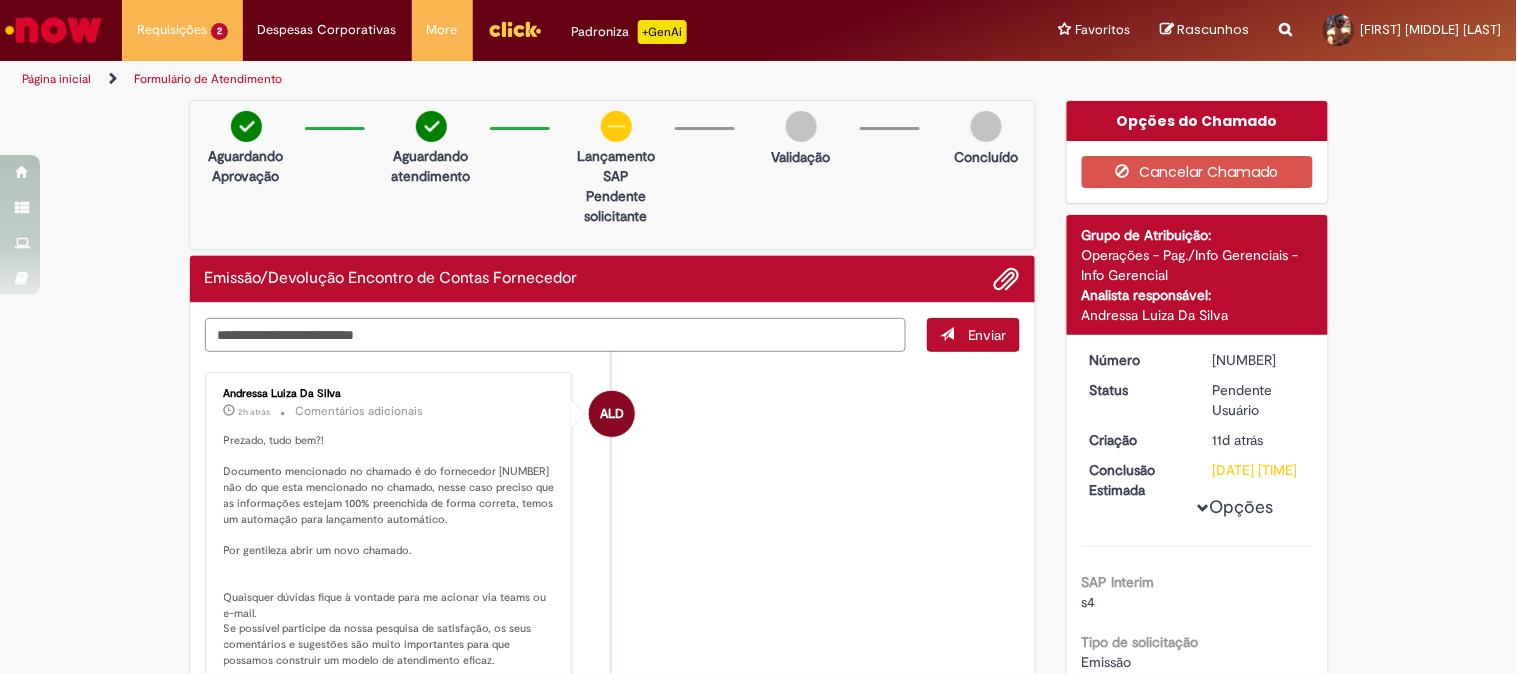 click at bounding box center [556, 335] 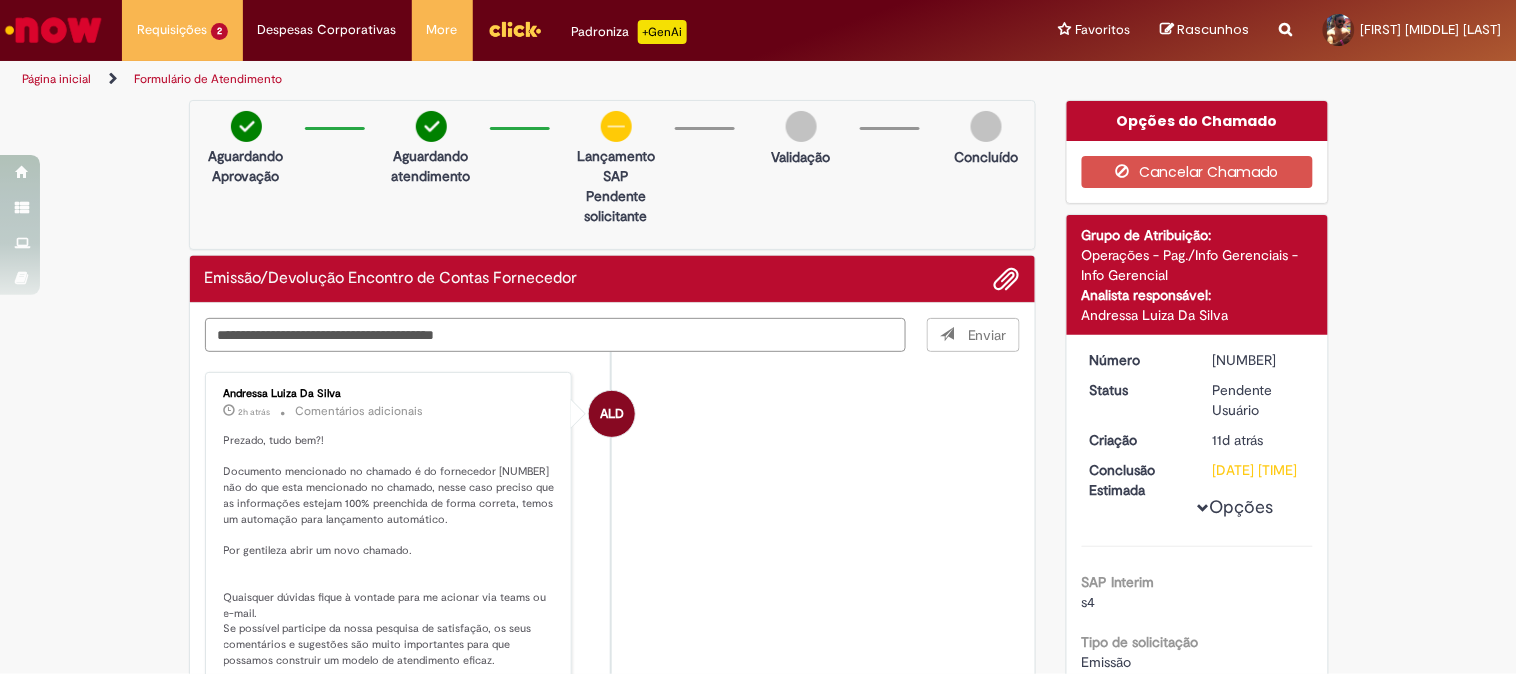 type on "**********" 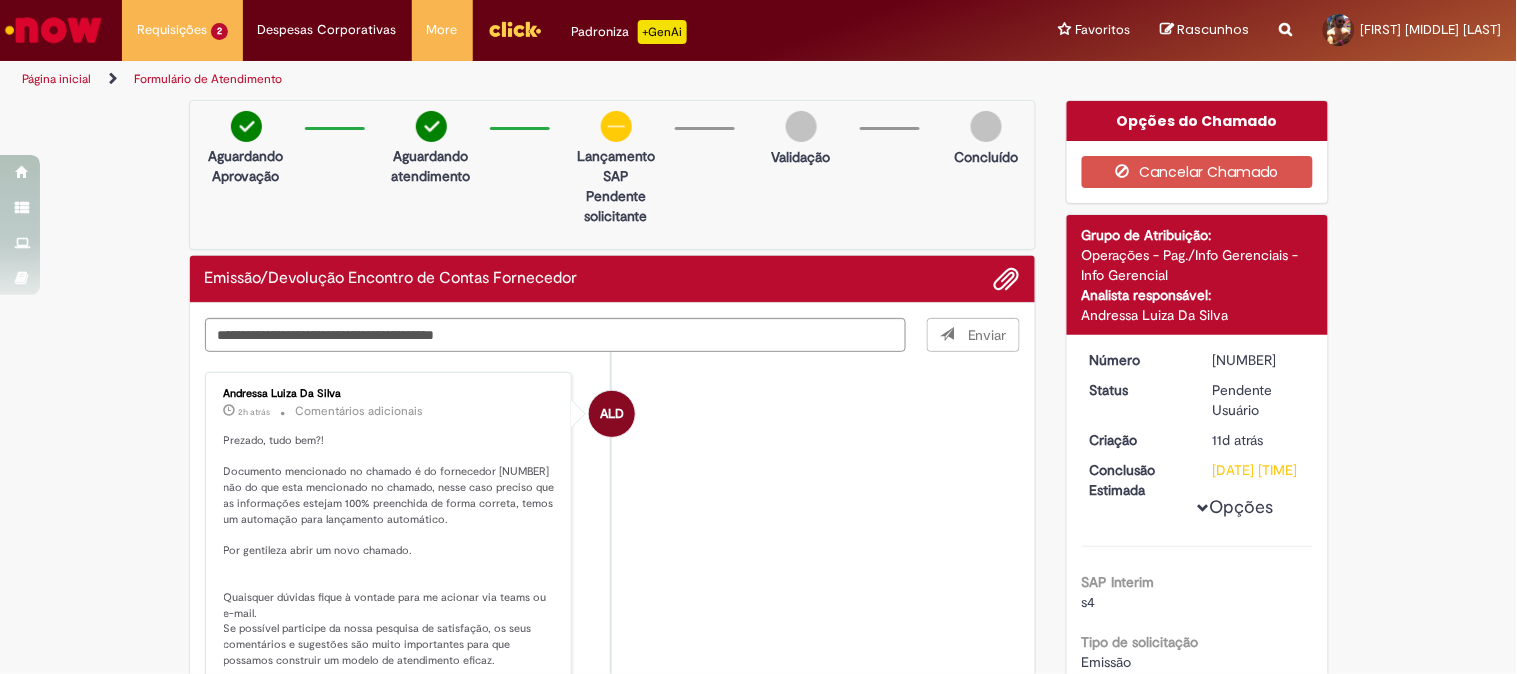 type 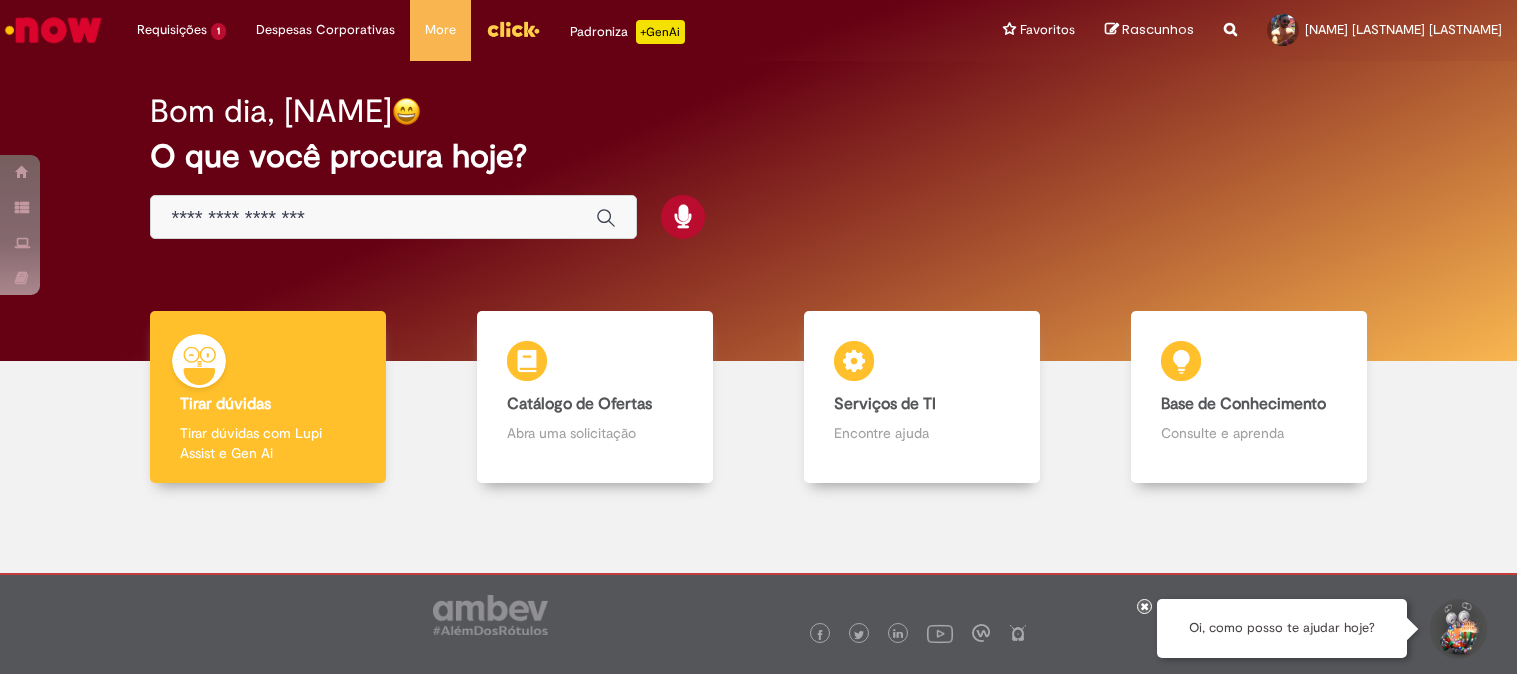 scroll, scrollTop: 0, scrollLeft: 0, axis: both 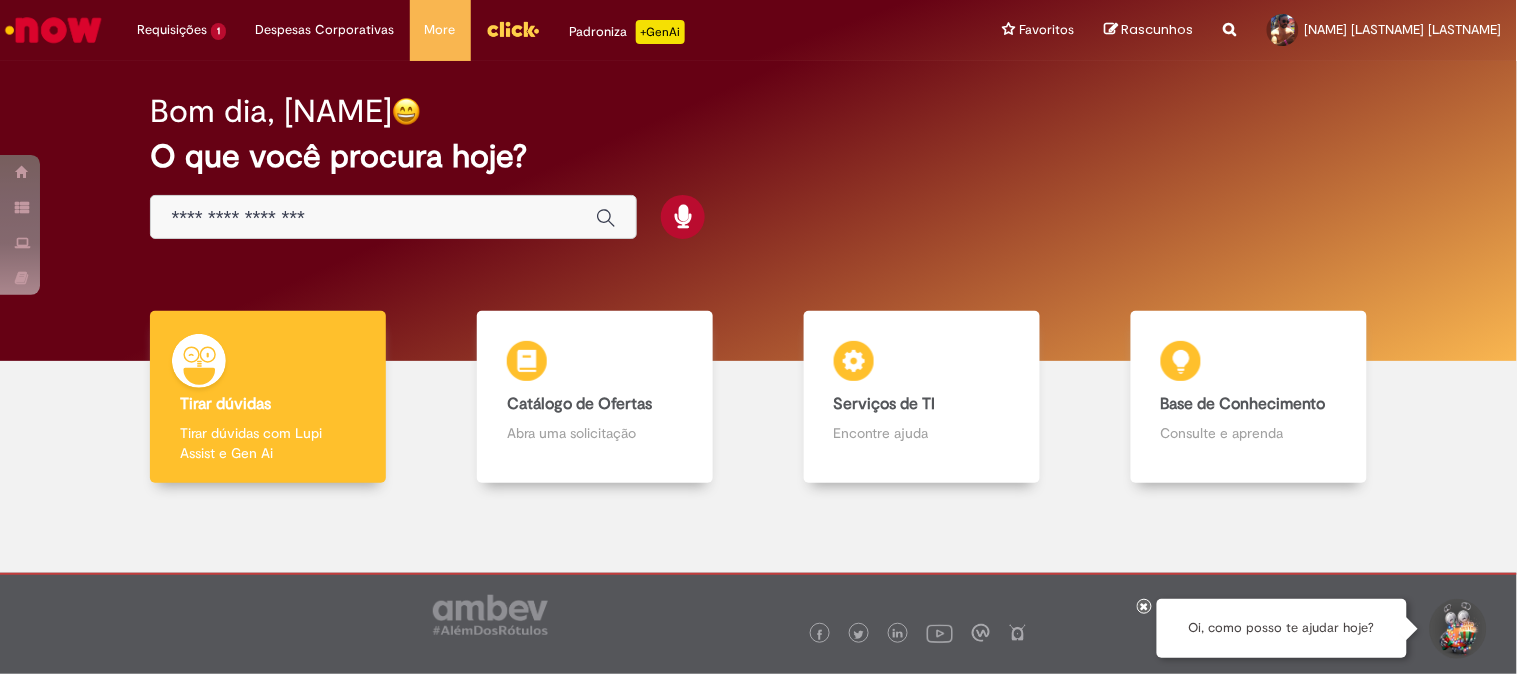 click at bounding box center (393, 217) 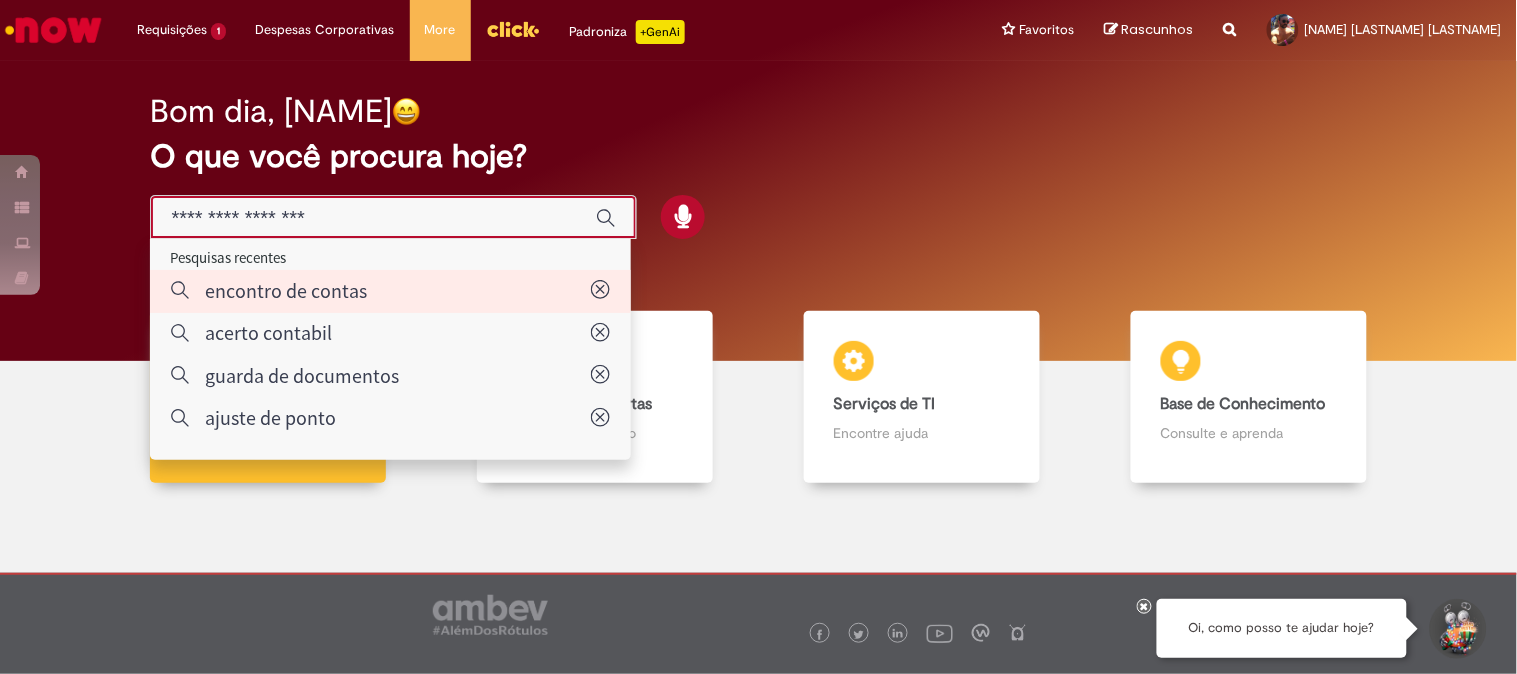 type on "**********" 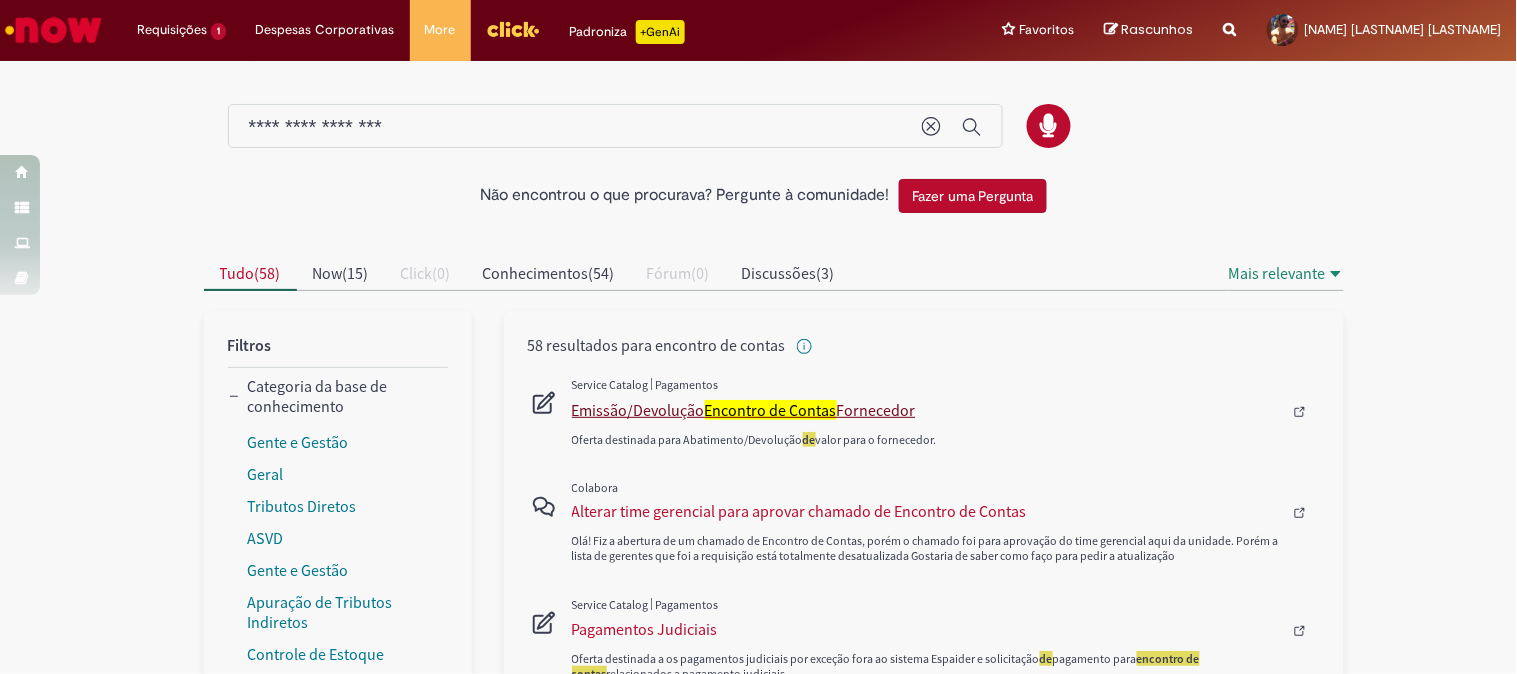 click on "Emissão/Devolução  Encontro de Contas  Fornecedor" at bounding box center (927, 410) 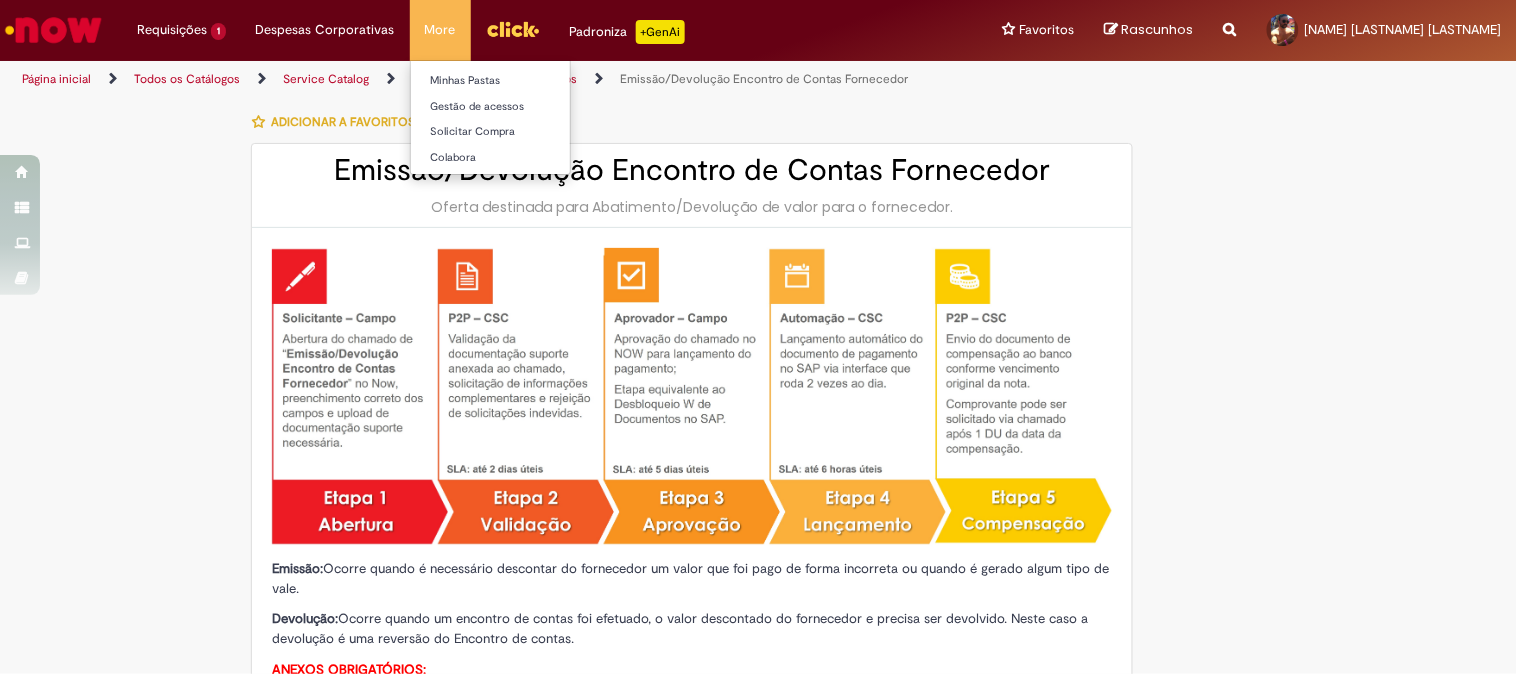 type on "********" 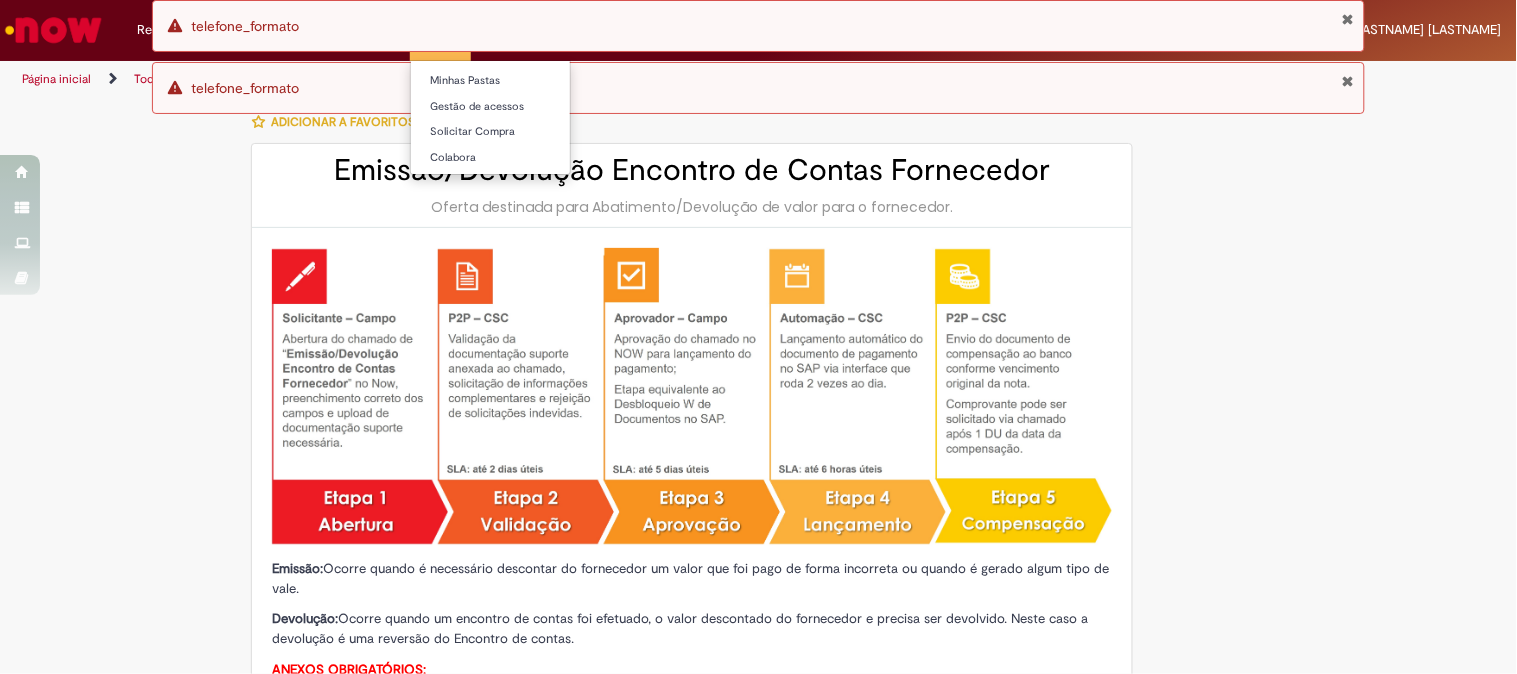 scroll, scrollTop: 900, scrollLeft: 0, axis: vertical 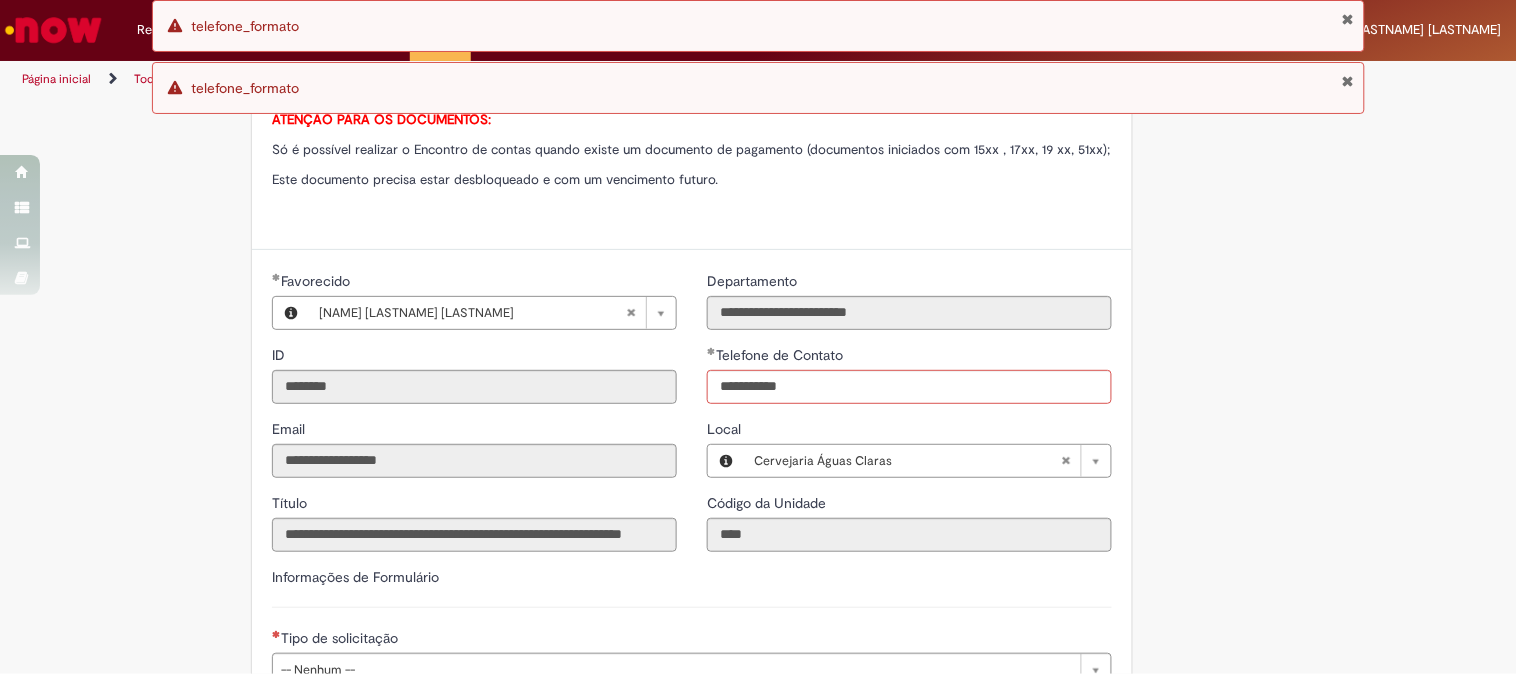 type on "**********" 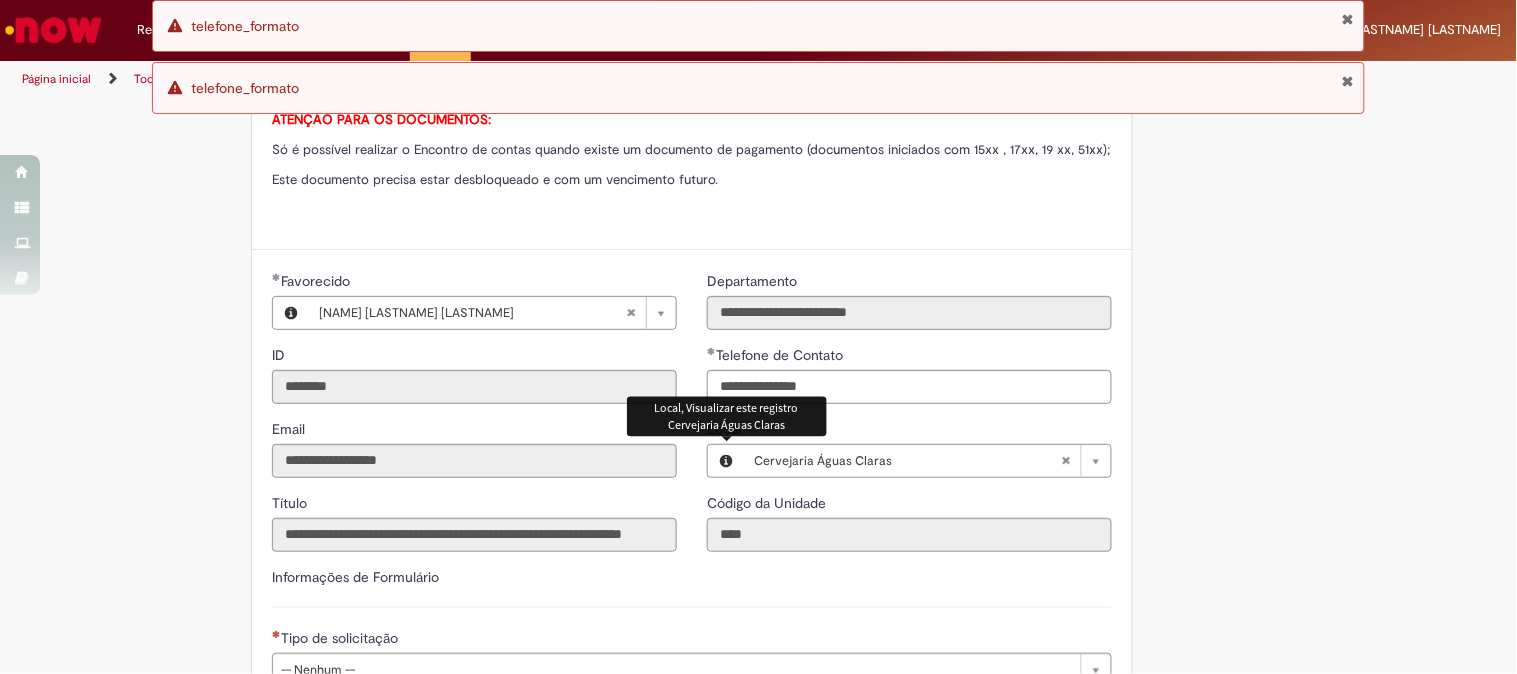 type 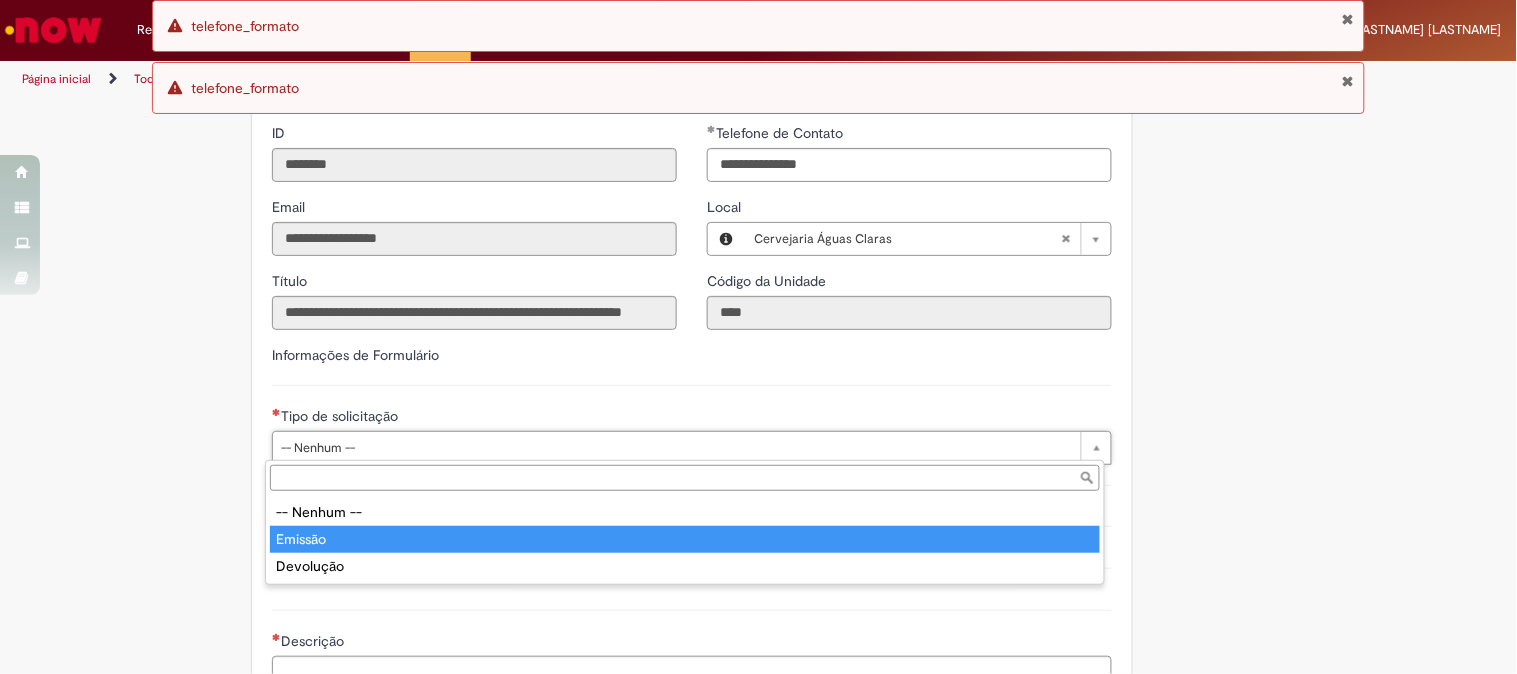 type on "*******" 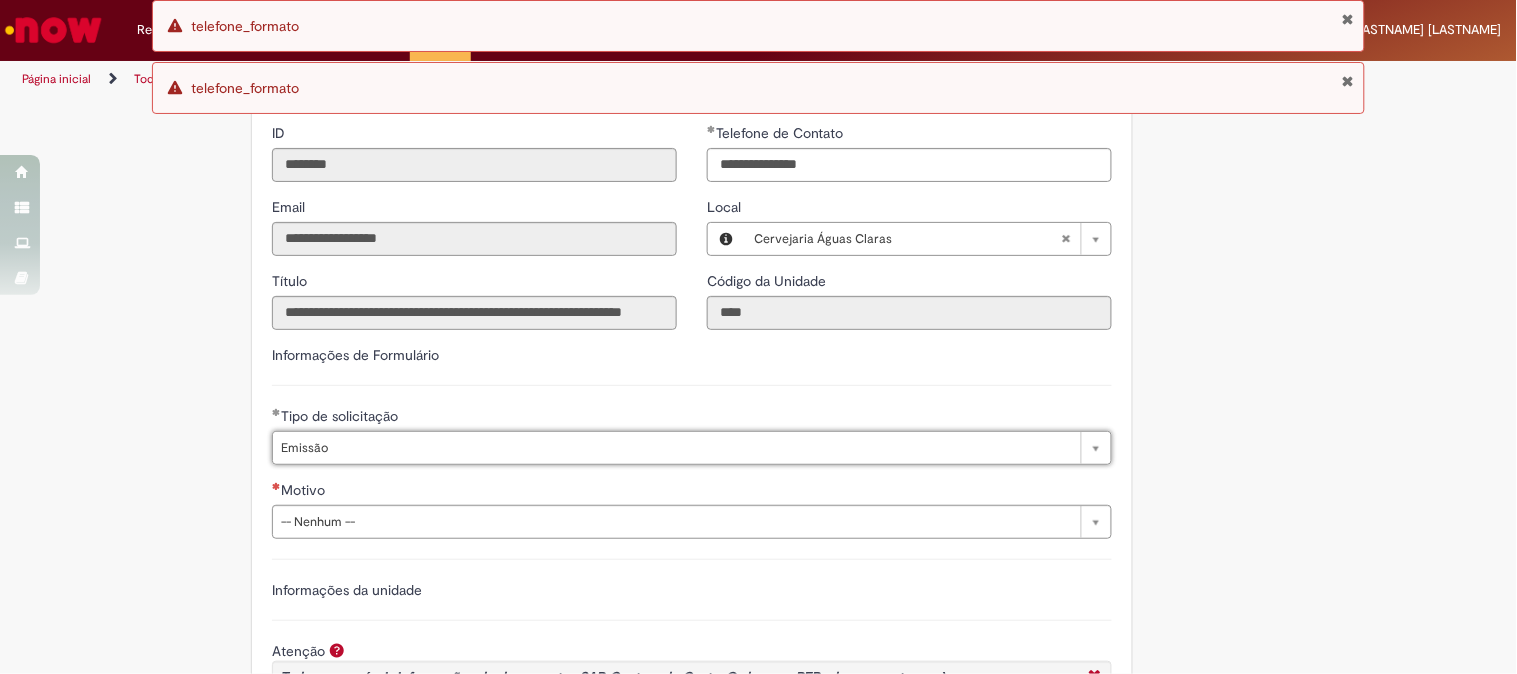click at bounding box center [1347, 19] 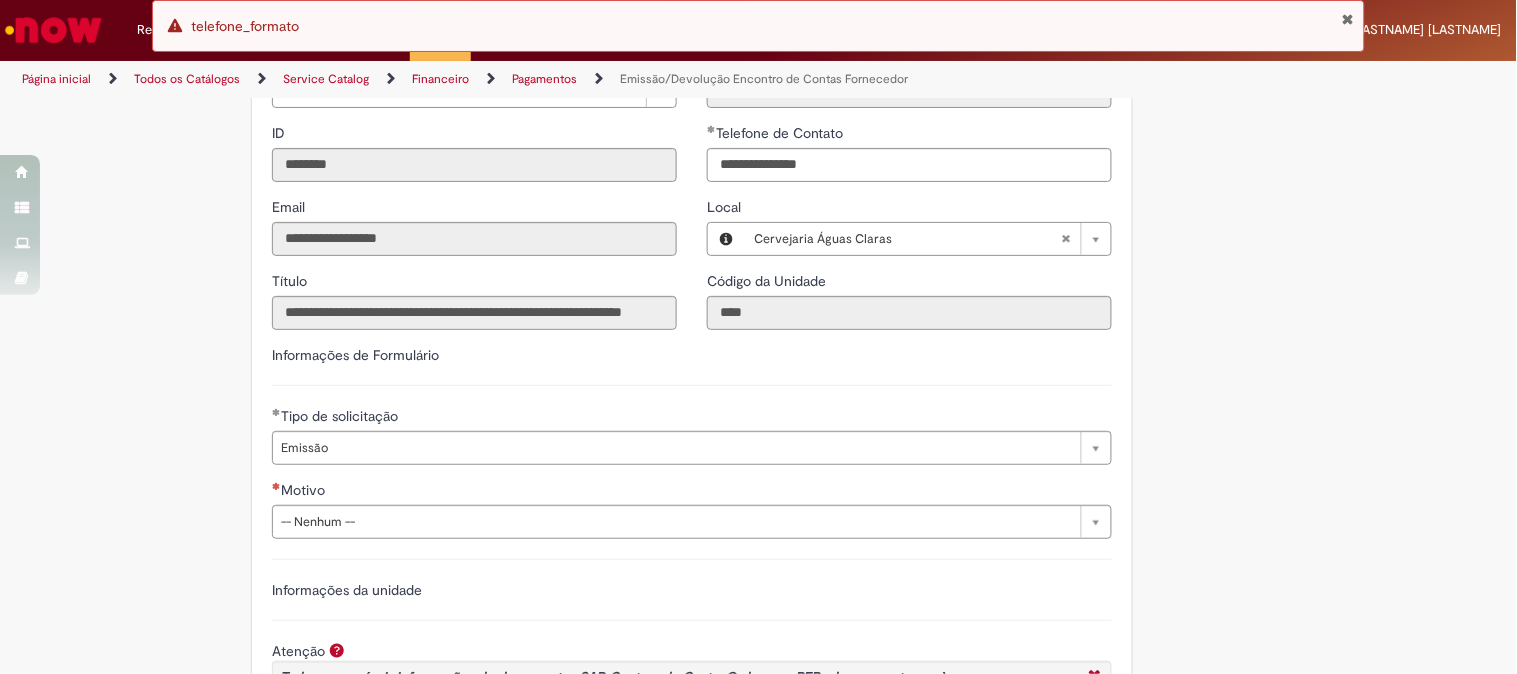 click on "Página inicial
Todos os Catálogos     Service Catalog     Financeiro     Pagamentos       Emissão/Devolução Encontro de Contas Fornecedor" at bounding box center (758, 79) 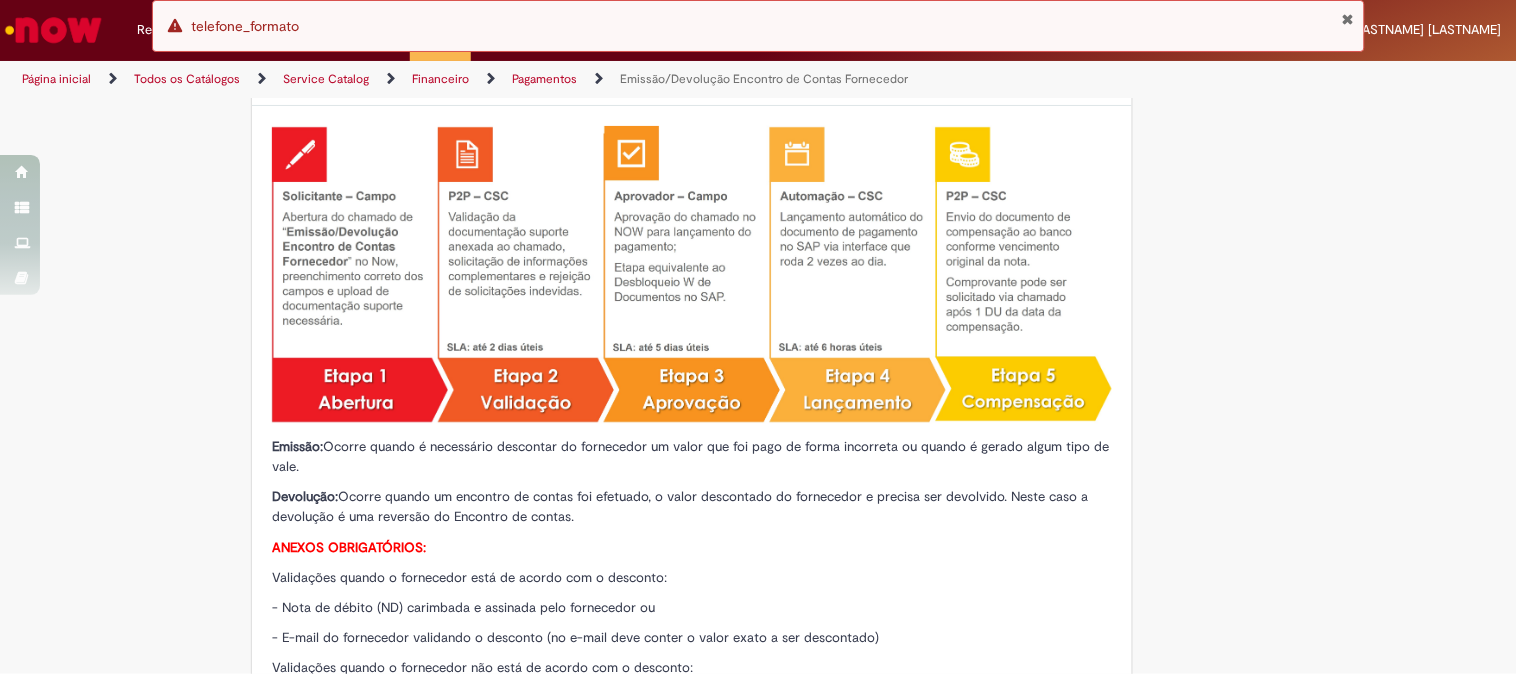 scroll, scrollTop: 0, scrollLeft: 0, axis: both 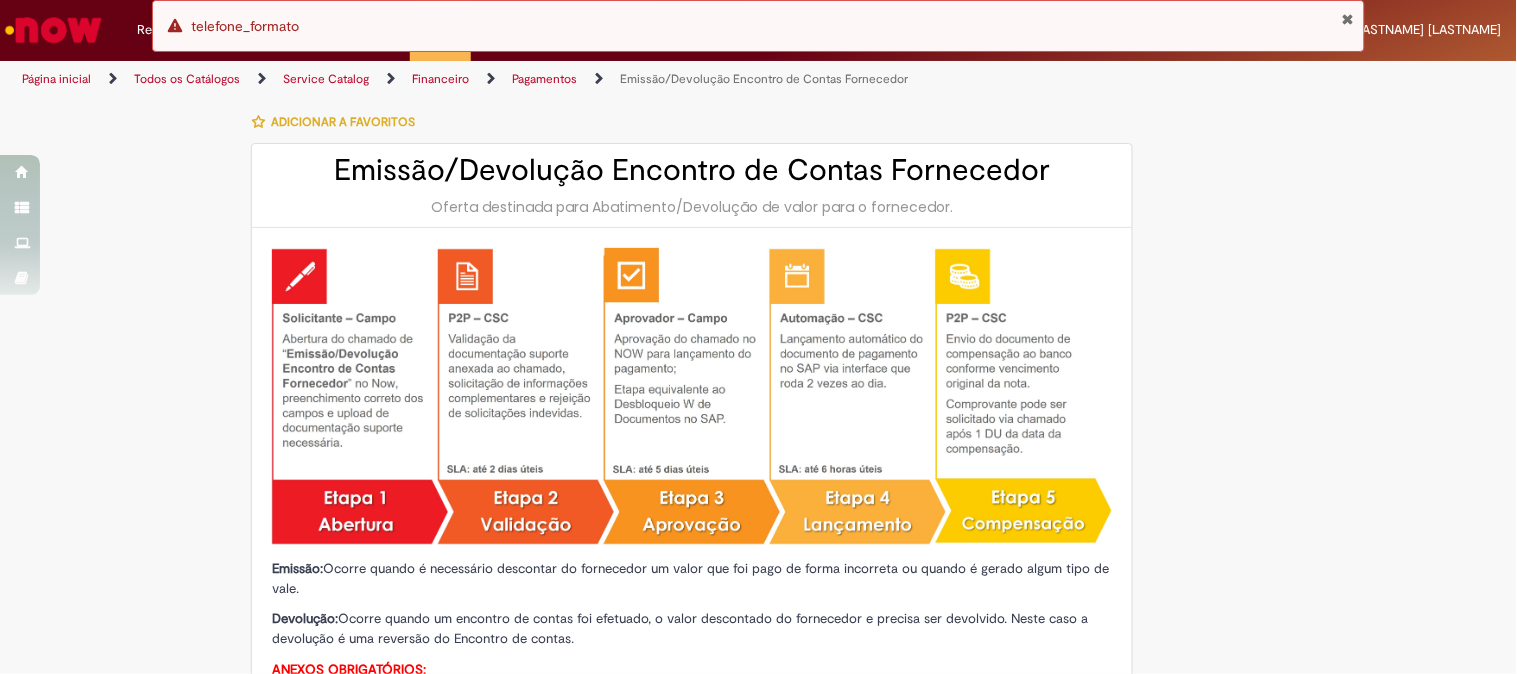 click at bounding box center [1347, 19] 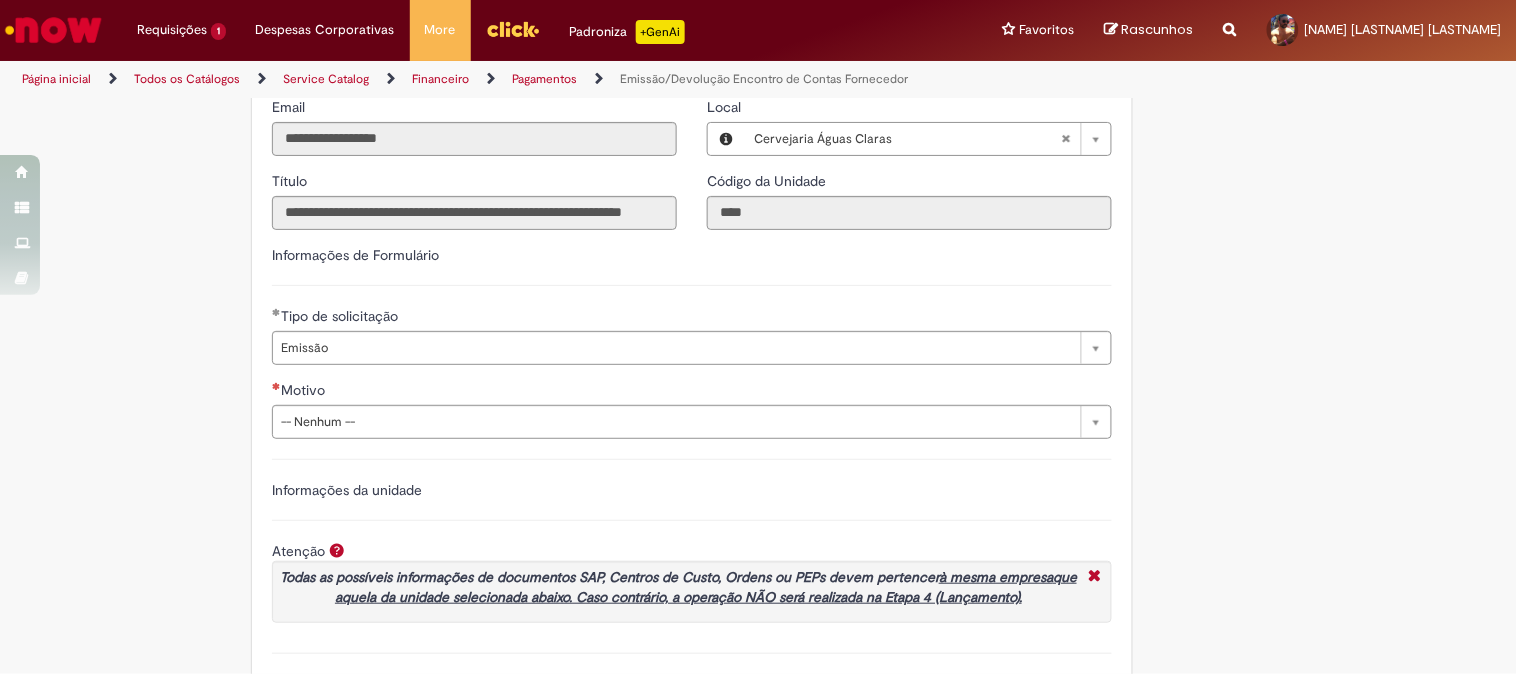 scroll, scrollTop: 1333, scrollLeft: 0, axis: vertical 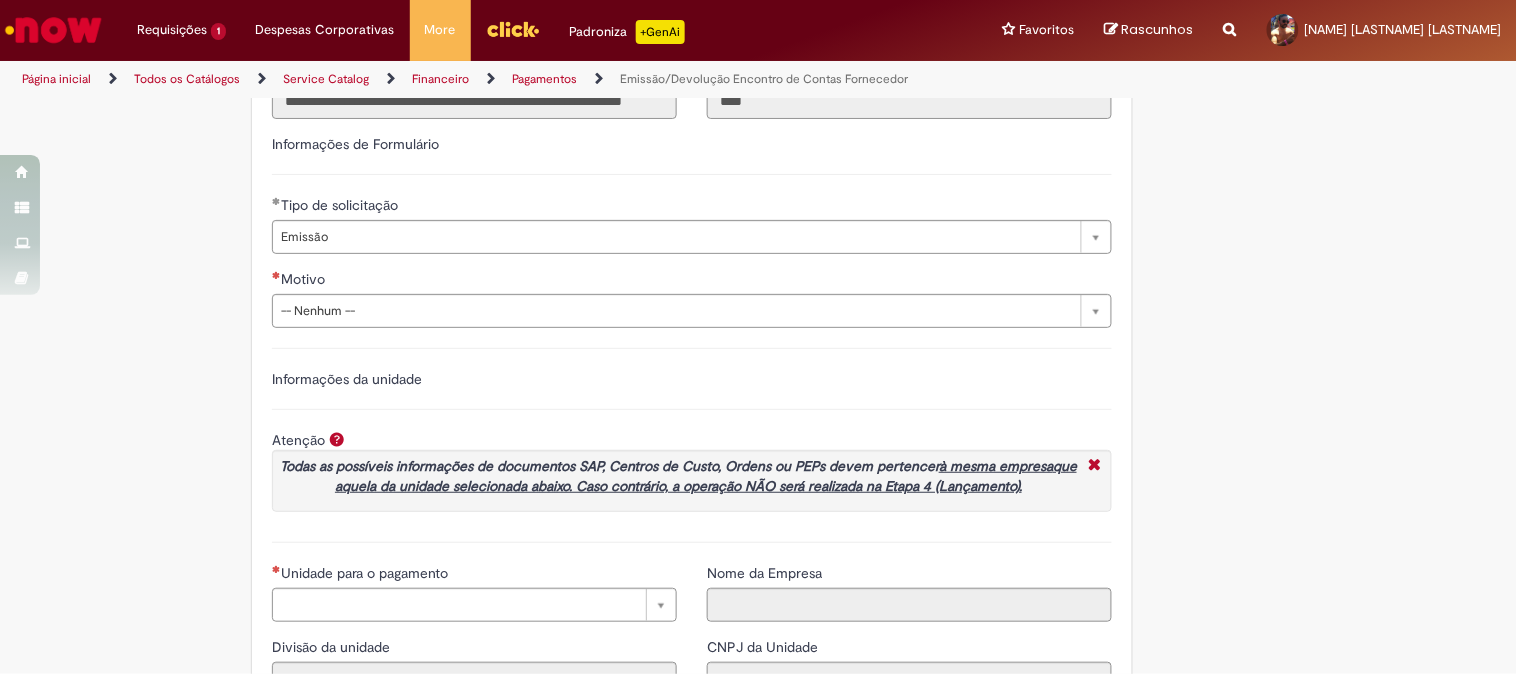 drag, startPoint x: 391, startPoint y: 318, endPoint x: 374, endPoint y: 344, distance: 31.06445 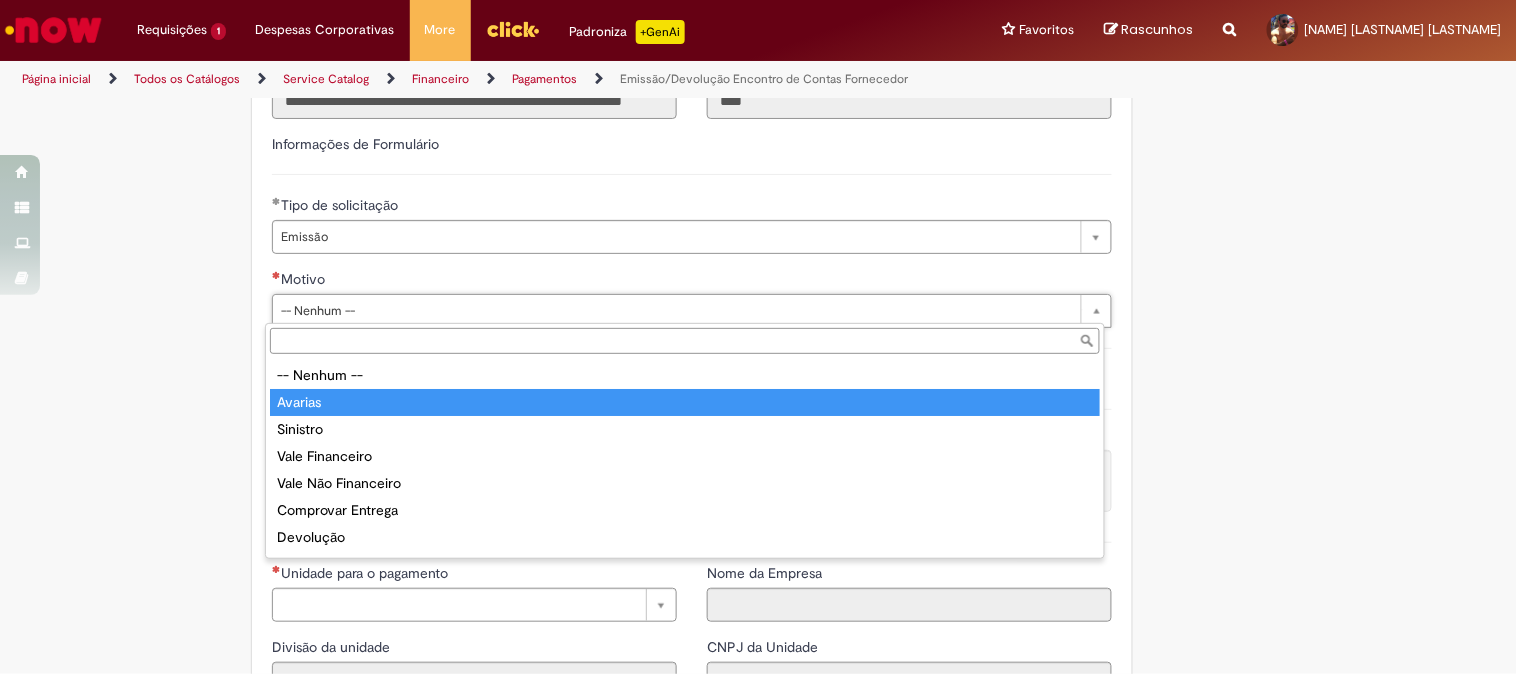 type on "*******" 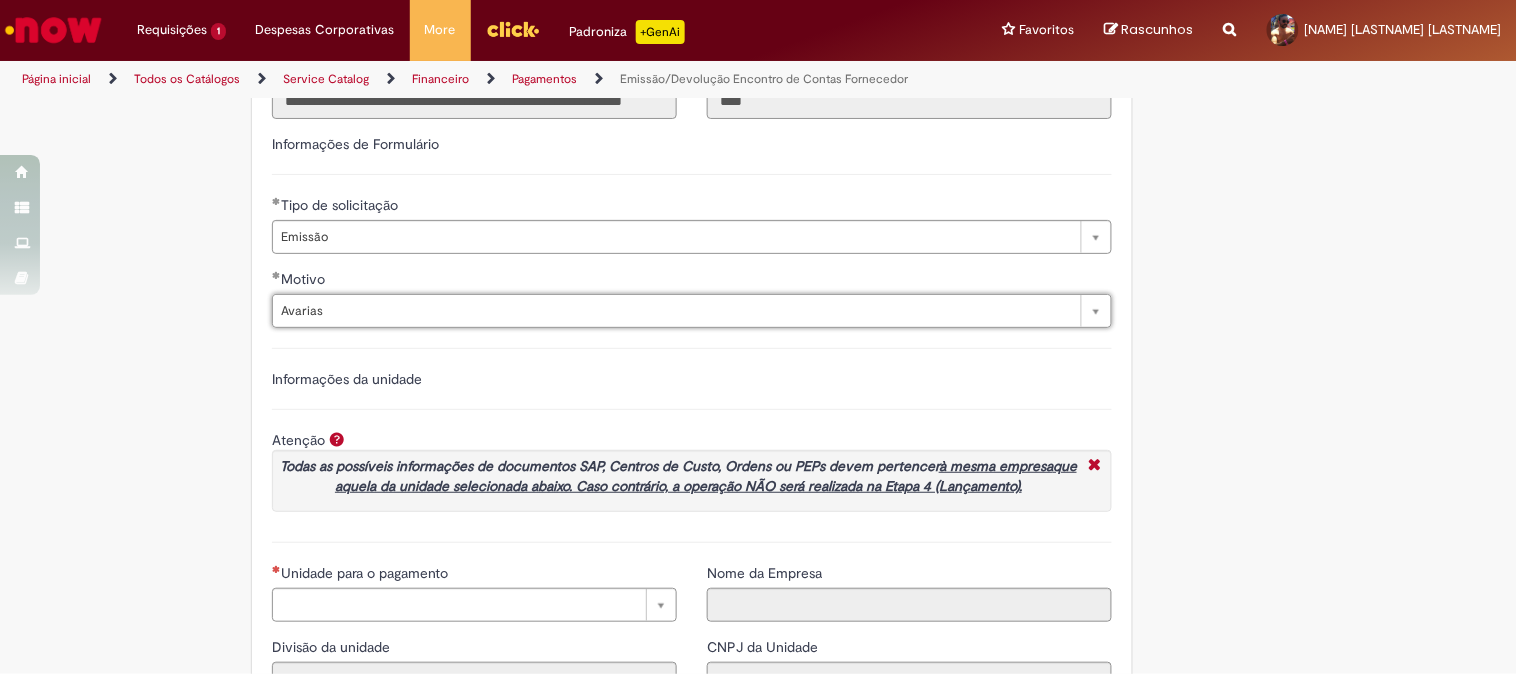 scroll, scrollTop: 1555, scrollLeft: 0, axis: vertical 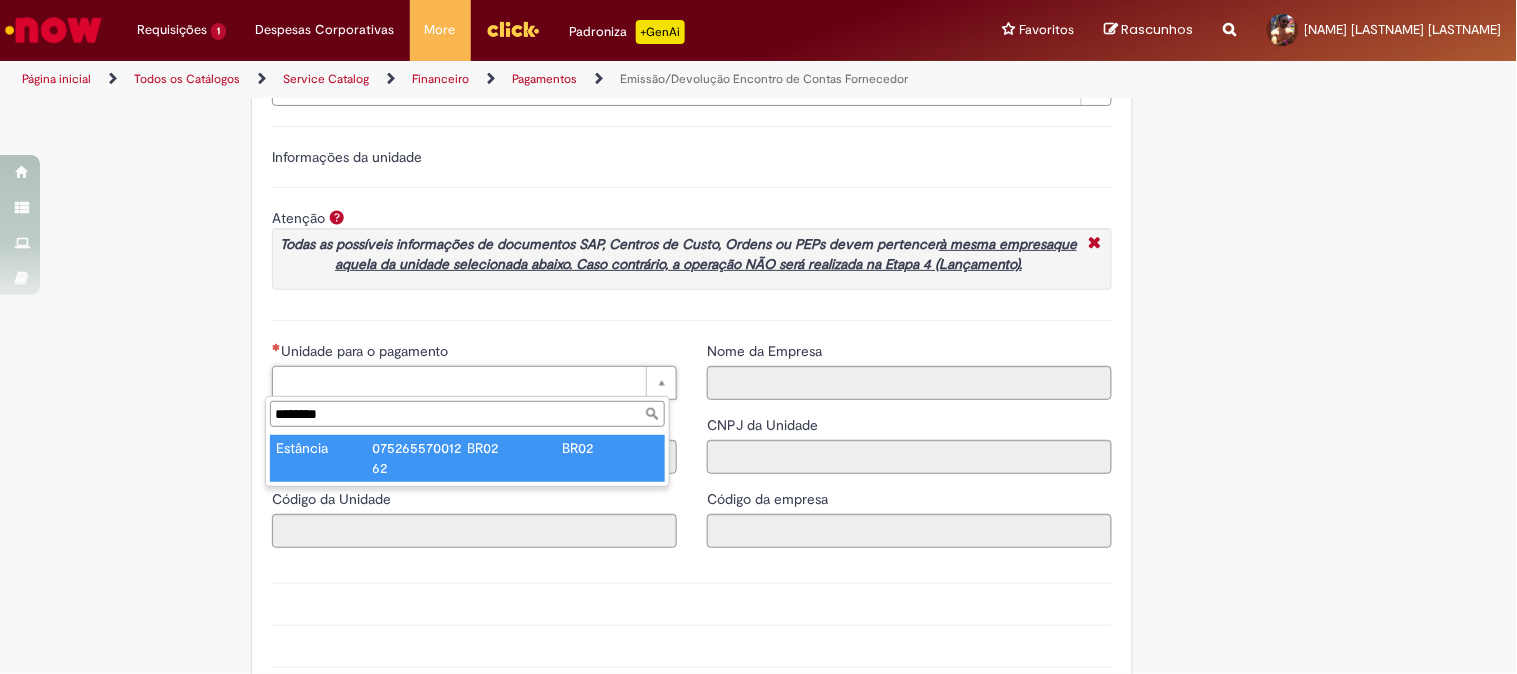 type on "********" 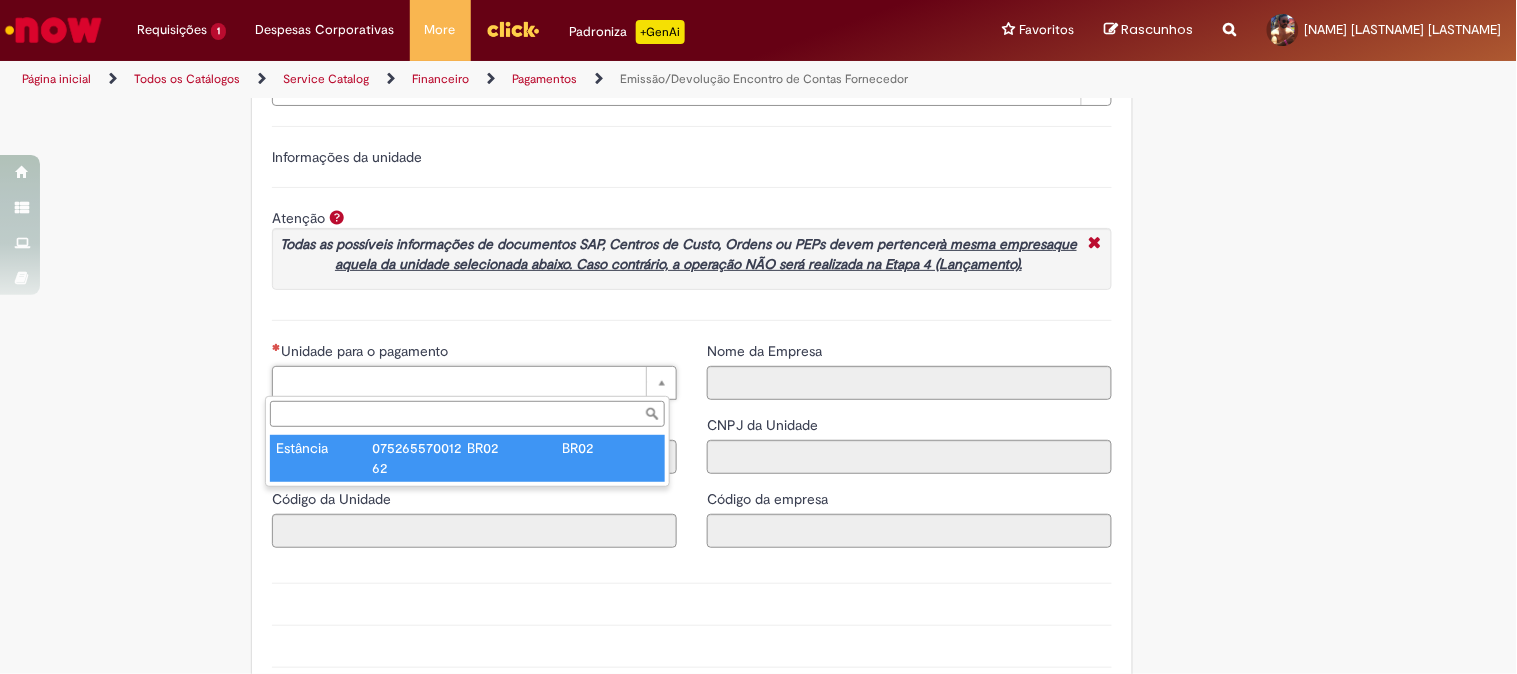 type on "****" 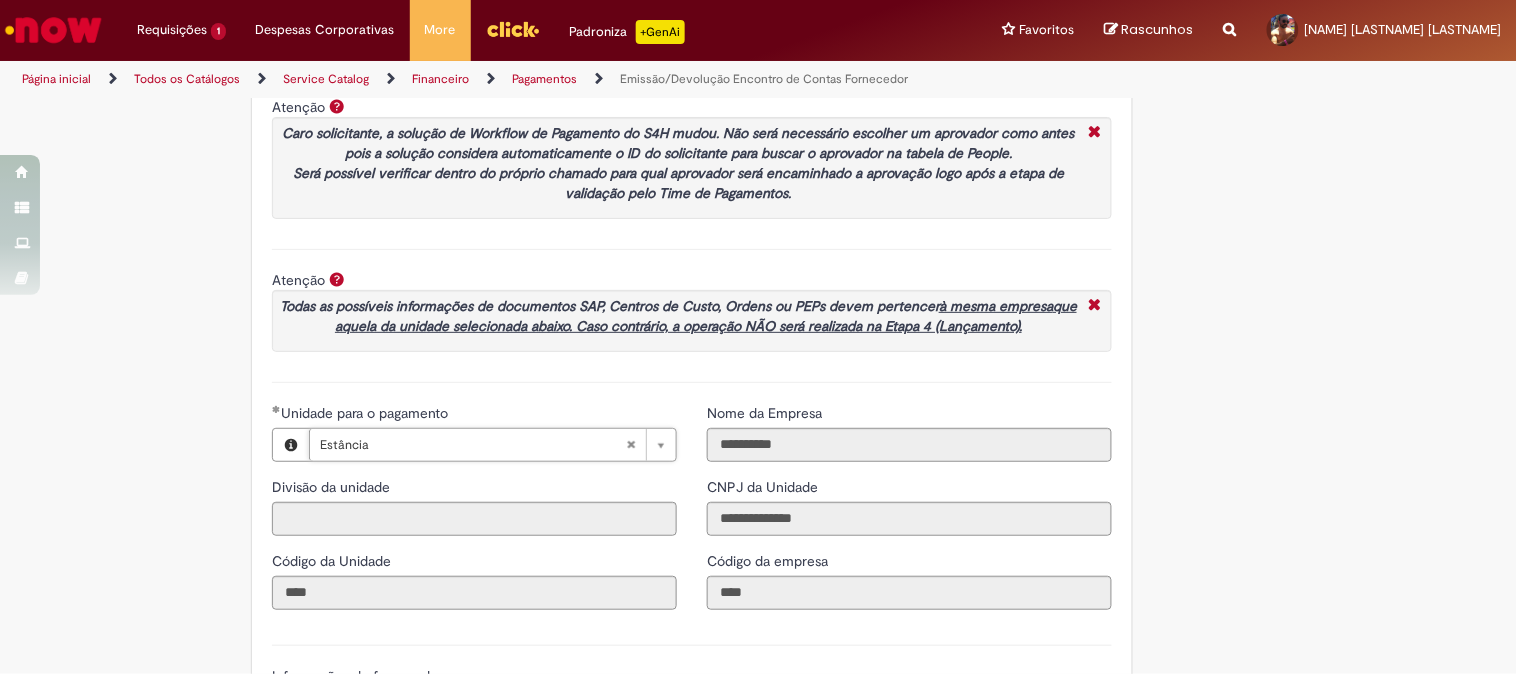 scroll, scrollTop: 1777, scrollLeft: 0, axis: vertical 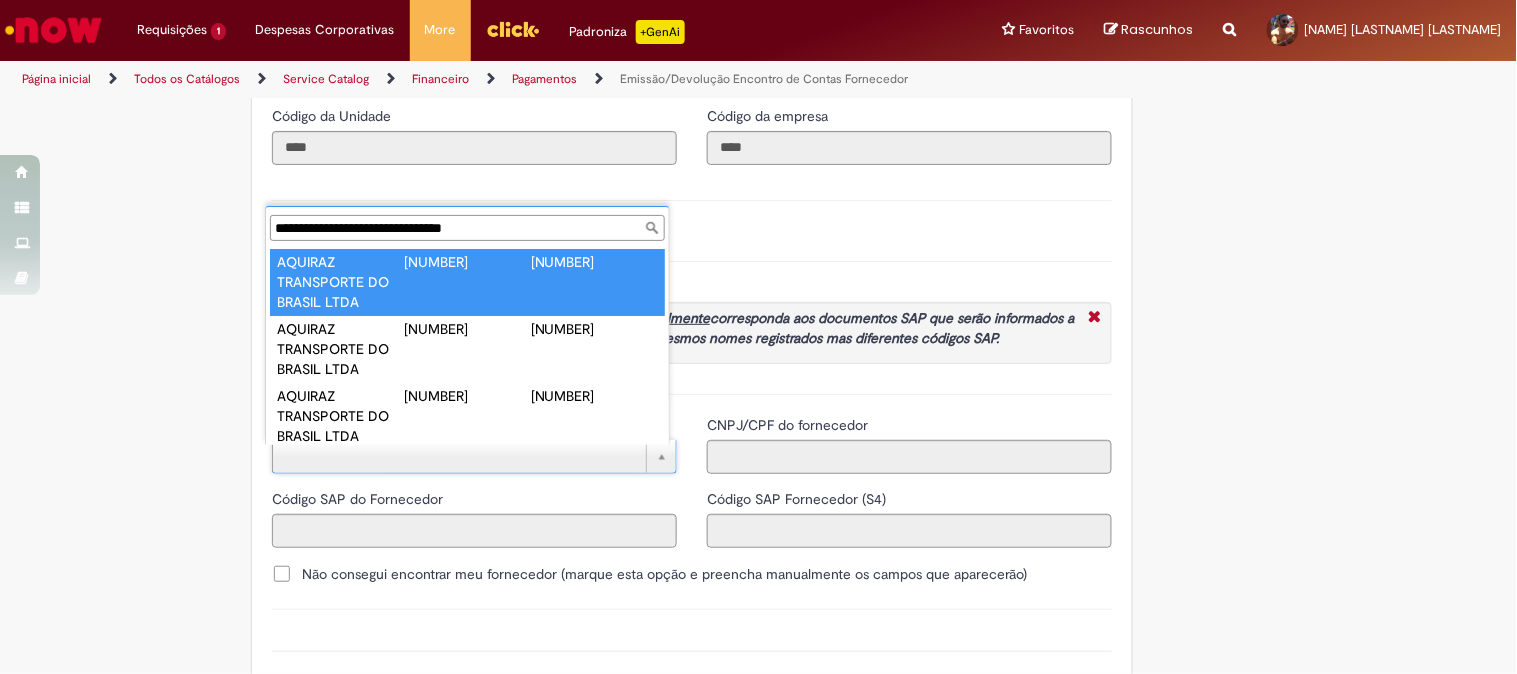 type on "**********" 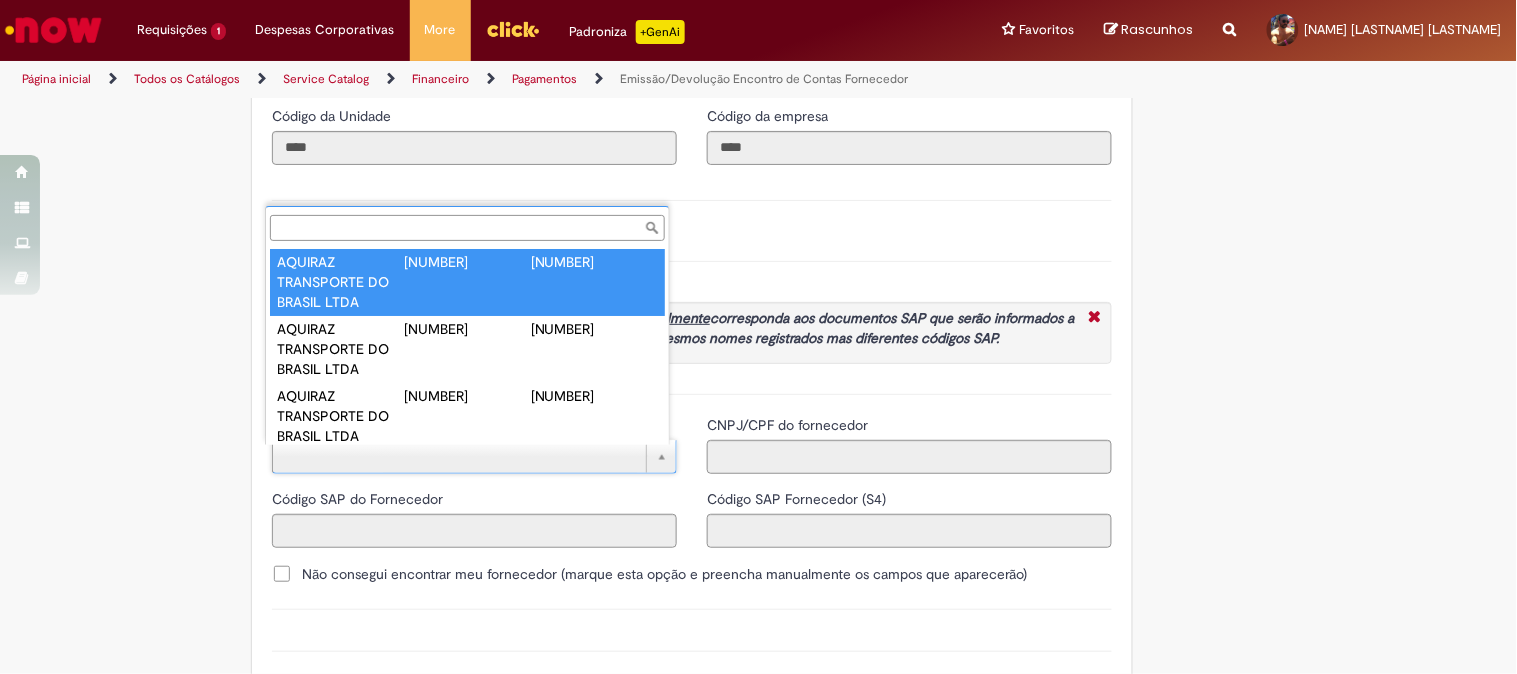 type on "******" 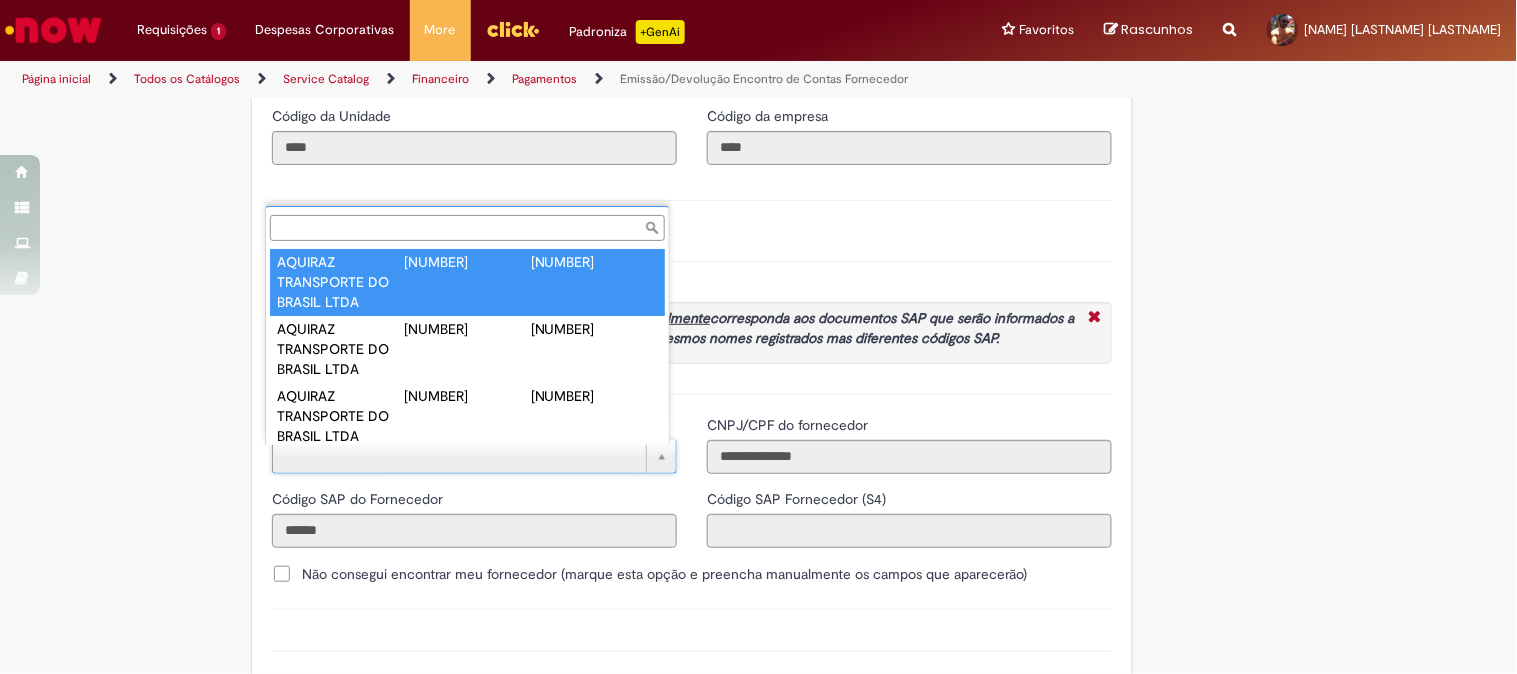 type on "**********" 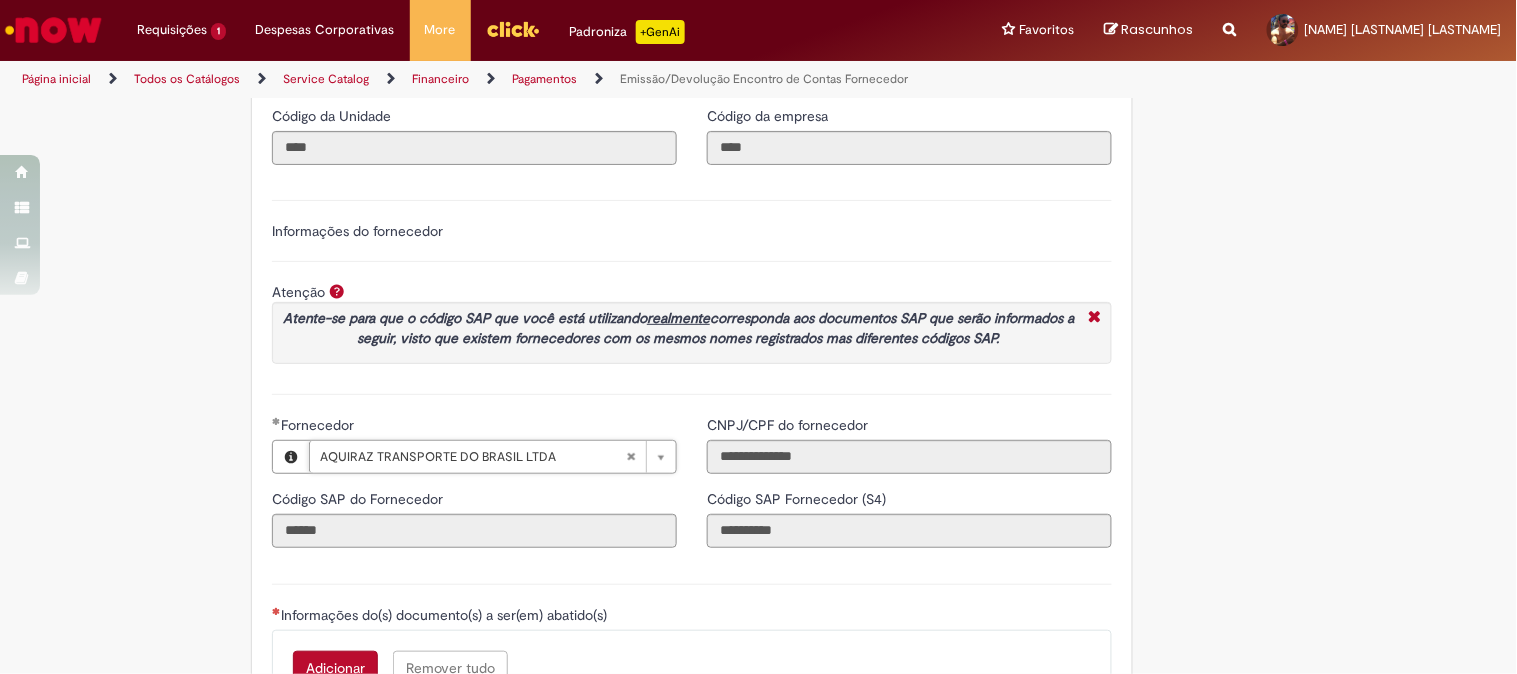 scroll, scrollTop: 2222, scrollLeft: 0, axis: vertical 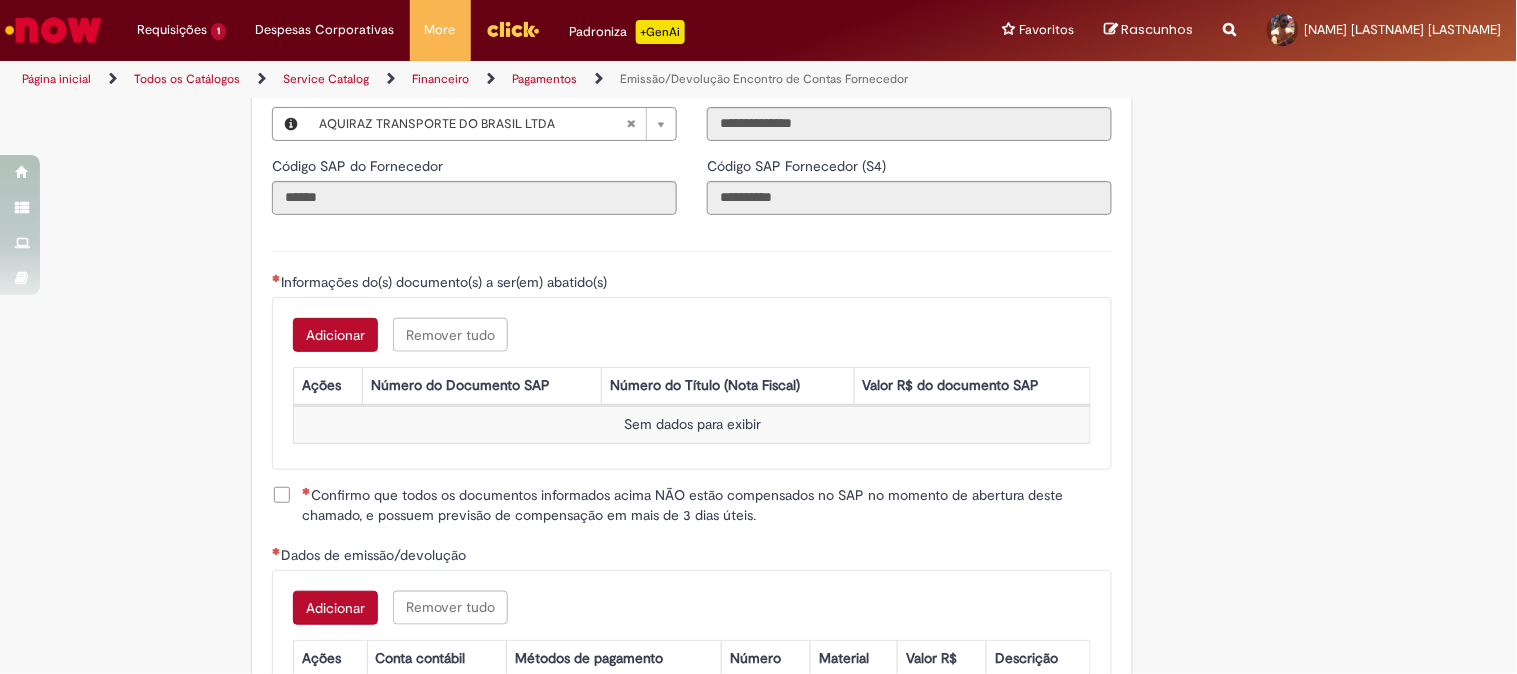click on "Adicionar" at bounding box center (335, 335) 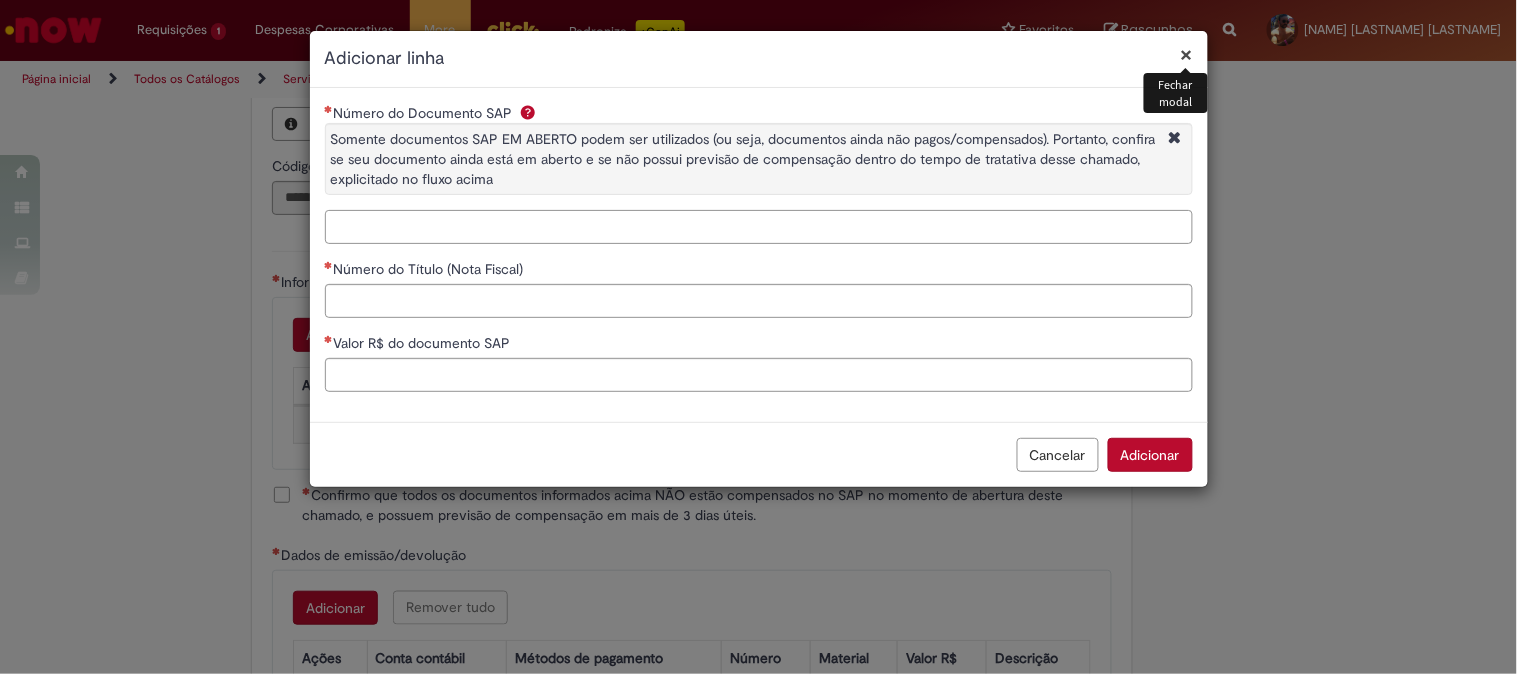 click on "Número do Documento SAP Somente documentos SAP EM ABERTO podem ser utilizados (ou seja, documentos ainda não pagos/compensados). Portanto, confira se seu documento ainda está em aberto e se não possui previsão de compensação dentro do tempo de tratativa desse chamado, explicitado no fluxo acima" at bounding box center (759, 227) 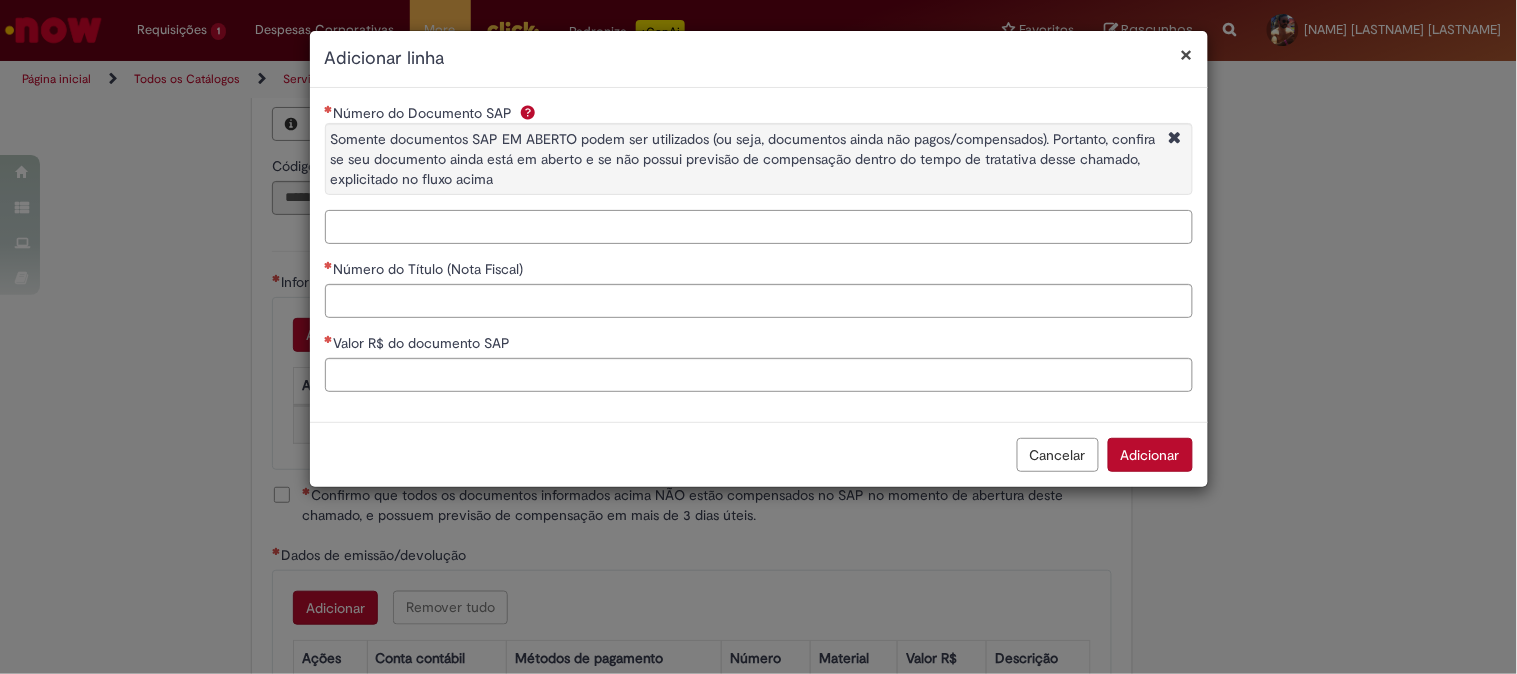 paste on "**********" 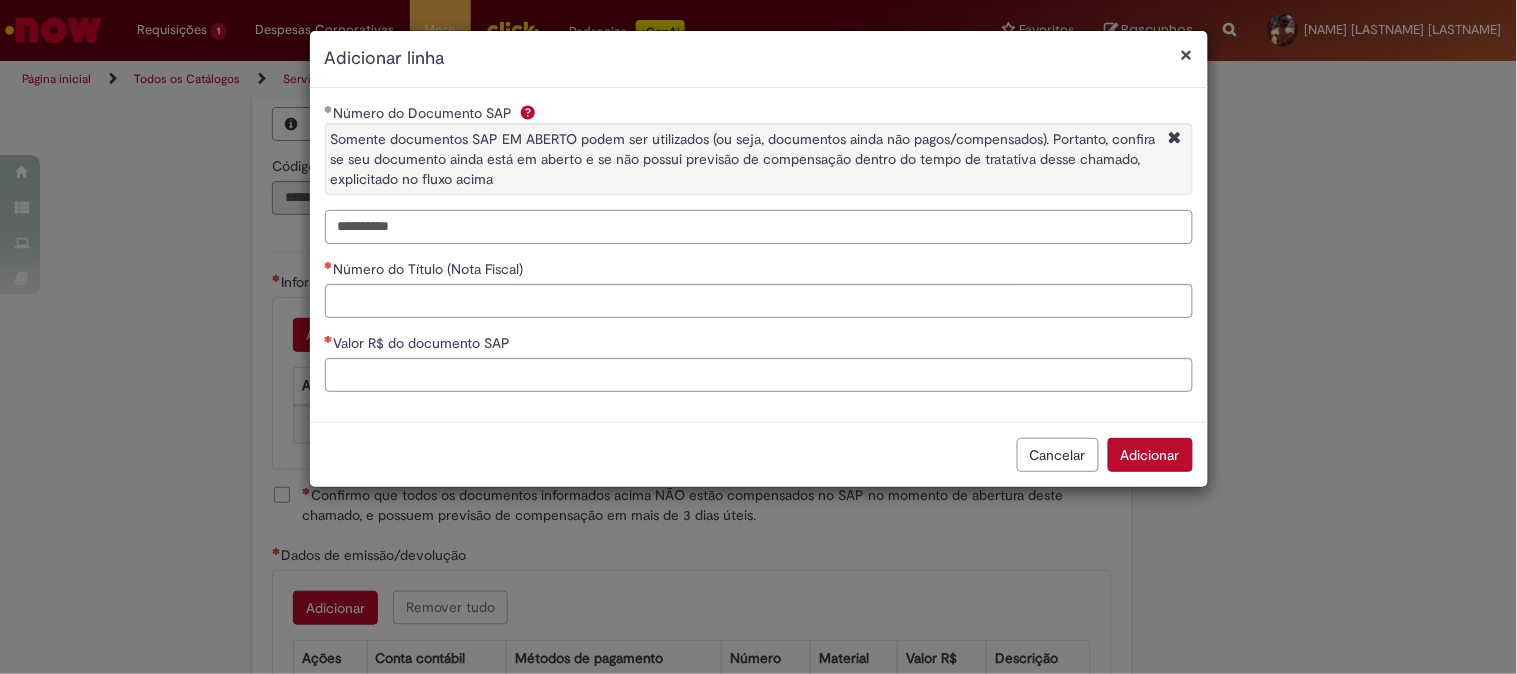 type on "**********" 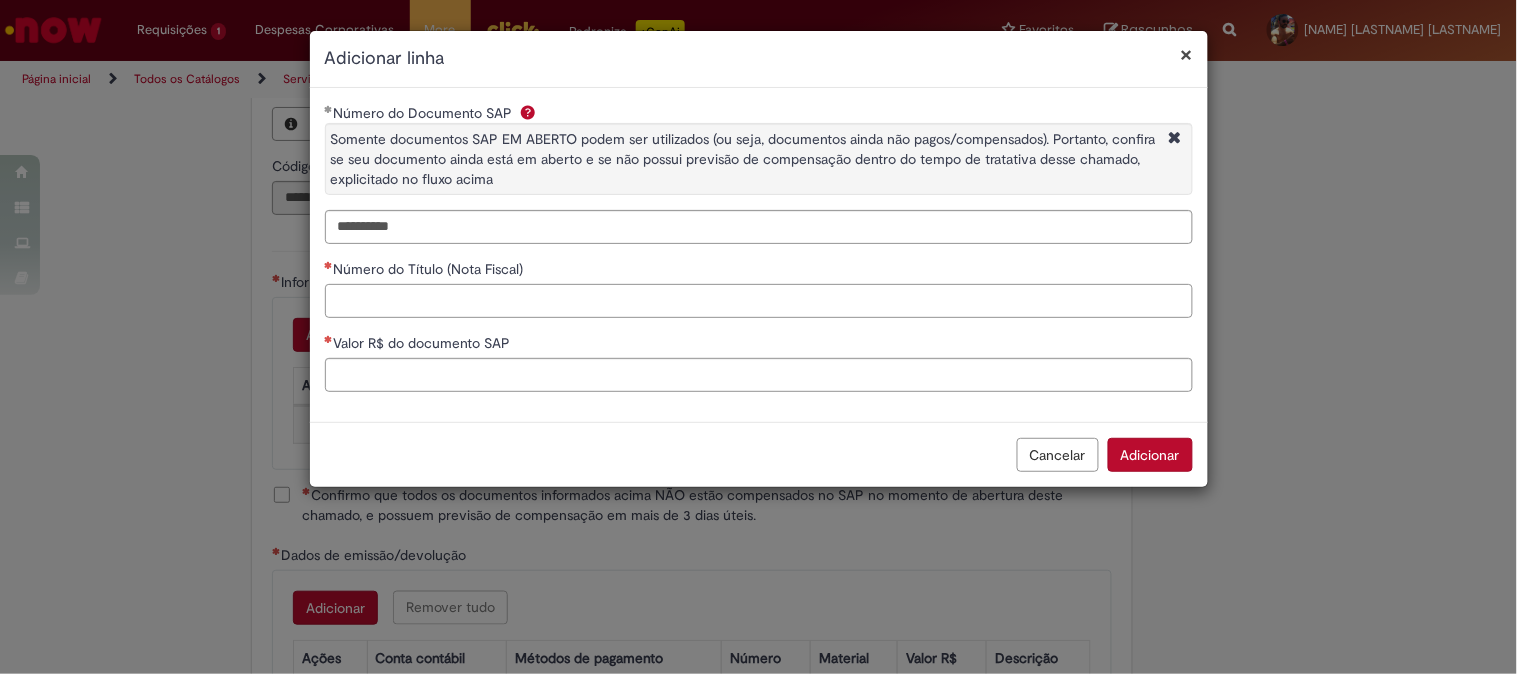 click on "Número do Título (Nota Fiscal)" at bounding box center [759, 301] 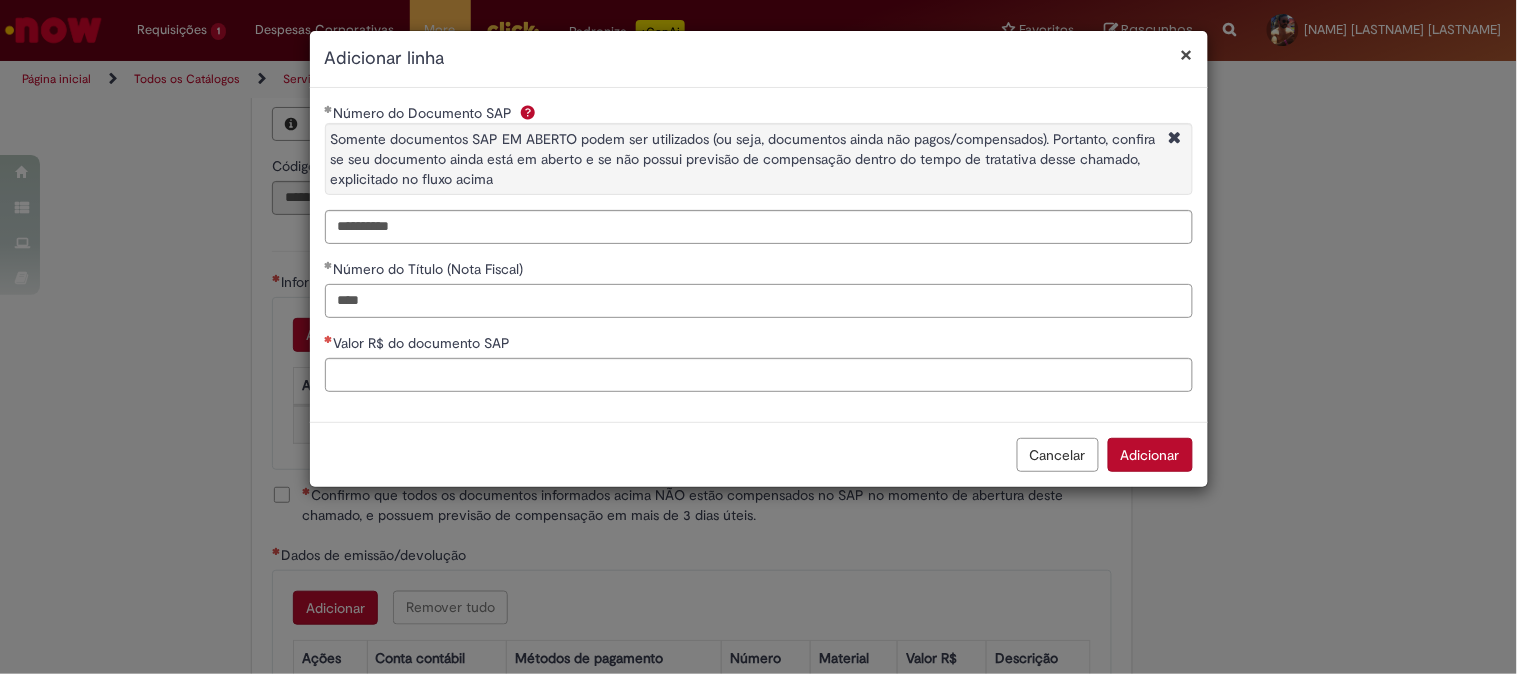 type on "****" 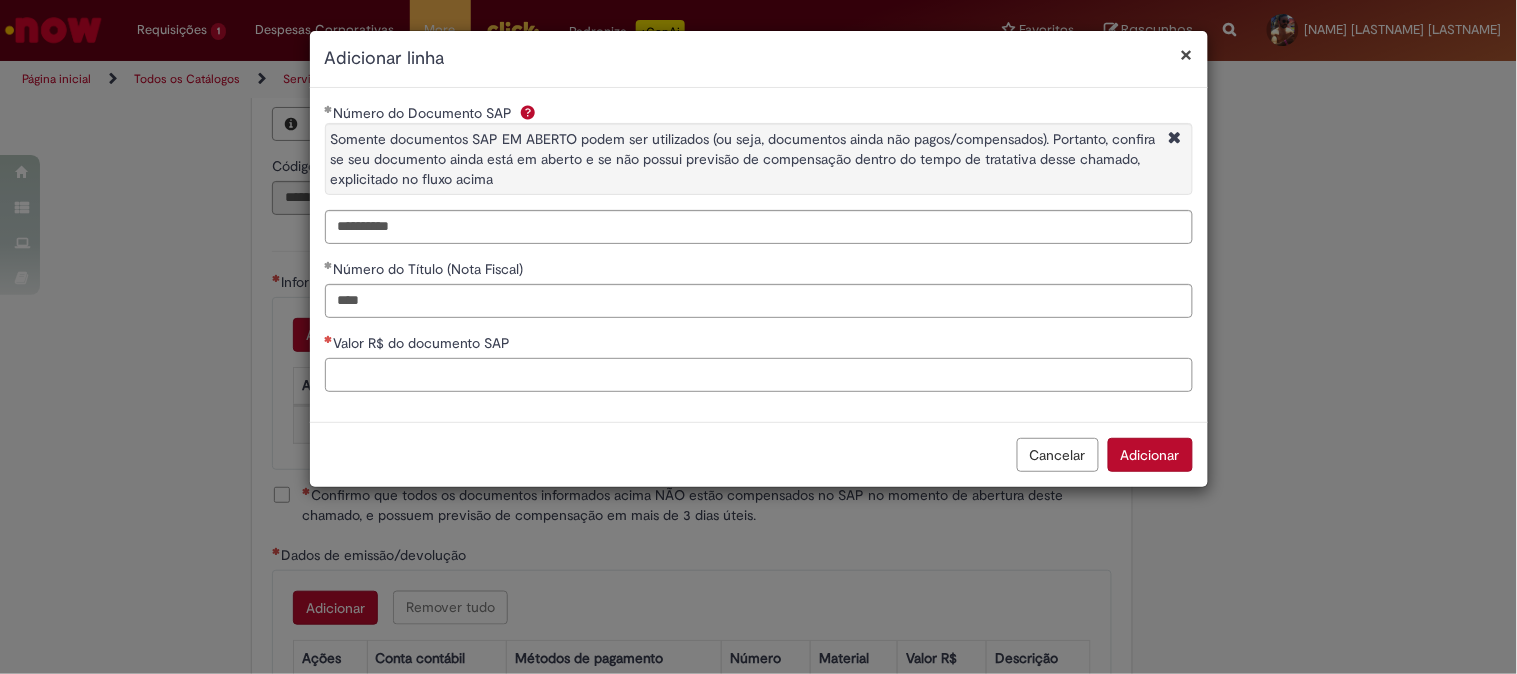 click on "Valor R$ do documento SAP" at bounding box center (759, 375) 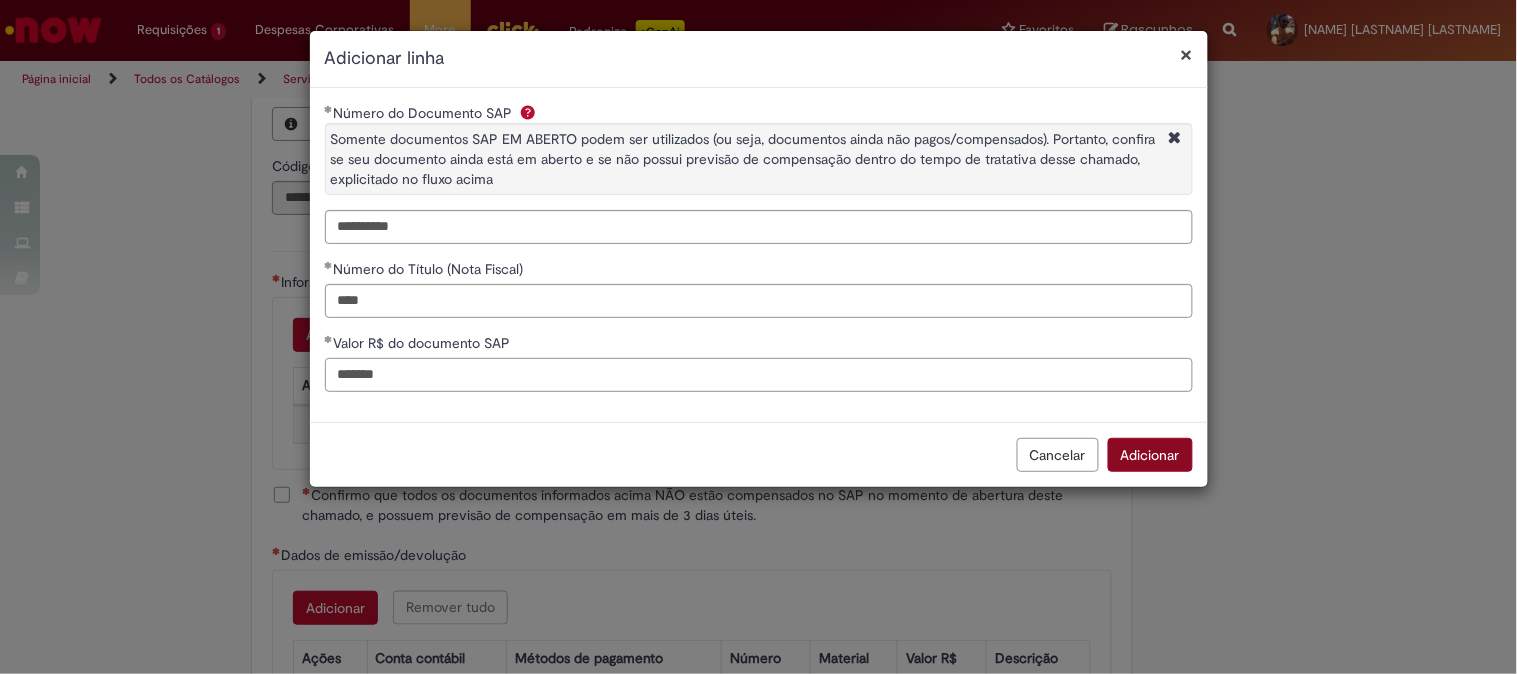 type on "*******" 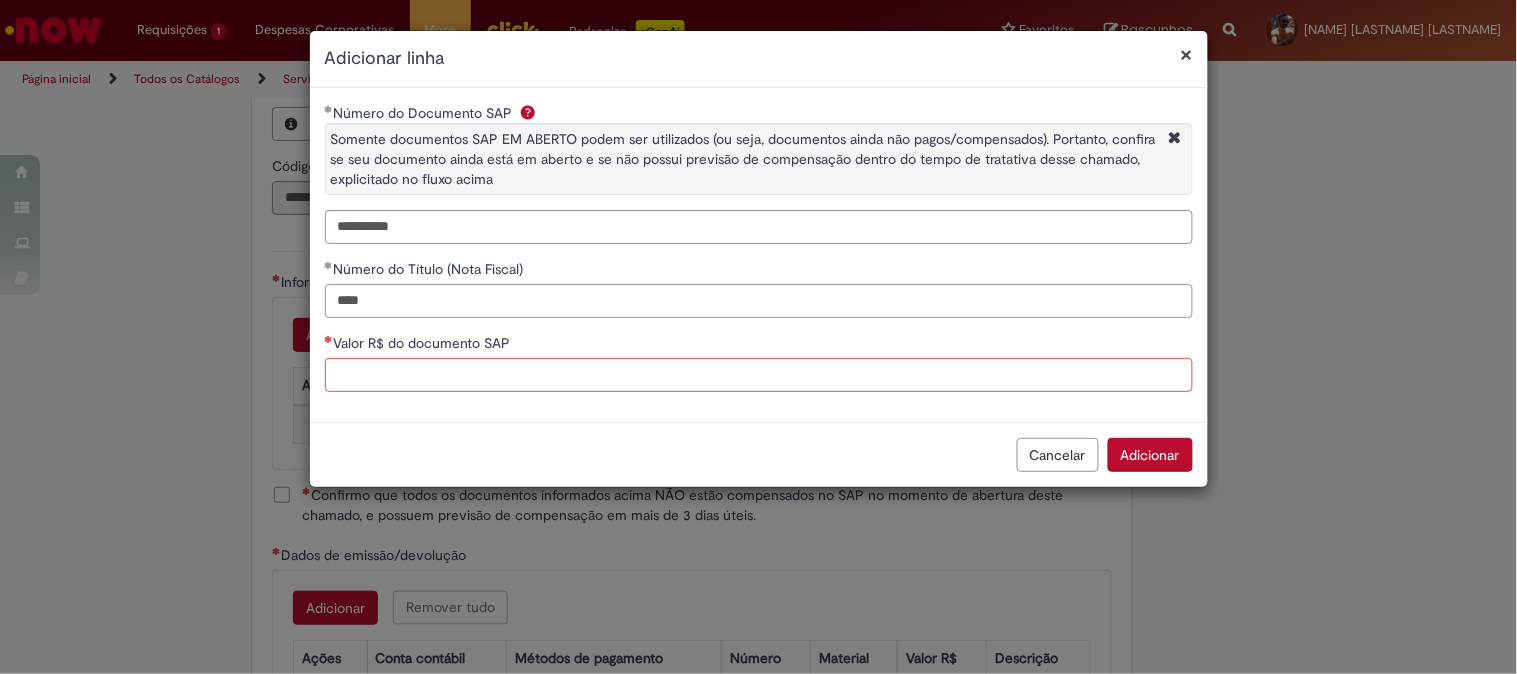 click on "Adicionar" at bounding box center [1150, 455] 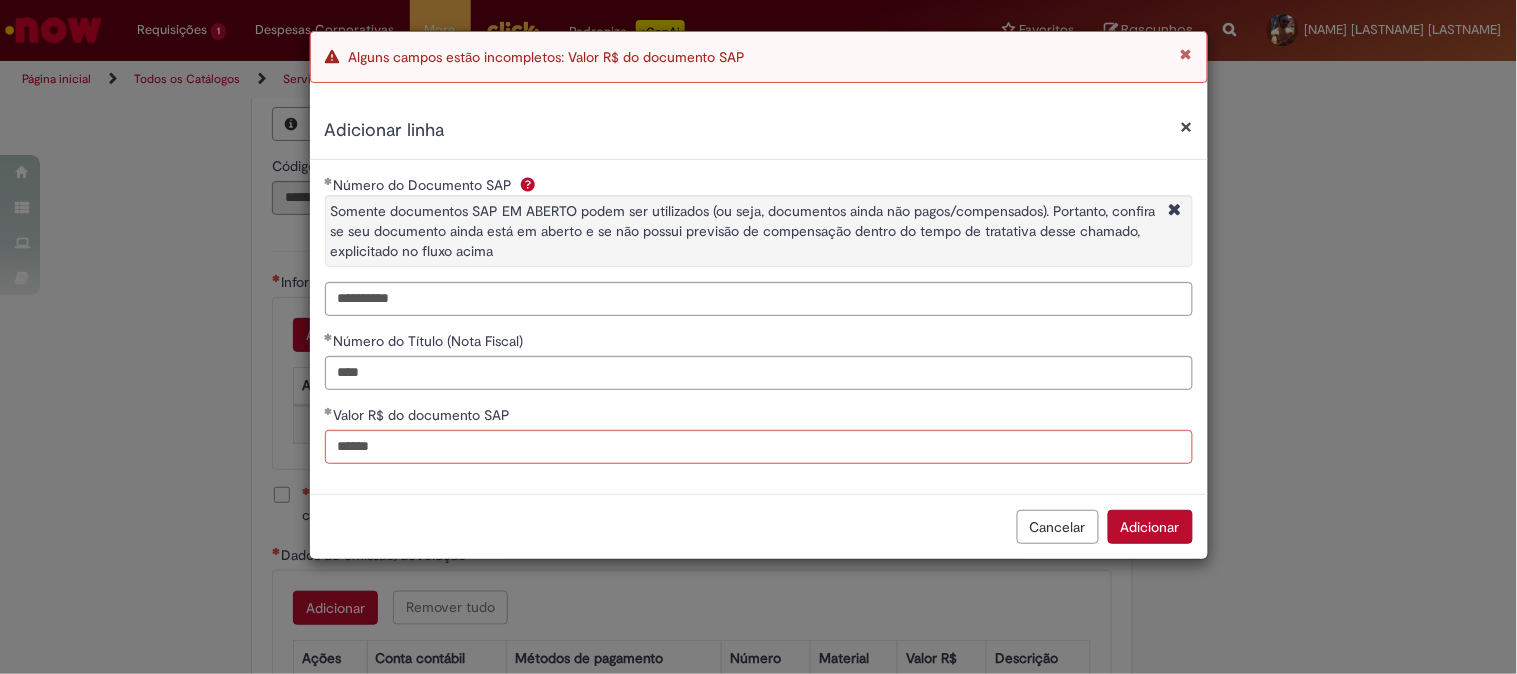 type on "**********" 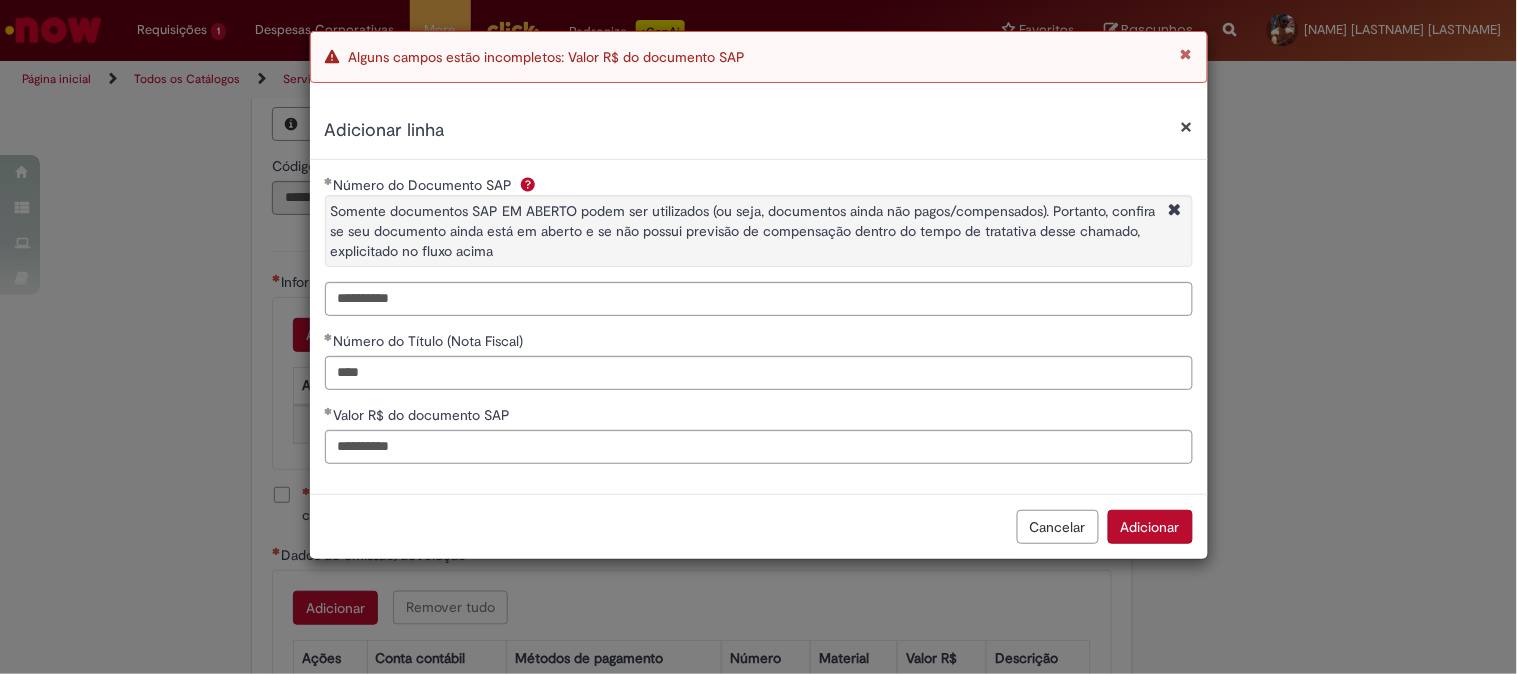 click on "Adicionar" at bounding box center [1150, 527] 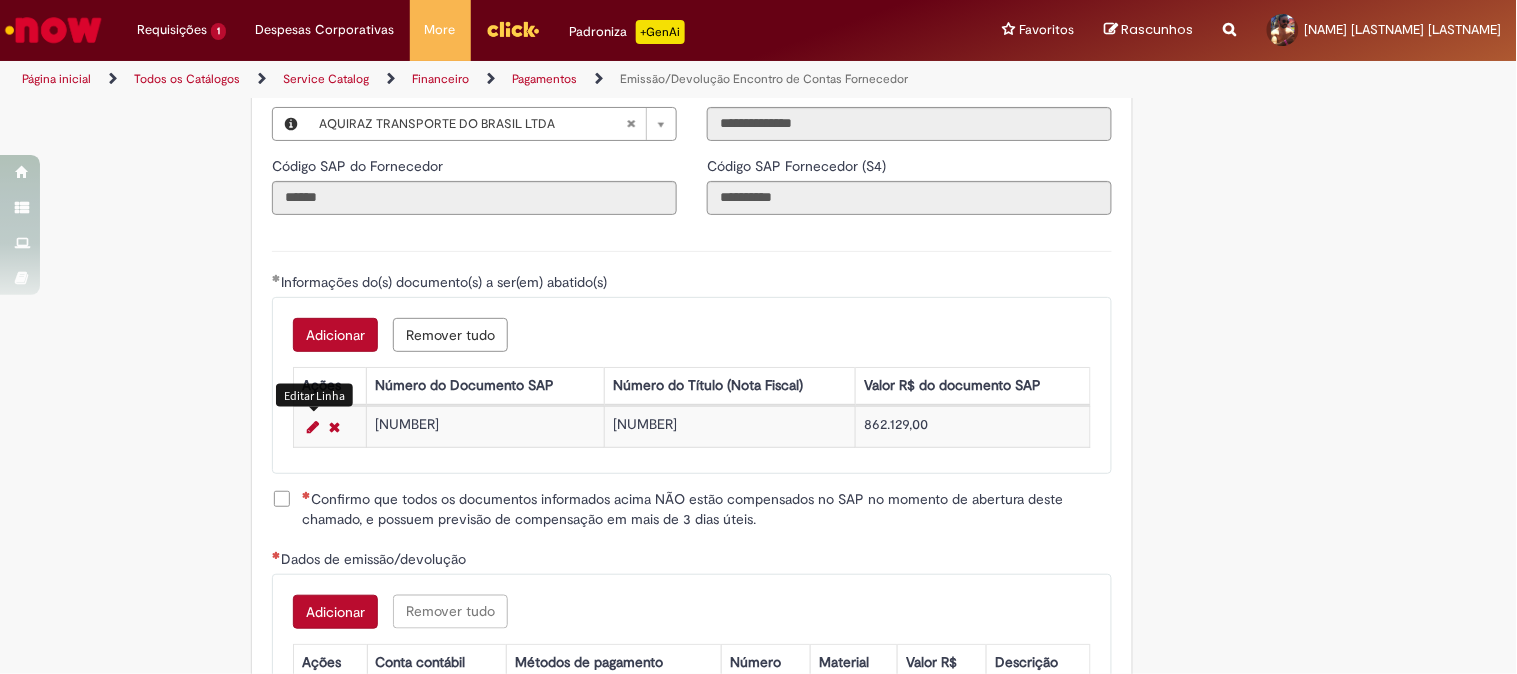 click at bounding box center (313, 427) 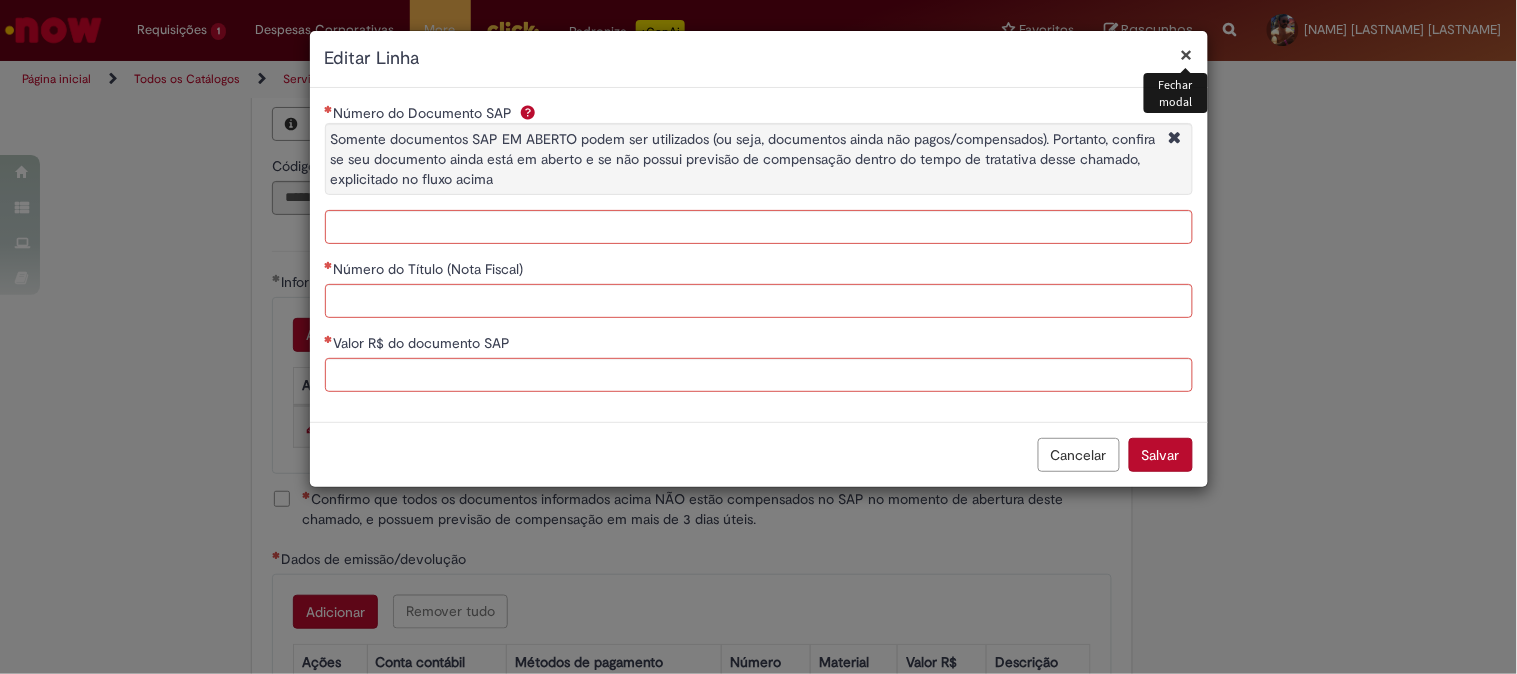 click on "Cancelar" at bounding box center (1079, 455) 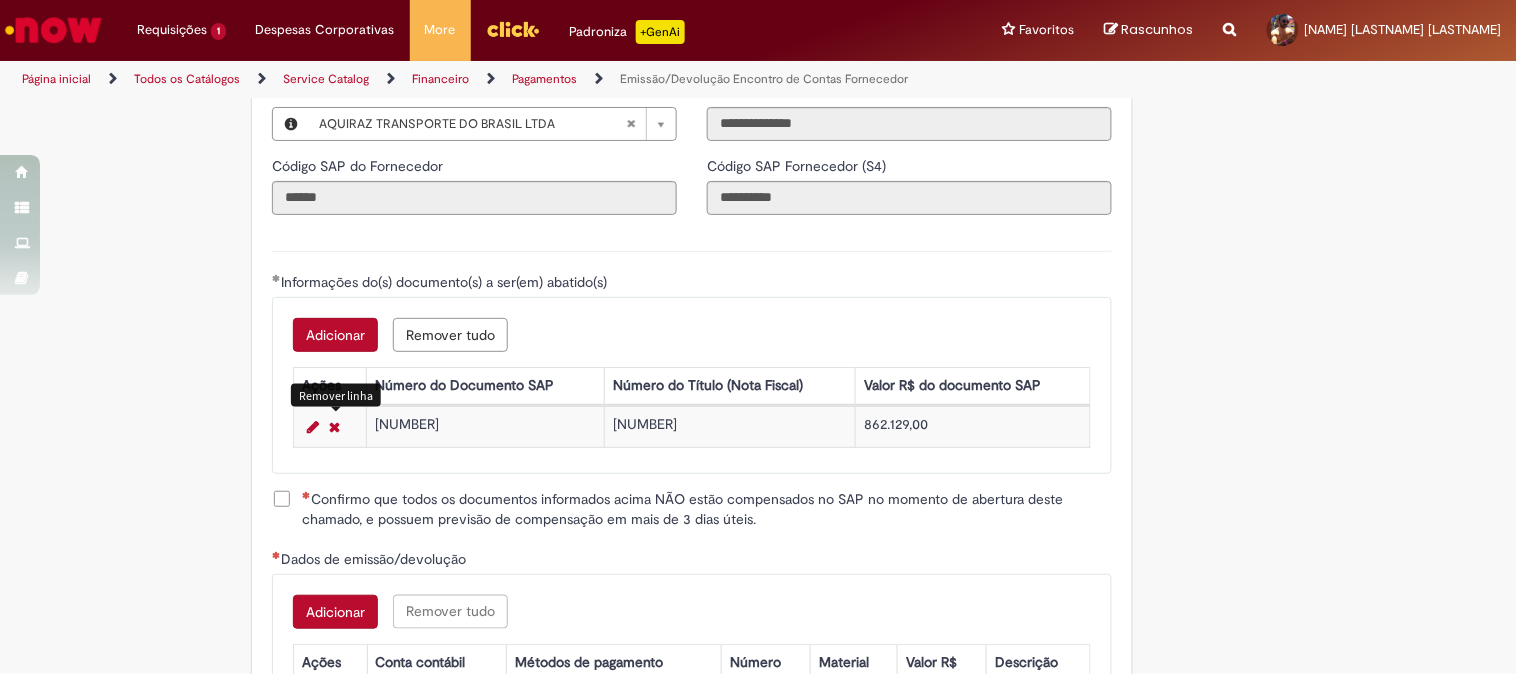 click at bounding box center (334, 427) 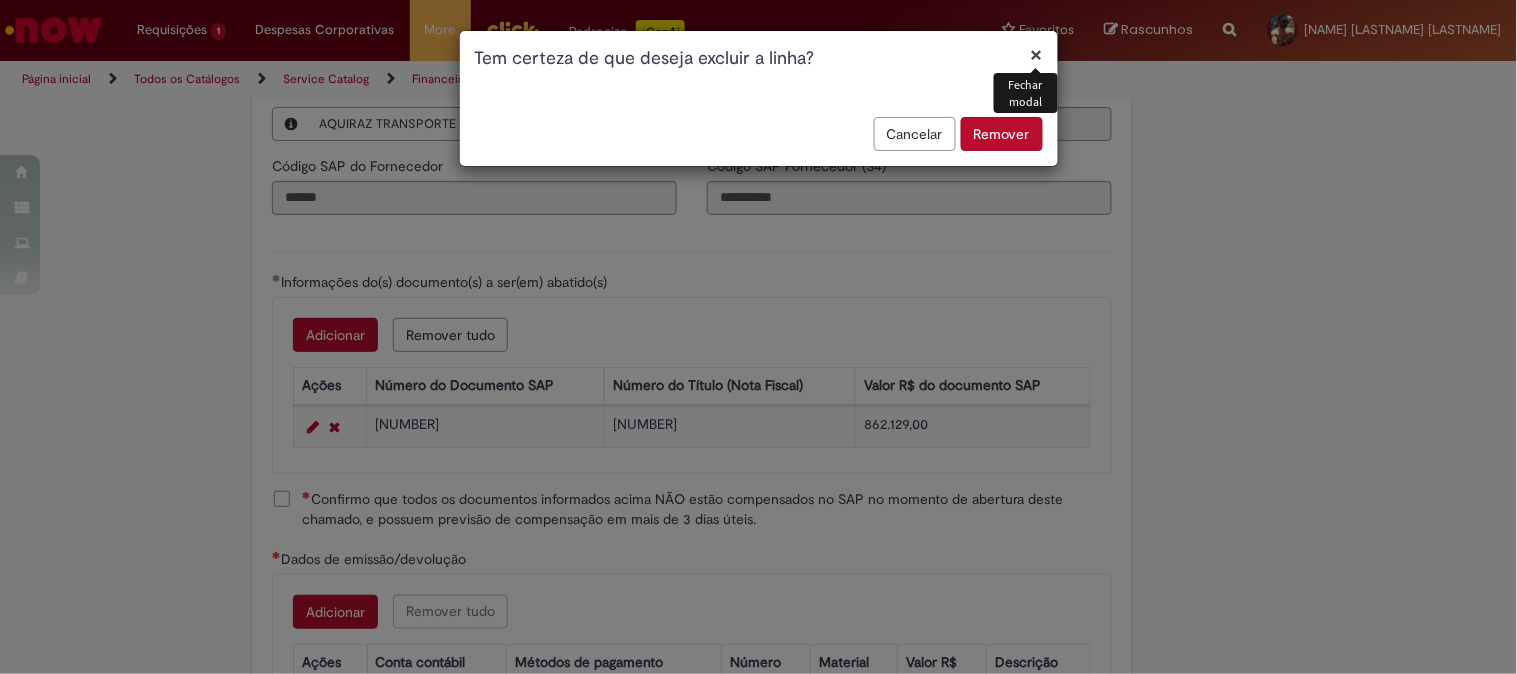 click on "Remover" at bounding box center (1002, 134) 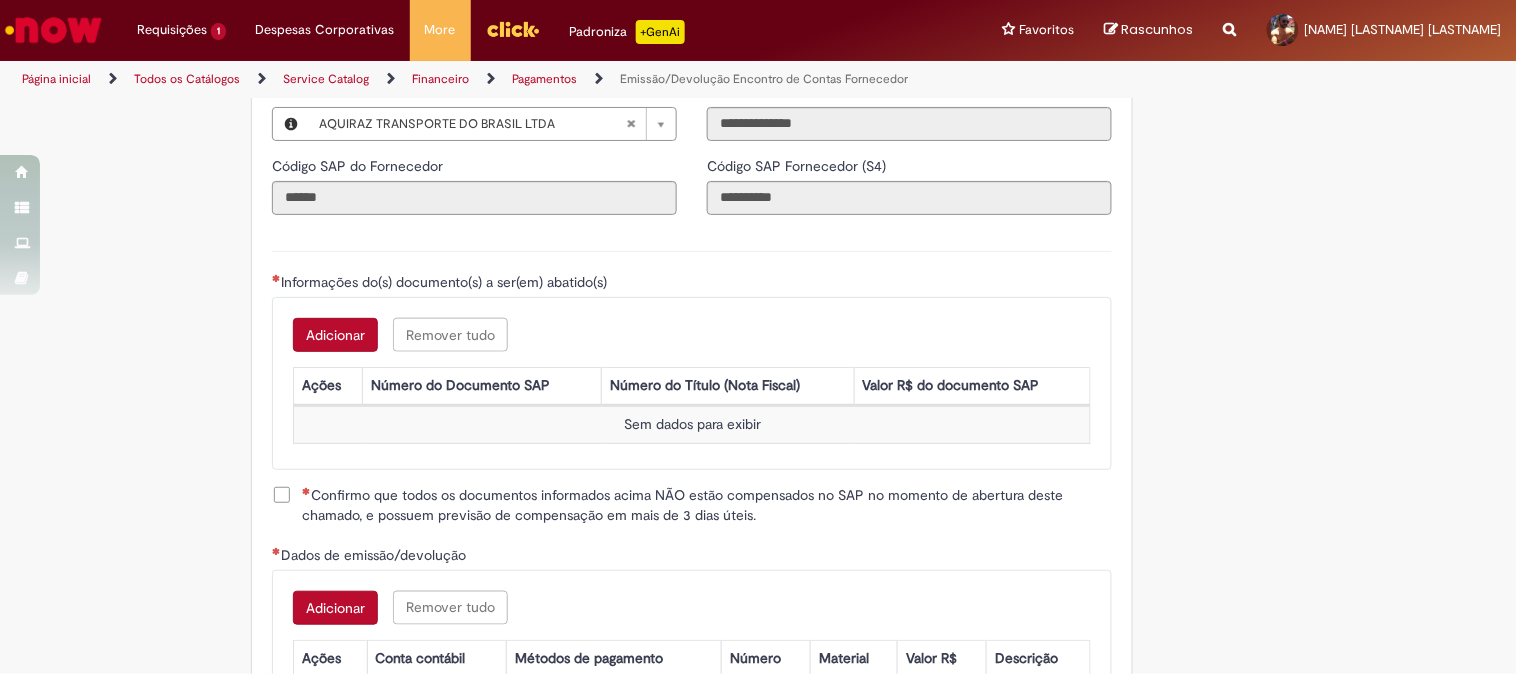 click on "Adicionar" at bounding box center (335, 335) 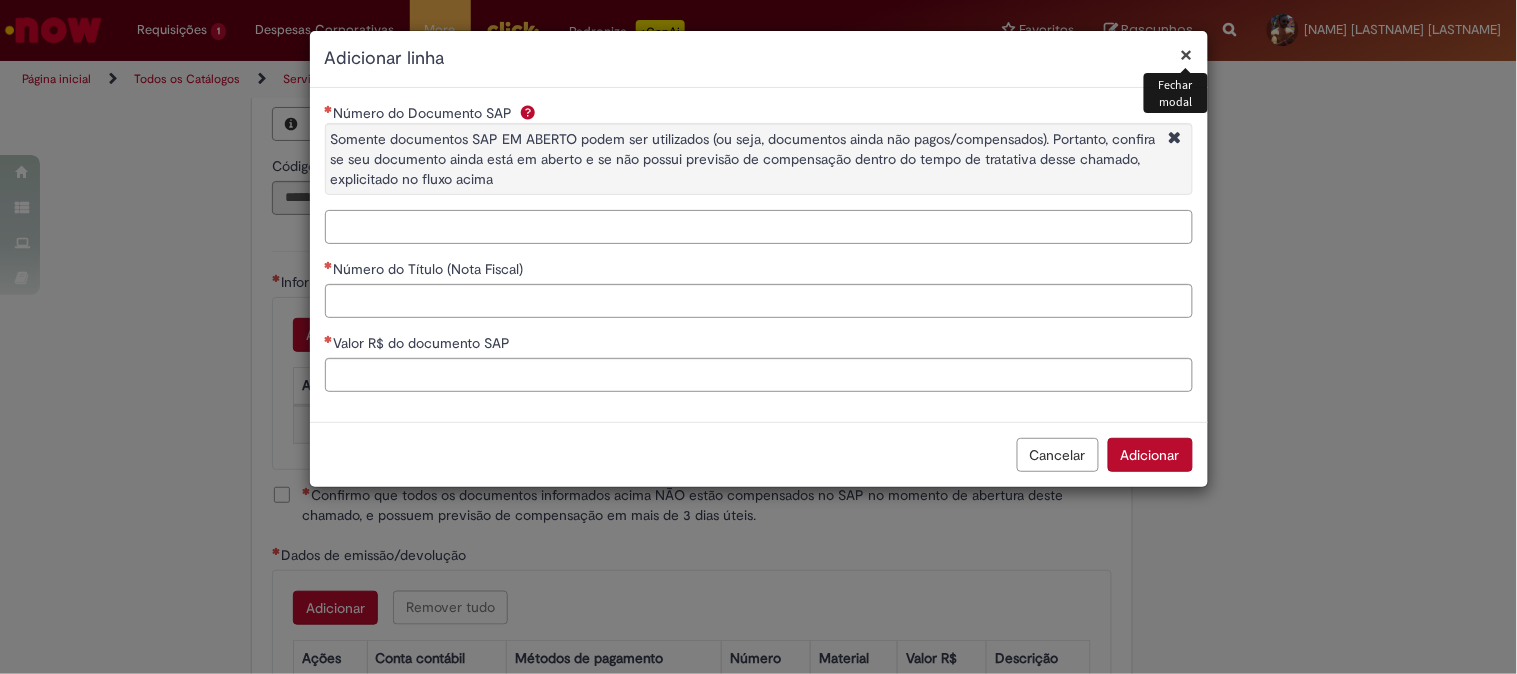 click on "Número do Documento SAP Somente documentos SAP EM ABERTO podem ser utilizados (ou seja, documentos ainda não pagos/compensados). Portanto, confira se seu documento ainda está em aberto e se não possui previsão de compensação dentro do tempo de tratativa desse chamado, explicitado no fluxo acima" at bounding box center (759, 227) 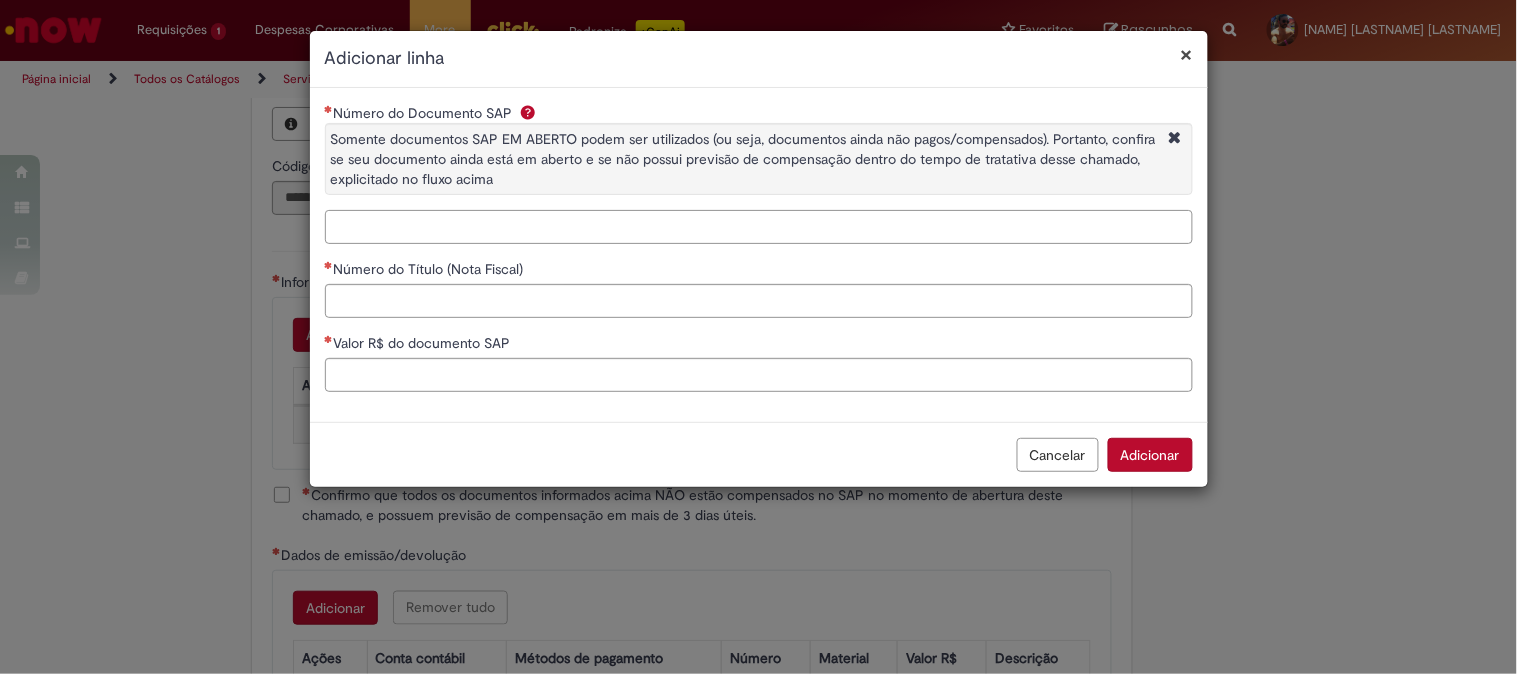 paste on "**********" 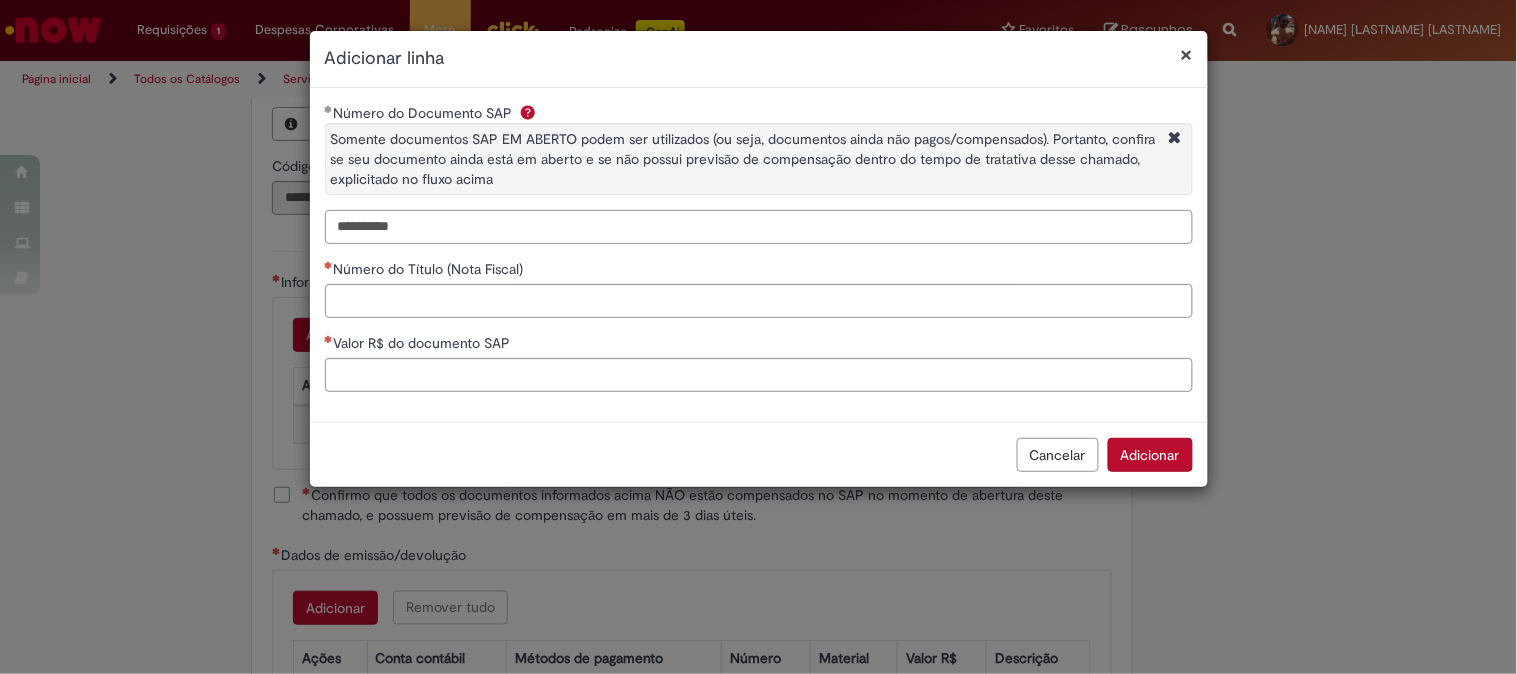 type on "**********" 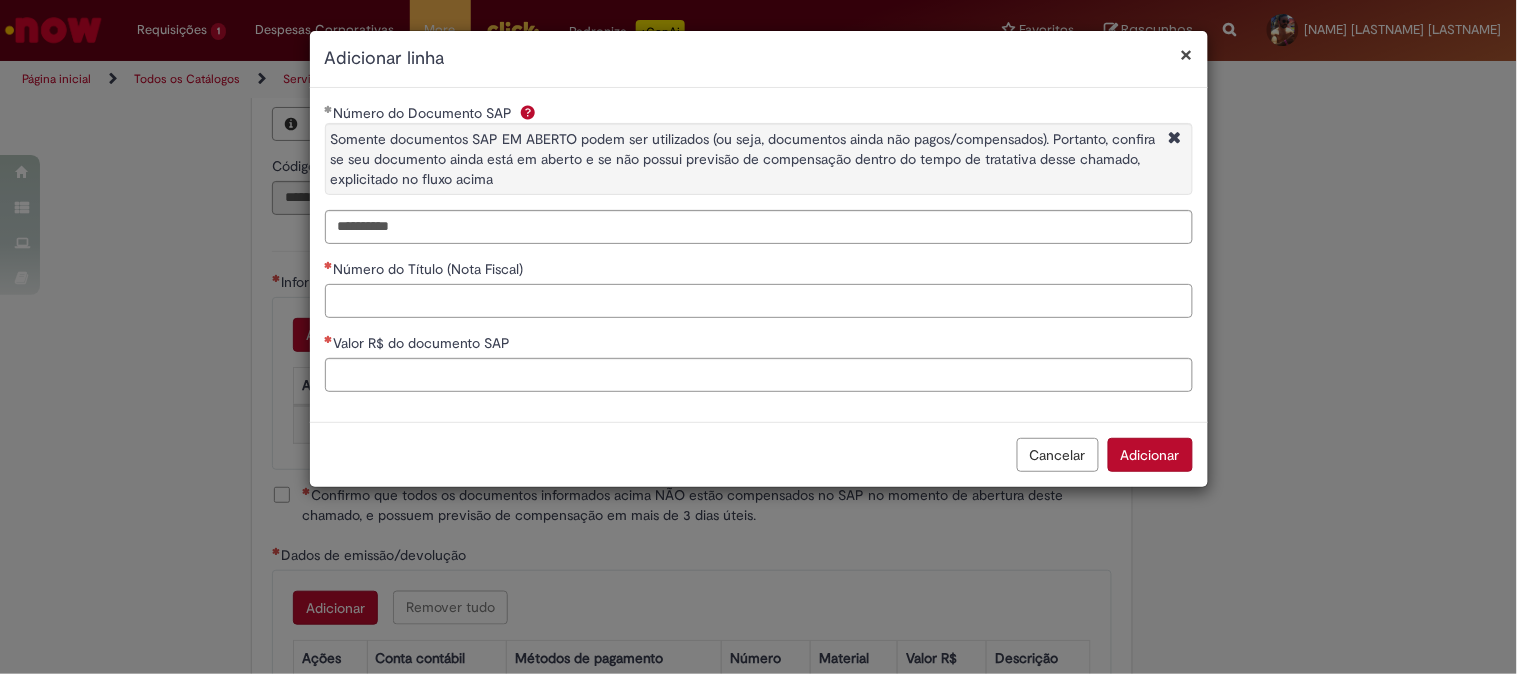 click on "Número do Título (Nota Fiscal)" at bounding box center [759, 301] 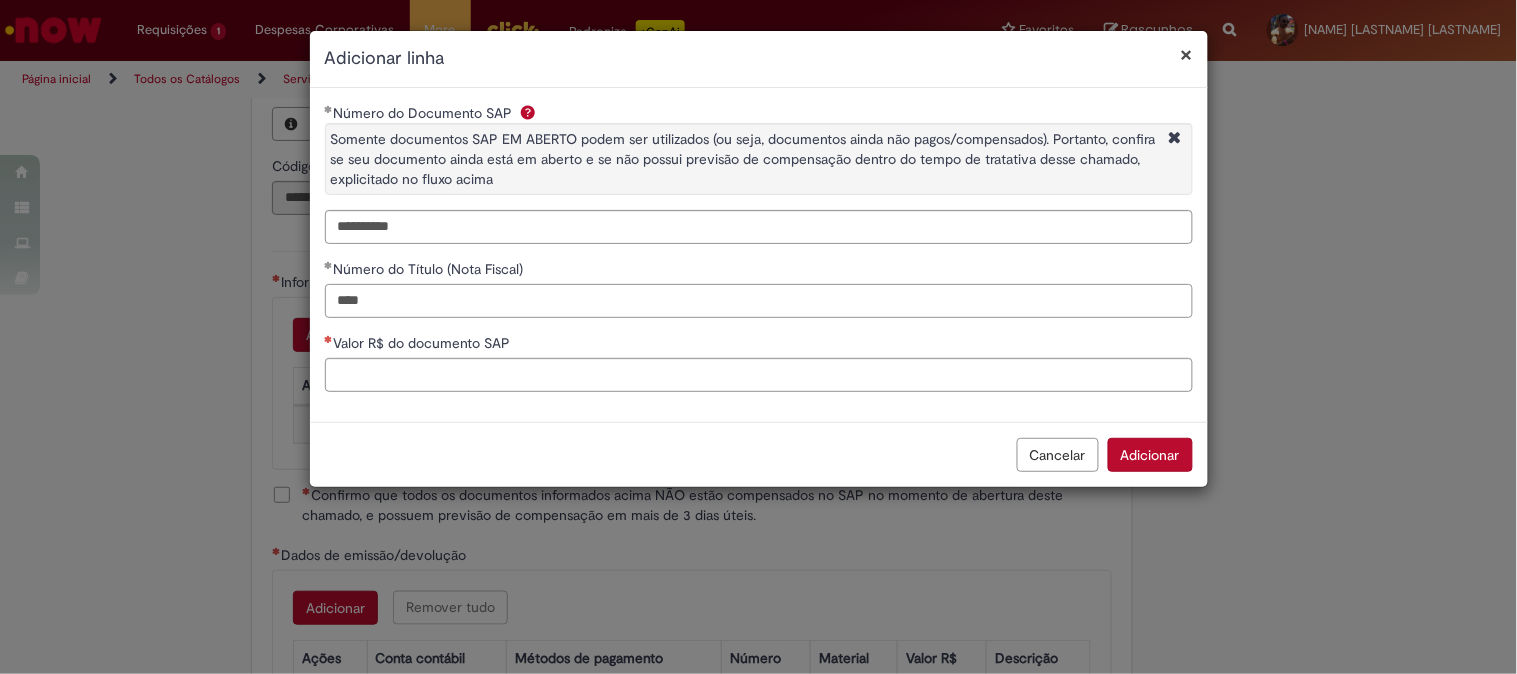 type on "****" 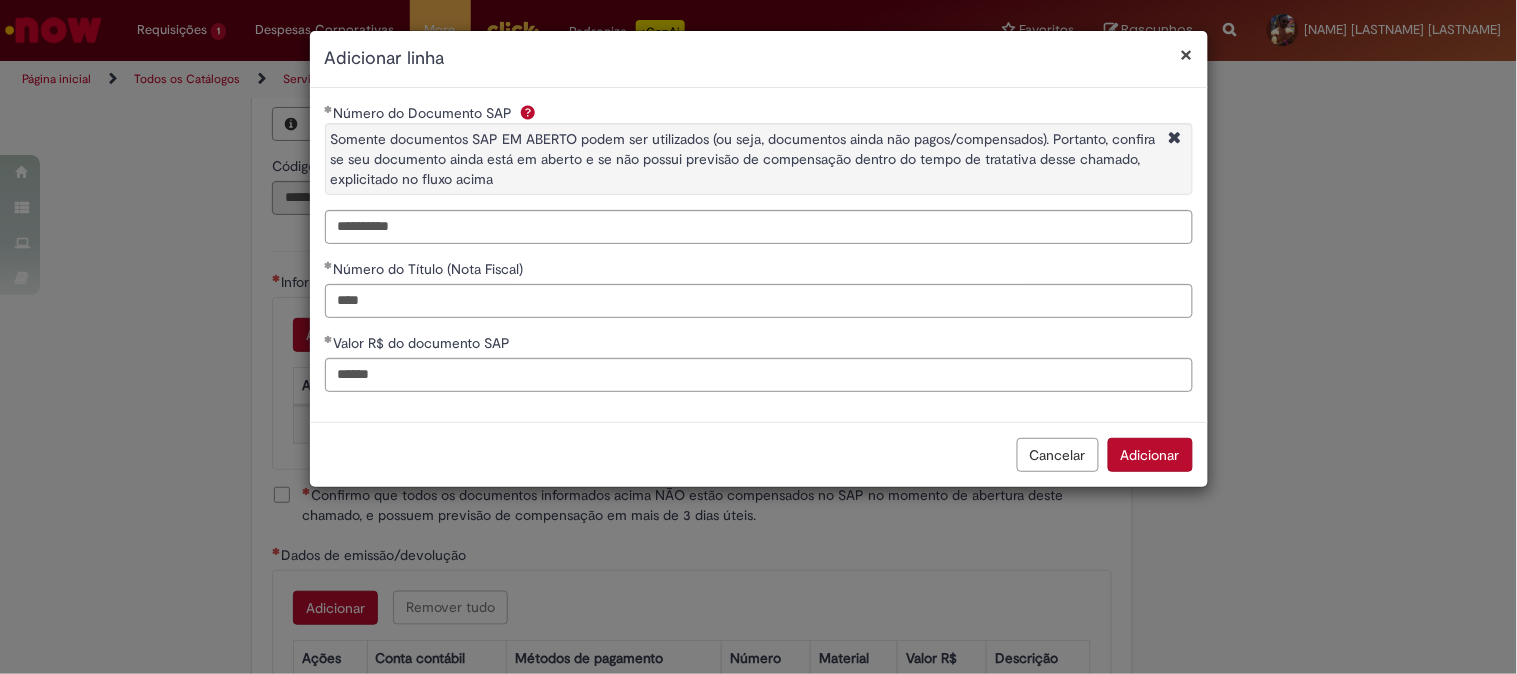 type on "**********" 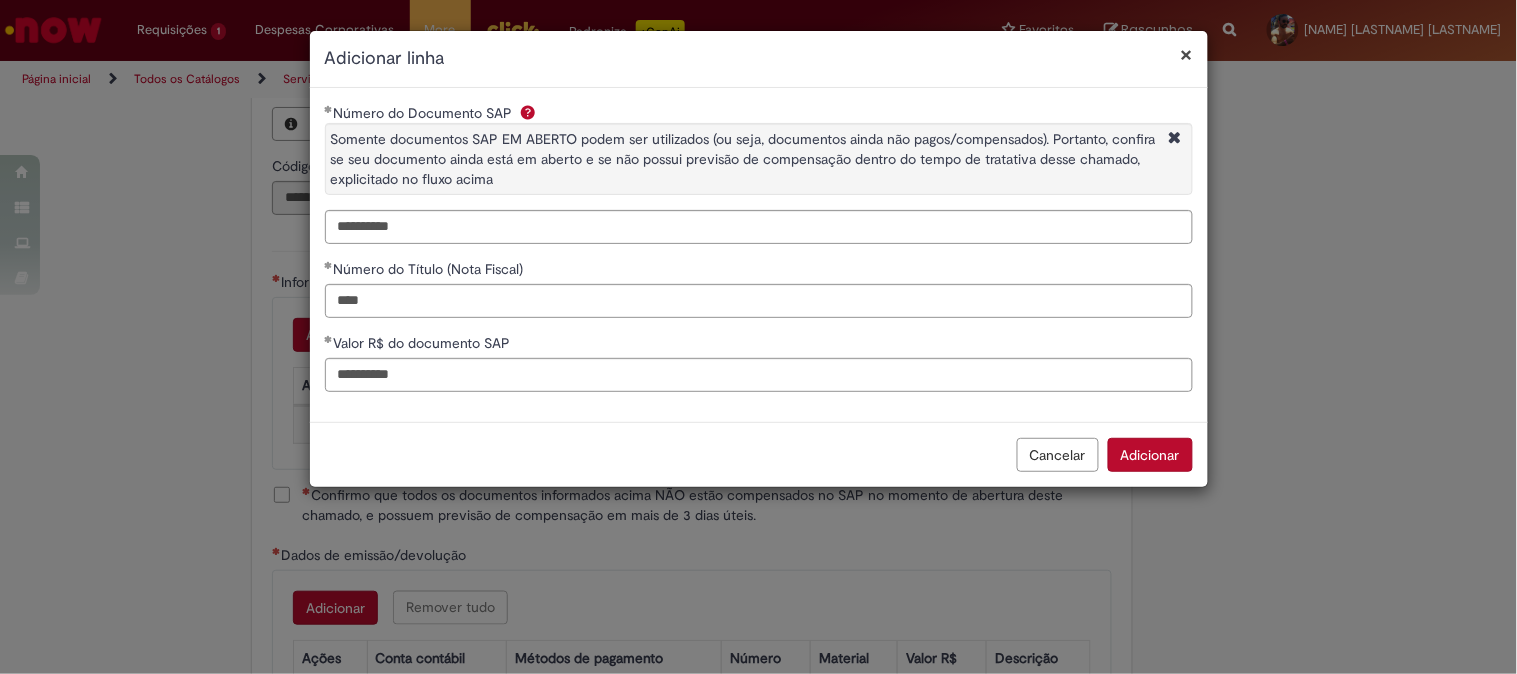 click on "Adicionar" at bounding box center [1150, 455] 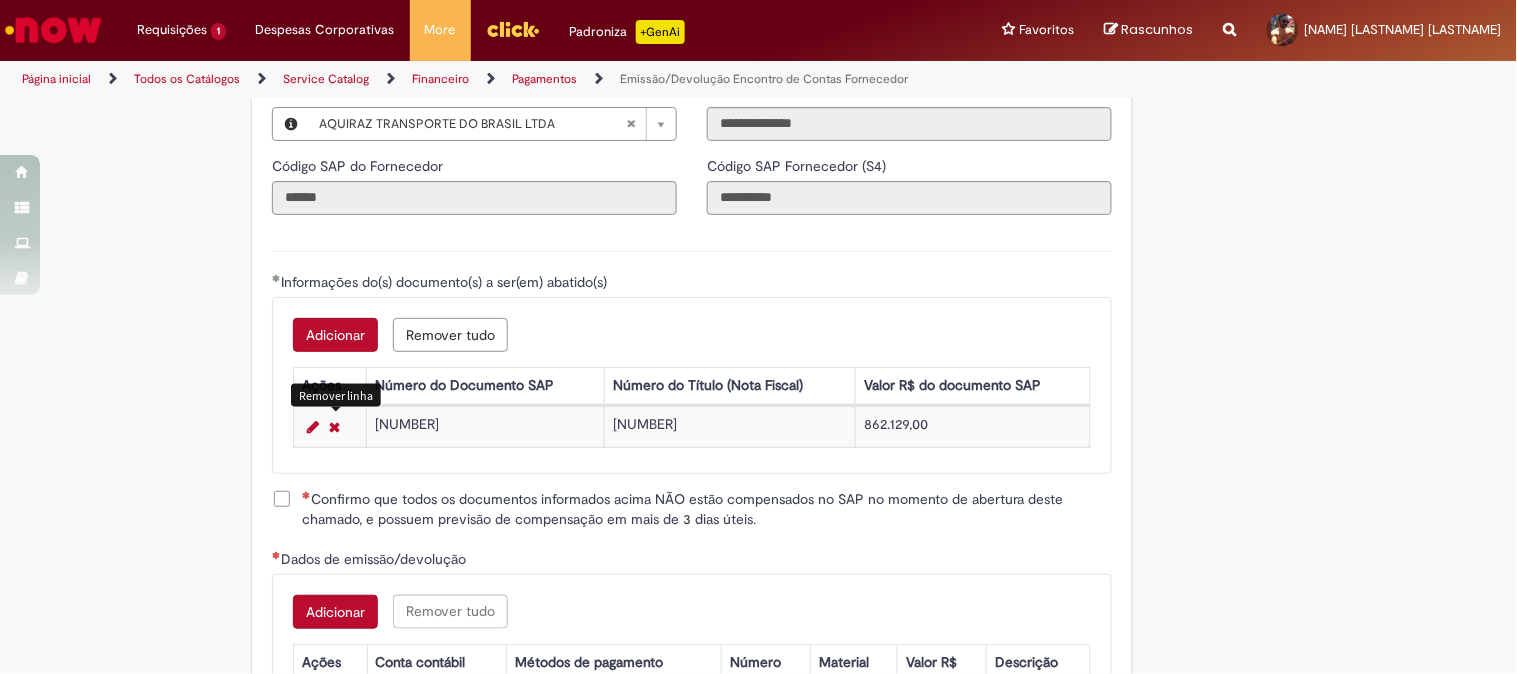 click at bounding box center (334, 427) 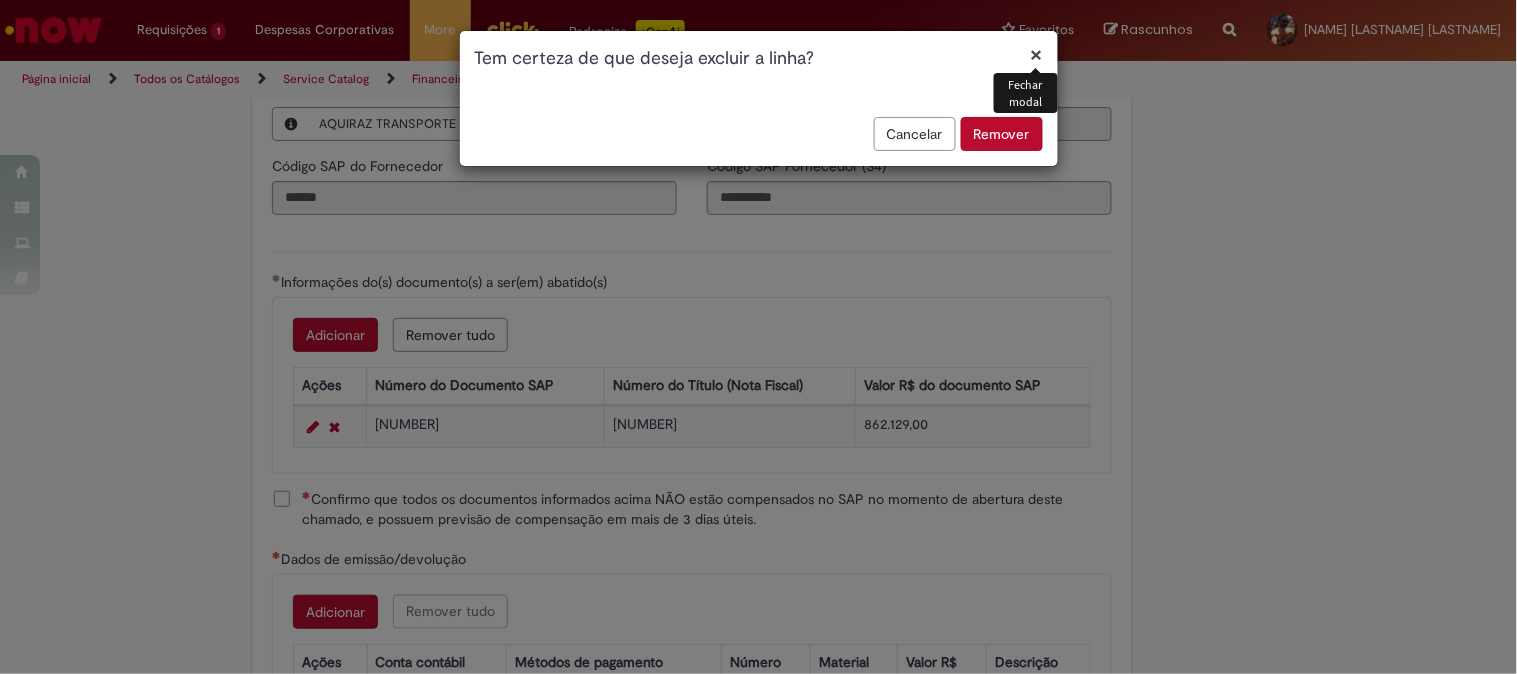 click on "Remover" at bounding box center [1002, 134] 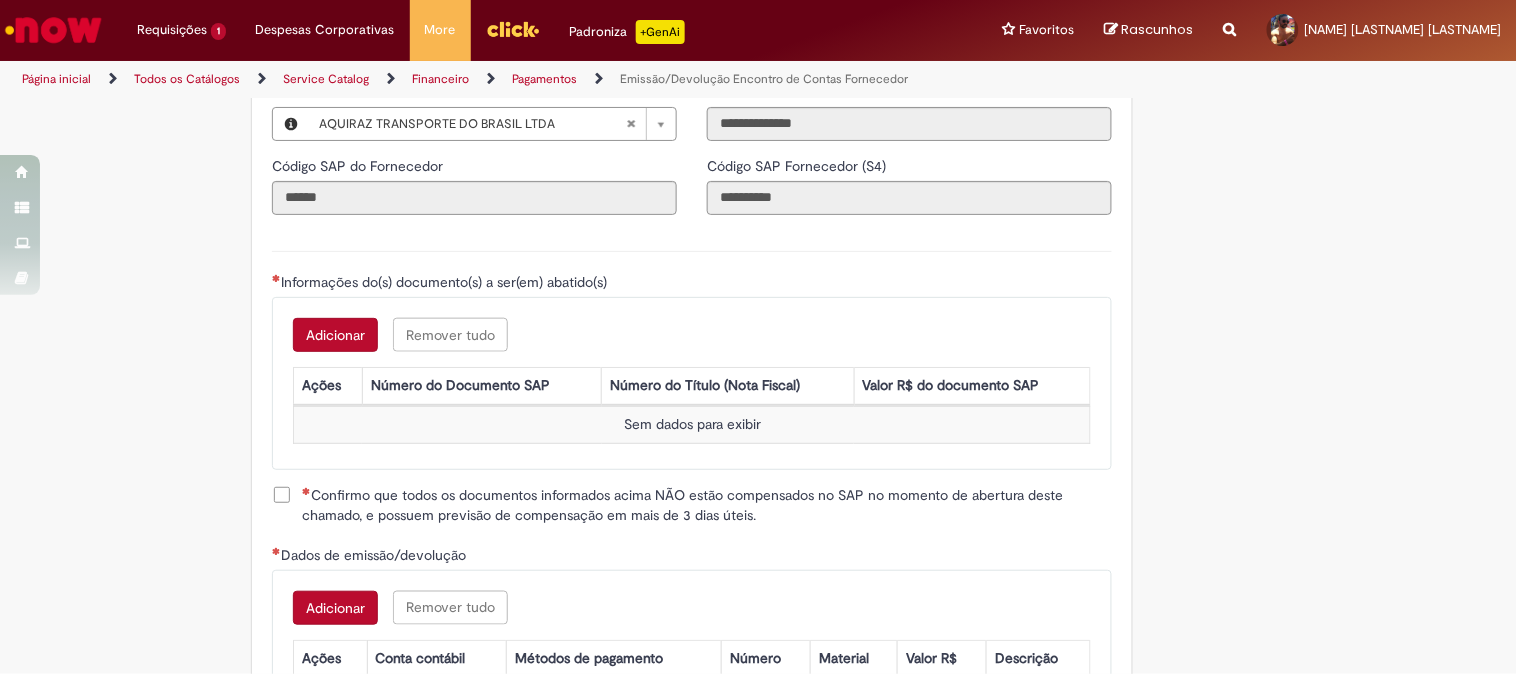 click on "Adicionar" at bounding box center [335, 335] 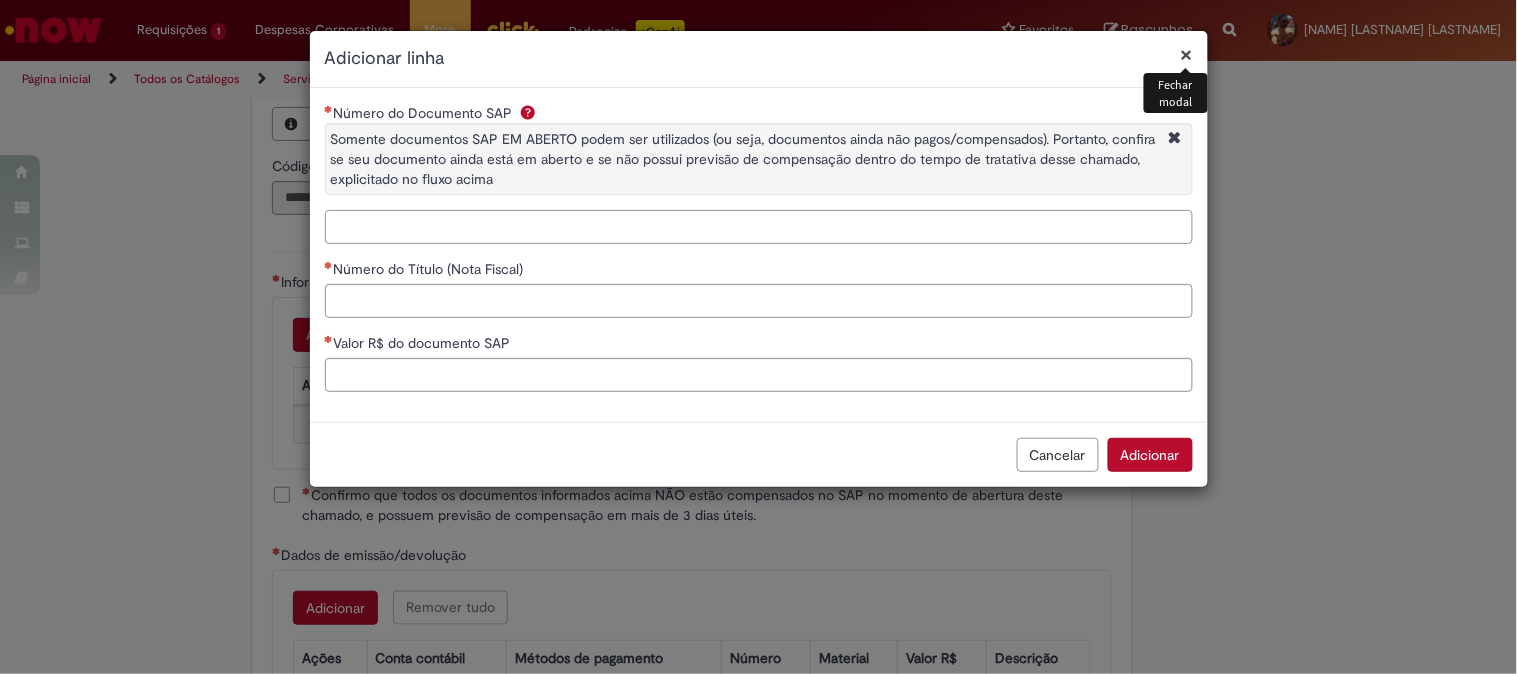 click on "Número do Documento SAP Somente documentos SAP EM ABERTO podem ser utilizados (ou seja, documentos ainda não pagos/compensados). Portanto, confira se seu documento ainda está em aberto e se não possui previsão de compensação dentro do tempo de tratativa desse chamado, explicitado no fluxo acima" at bounding box center (759, 227) 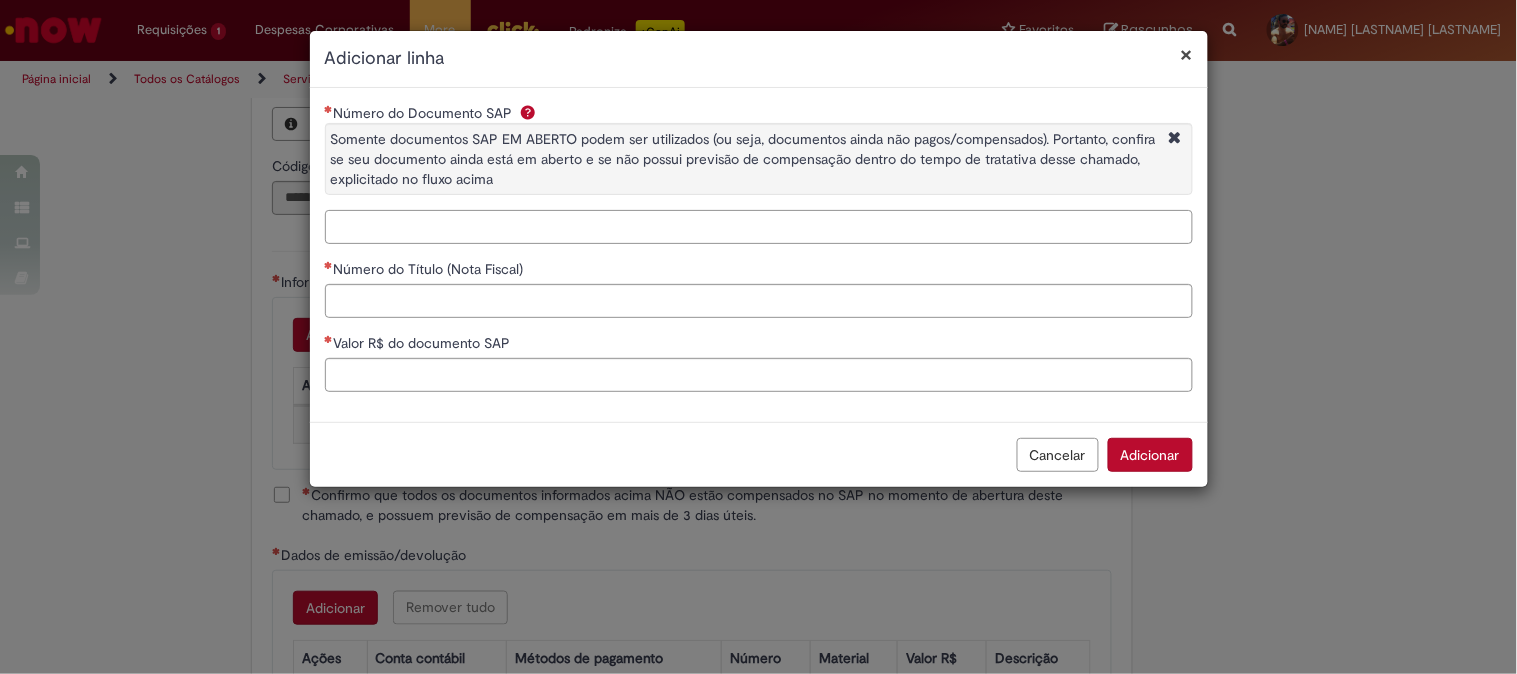 paste on "**********" 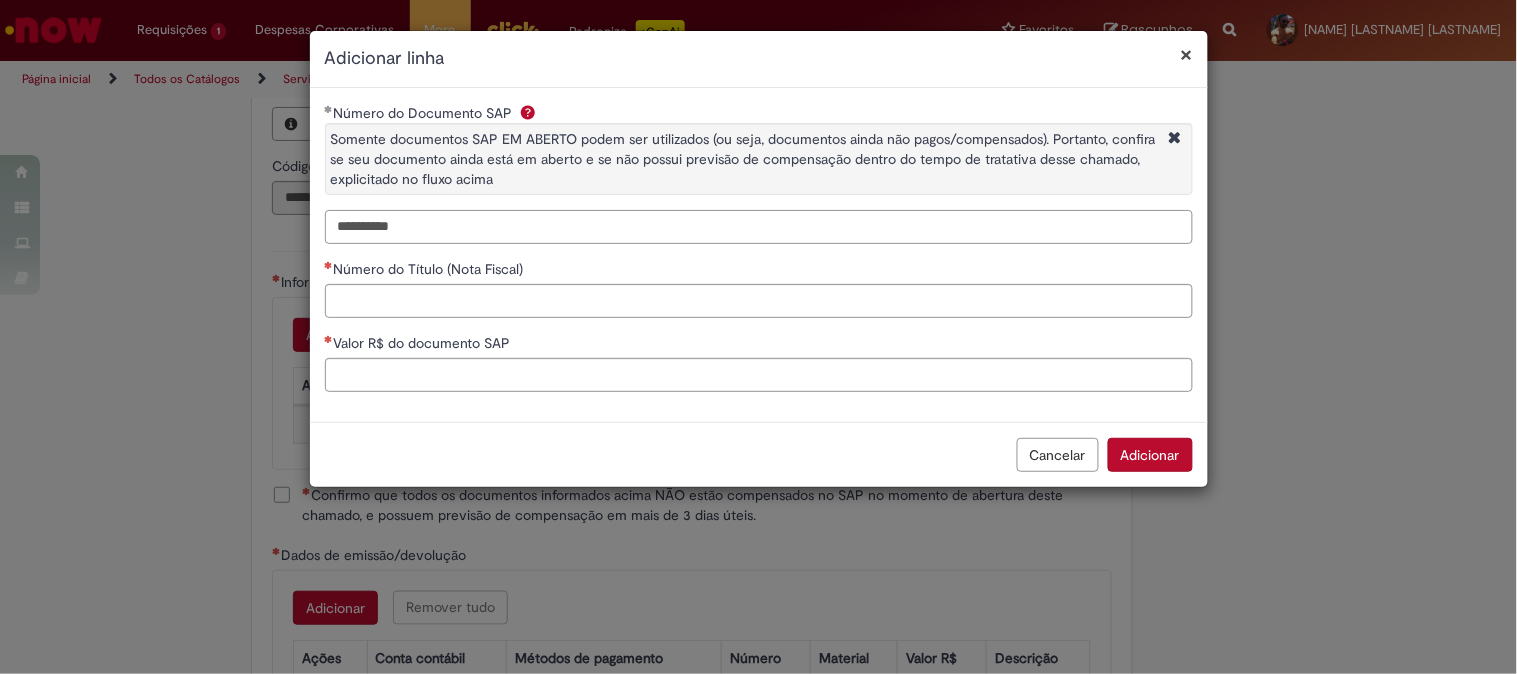 type on "**********" 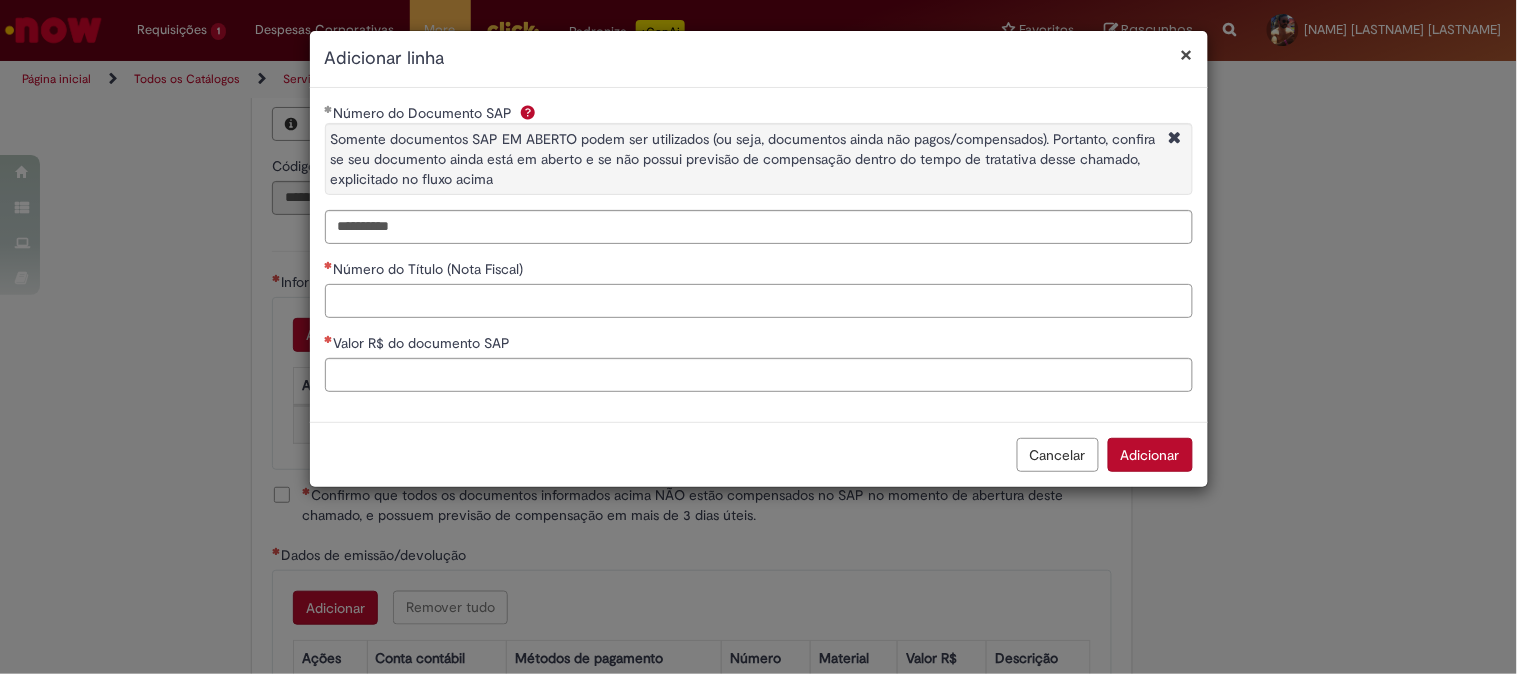 click on "Número do Título (Nota Fiscal)" at bounding box center (759, 301) 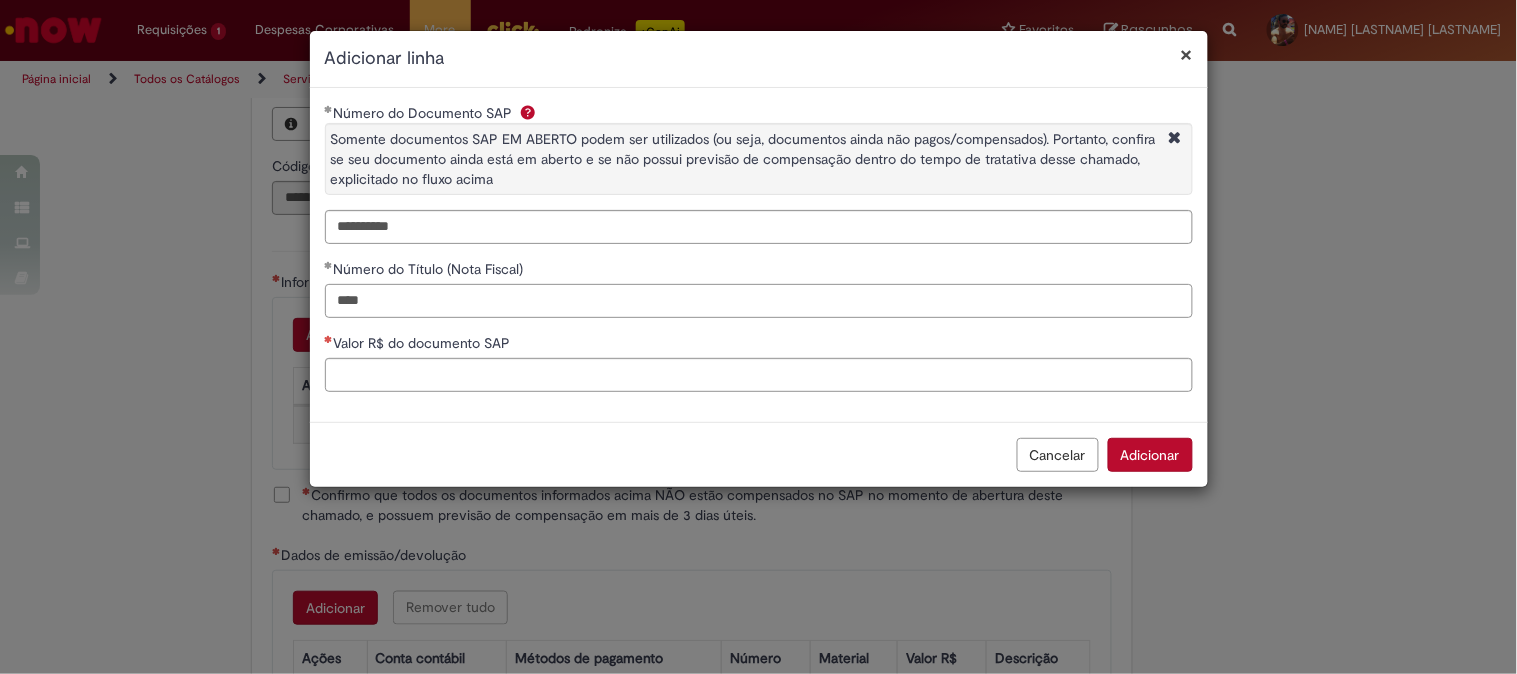 type on "****" 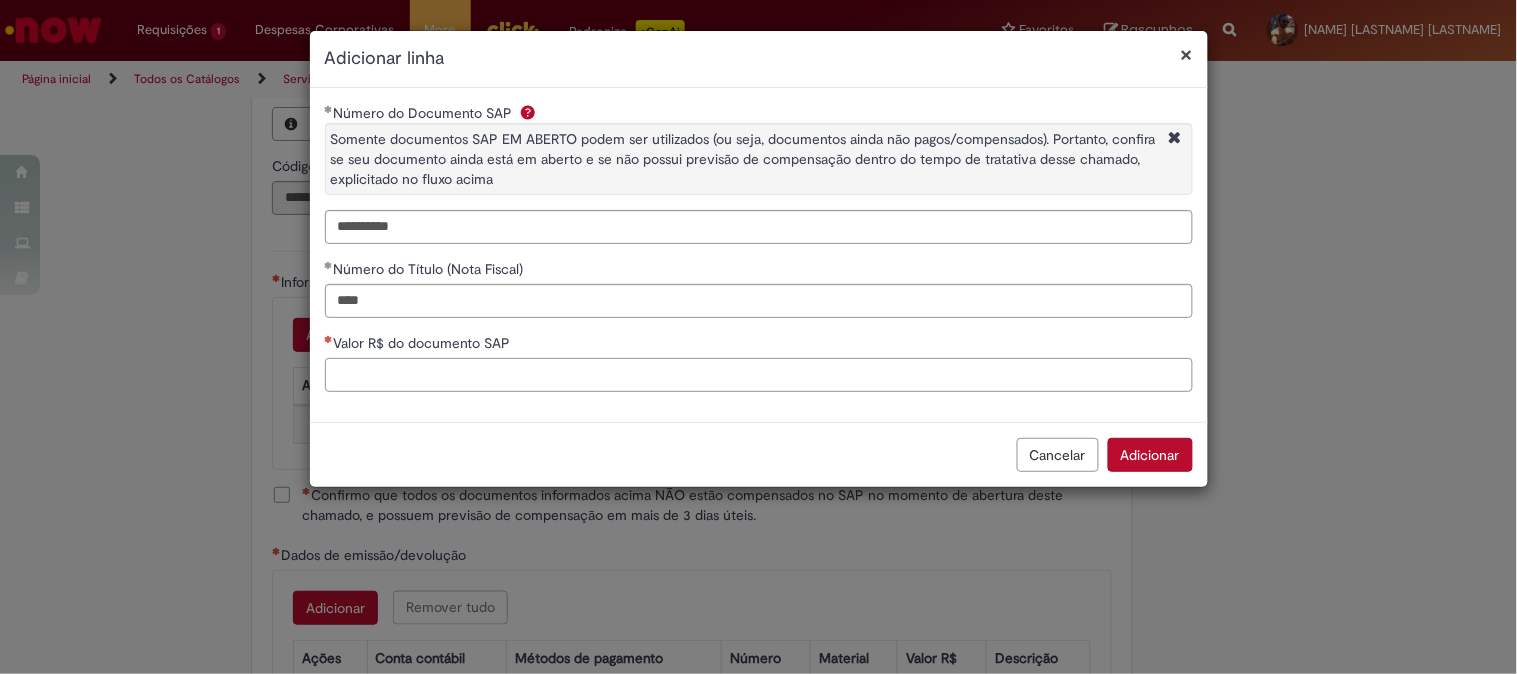 paste on "**********" 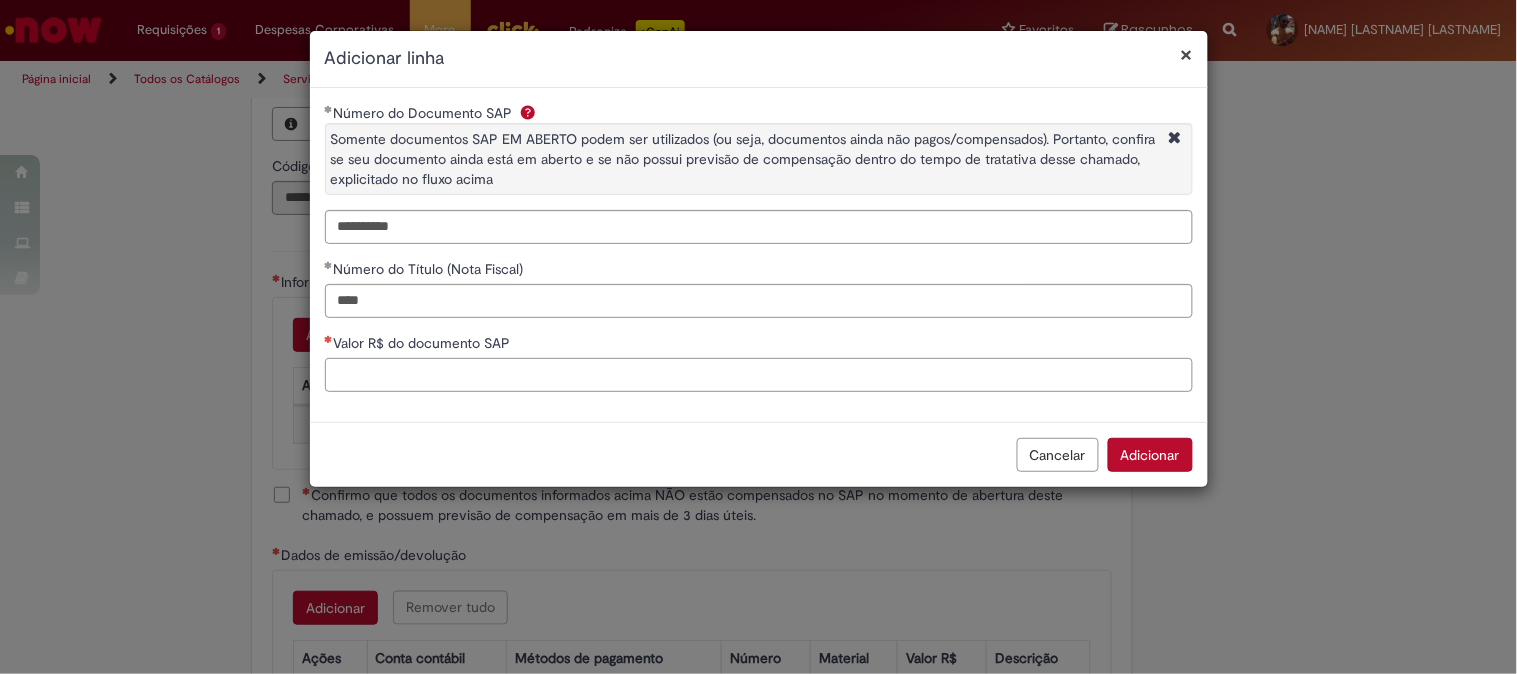 paste on "*********" 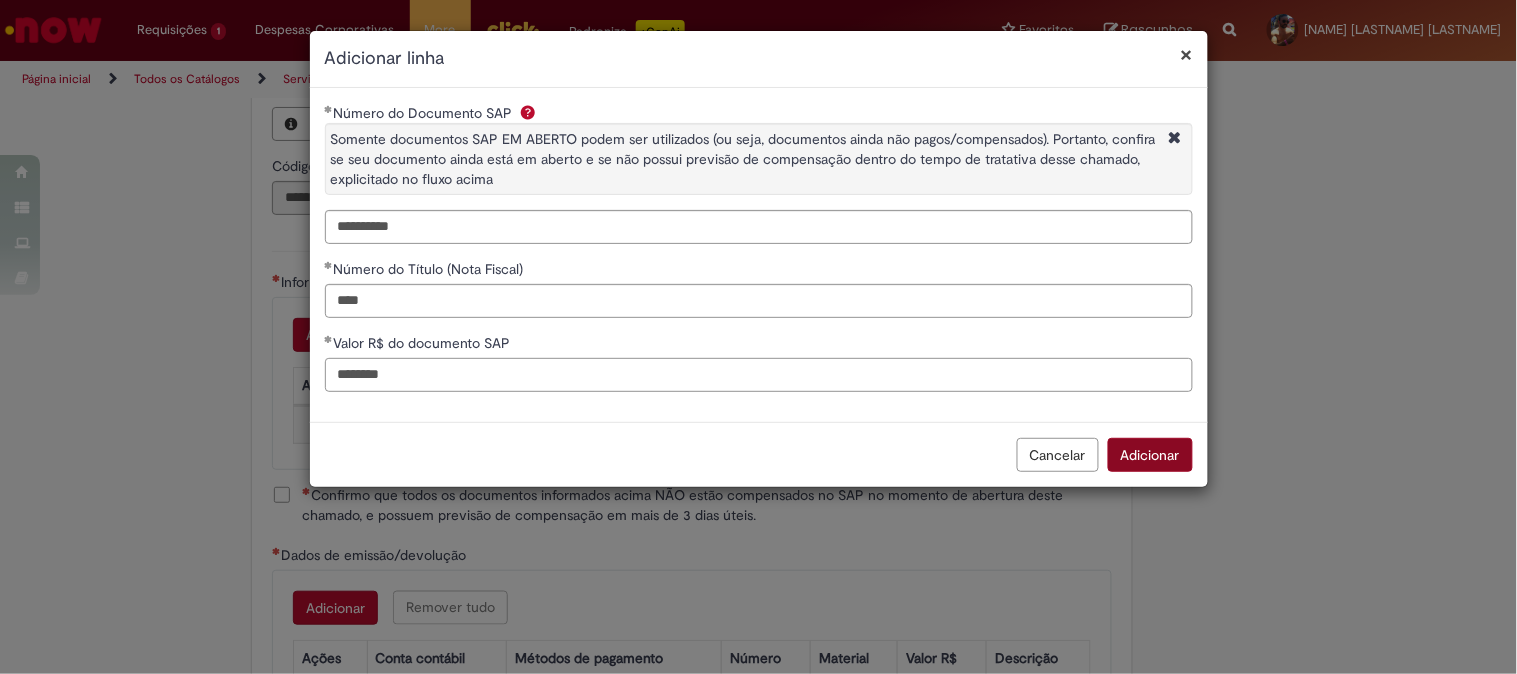 type on "********" 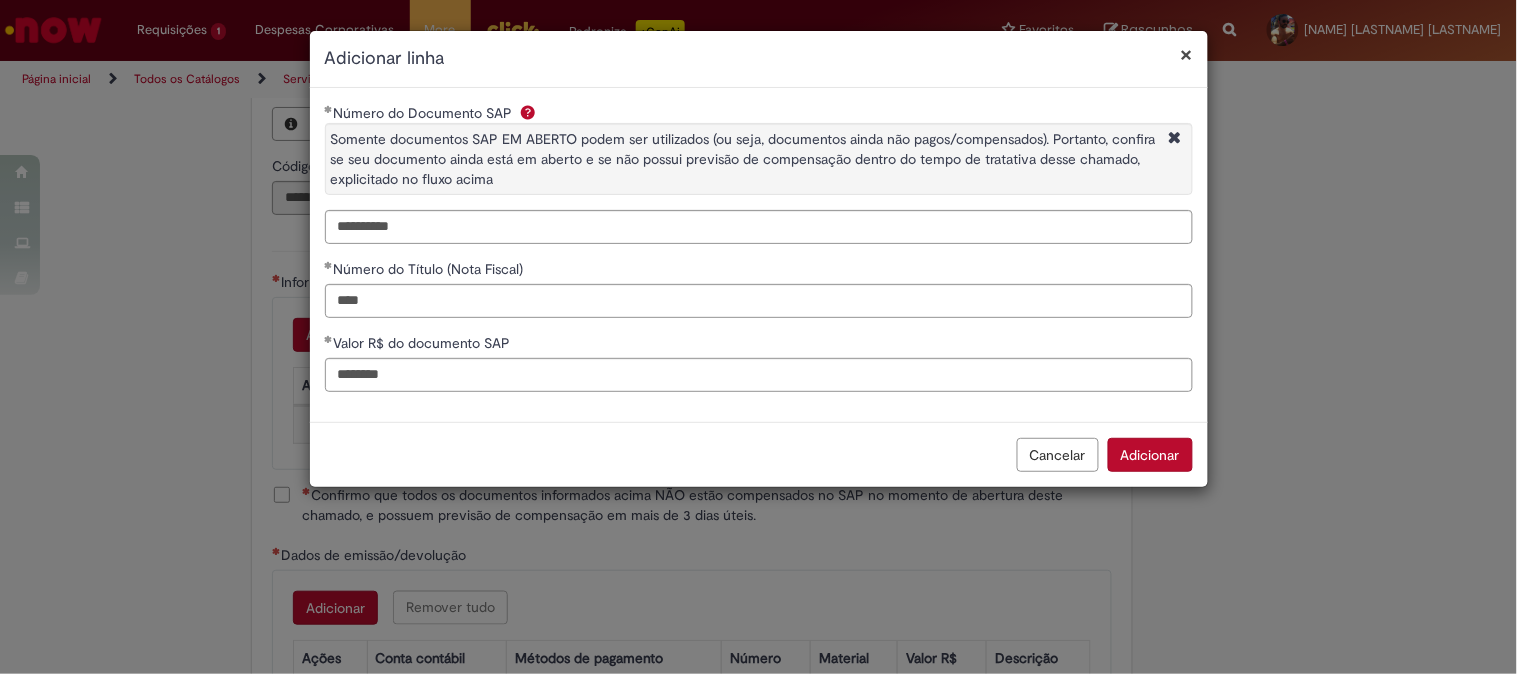 click on "Adicionar" at bounding box center (1150, 455) 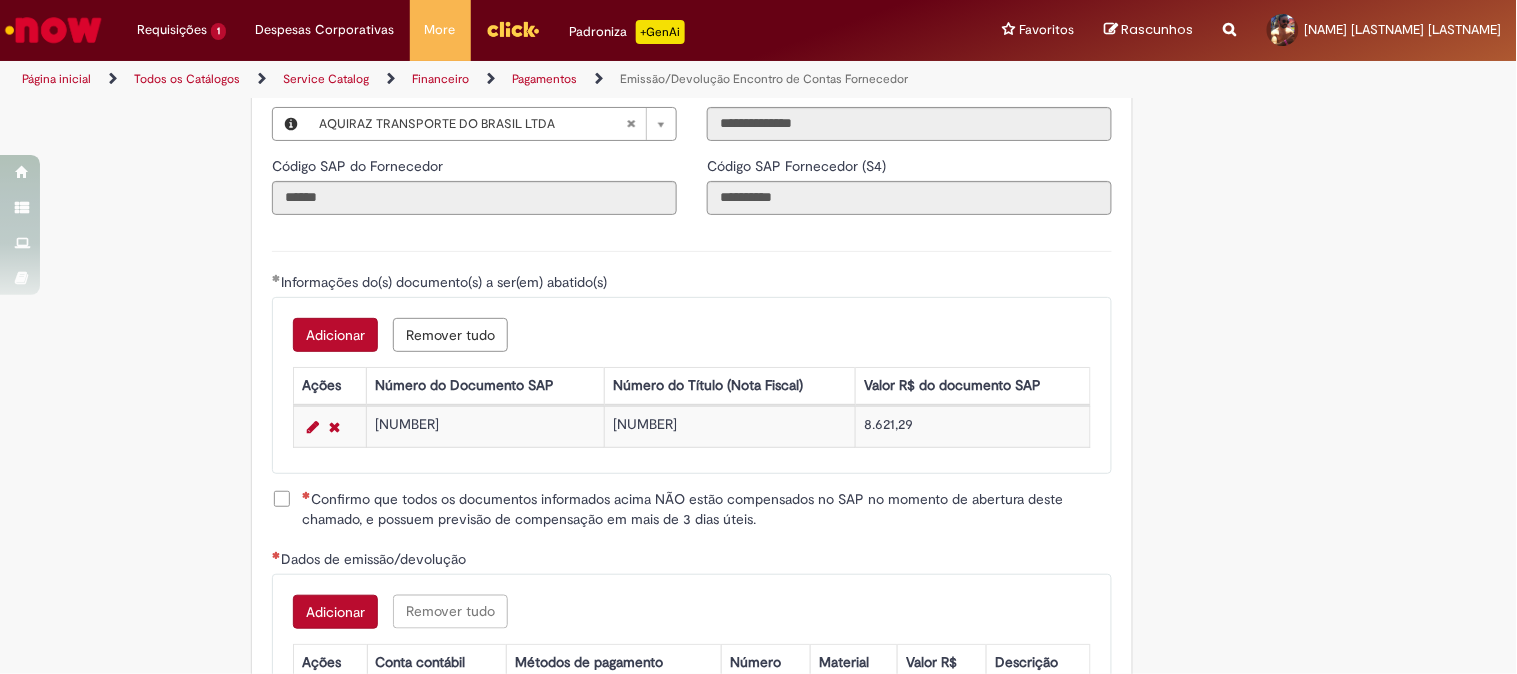 click on "Confirmo que todos os documentos informados acima NÃO estão compensados no SAP no momento de abertura deste chamado, e possuem previsão de compensação em mais de 3 dias úteis." at bounding box center [707, 509] 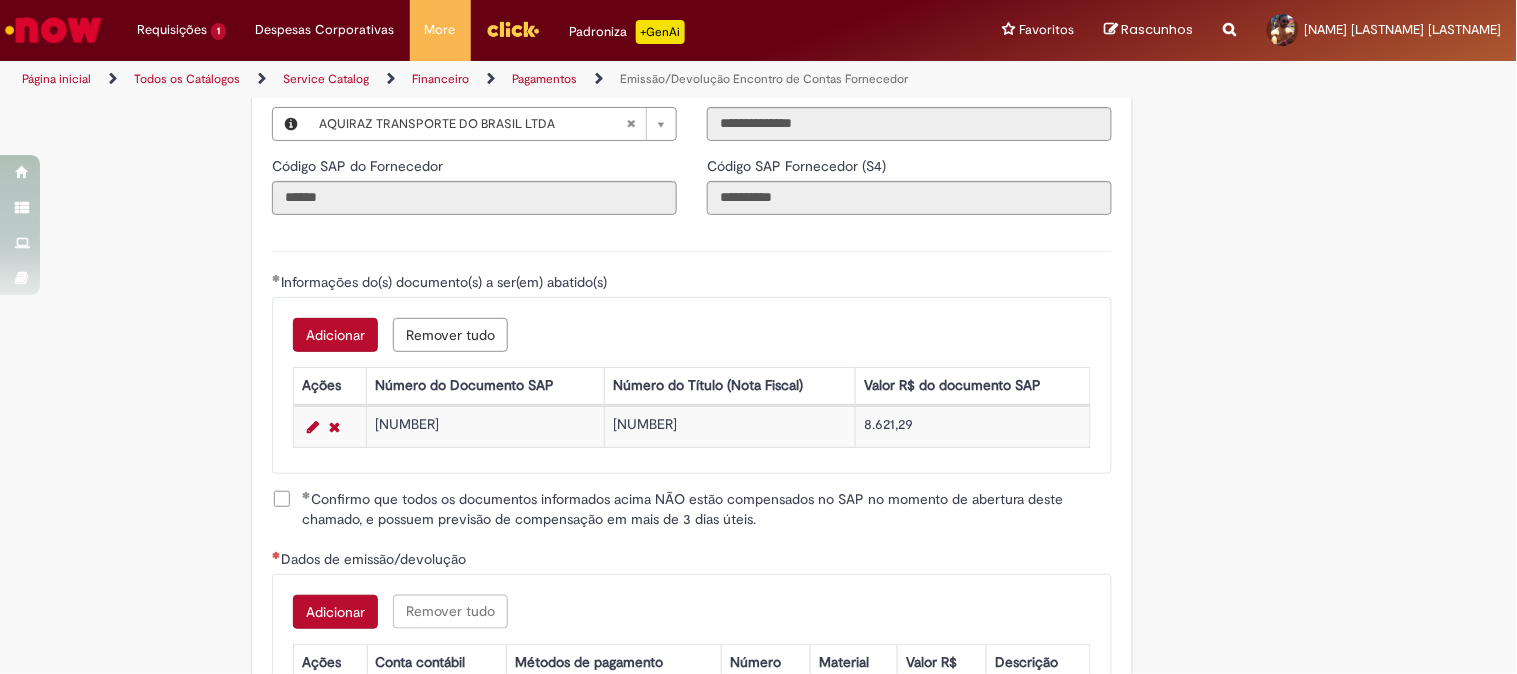 scroll, scrollTop: 2666, scrollLeft: 0, axis: vertical 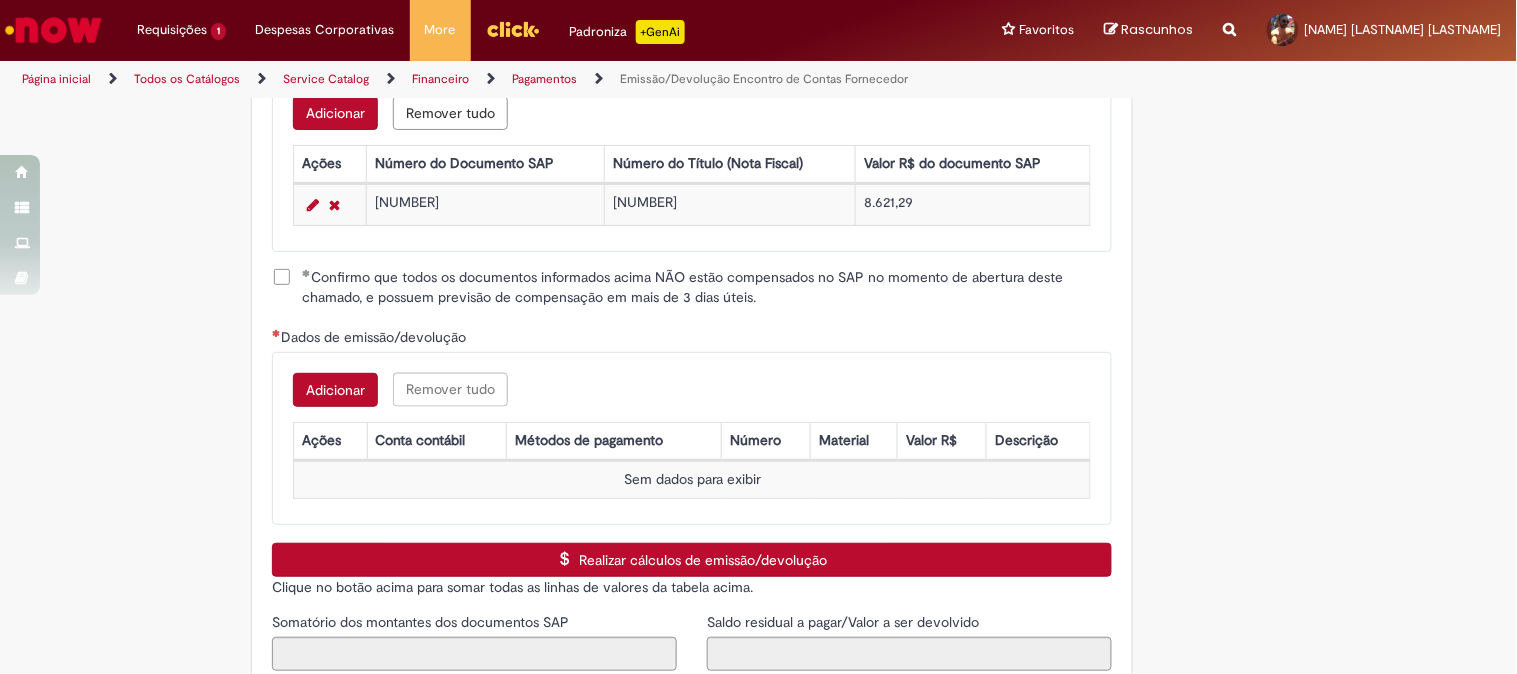 click on "Adicionar" at bounding box center [335, 390] 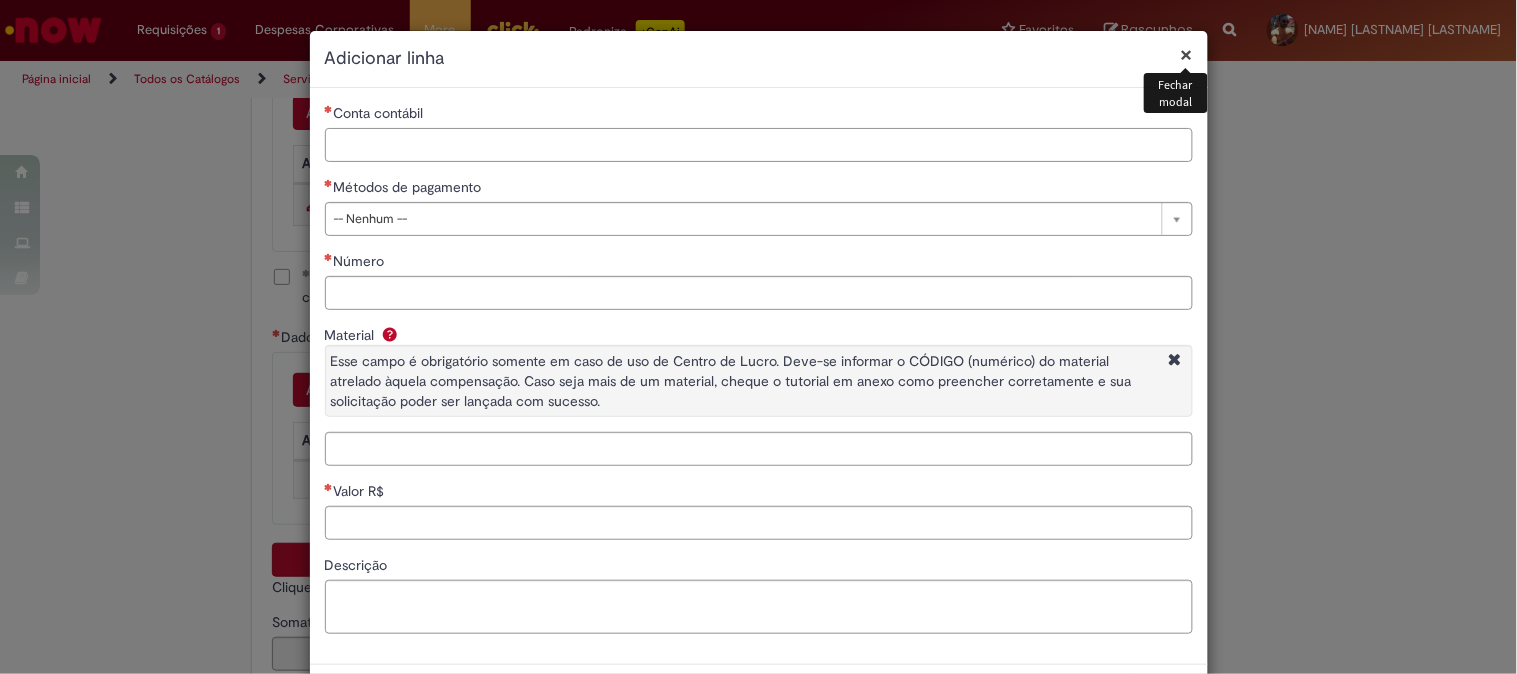 click on "Conta contábil" at bounding box center (759, 145) 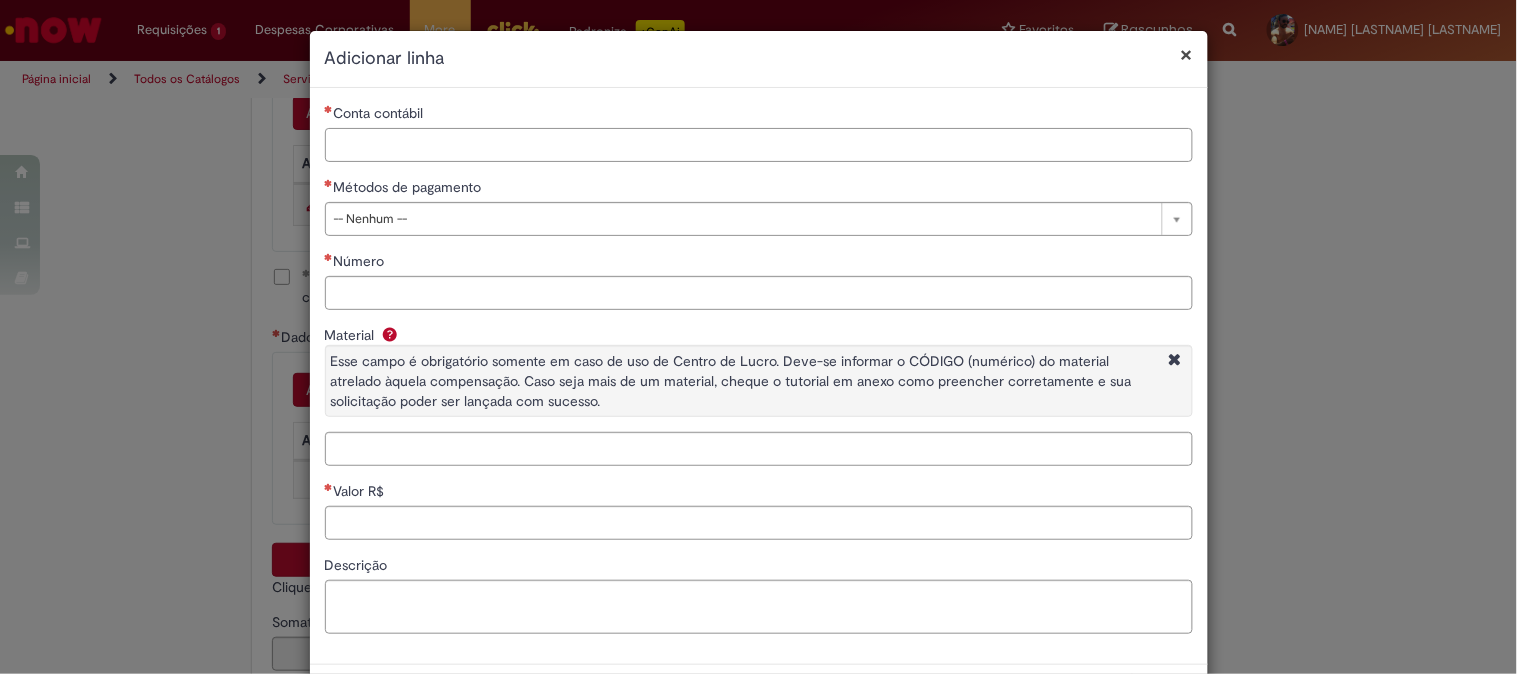 paste on "********" 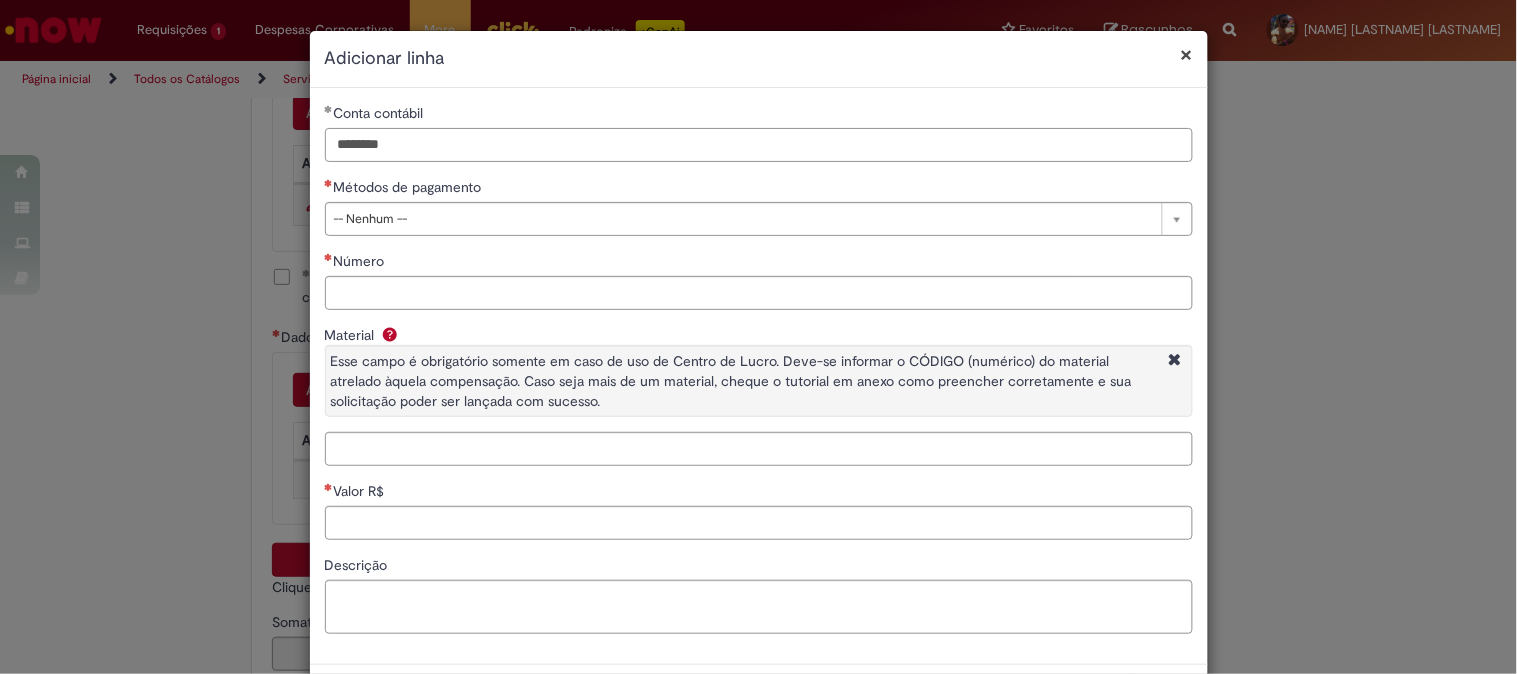type on "********" 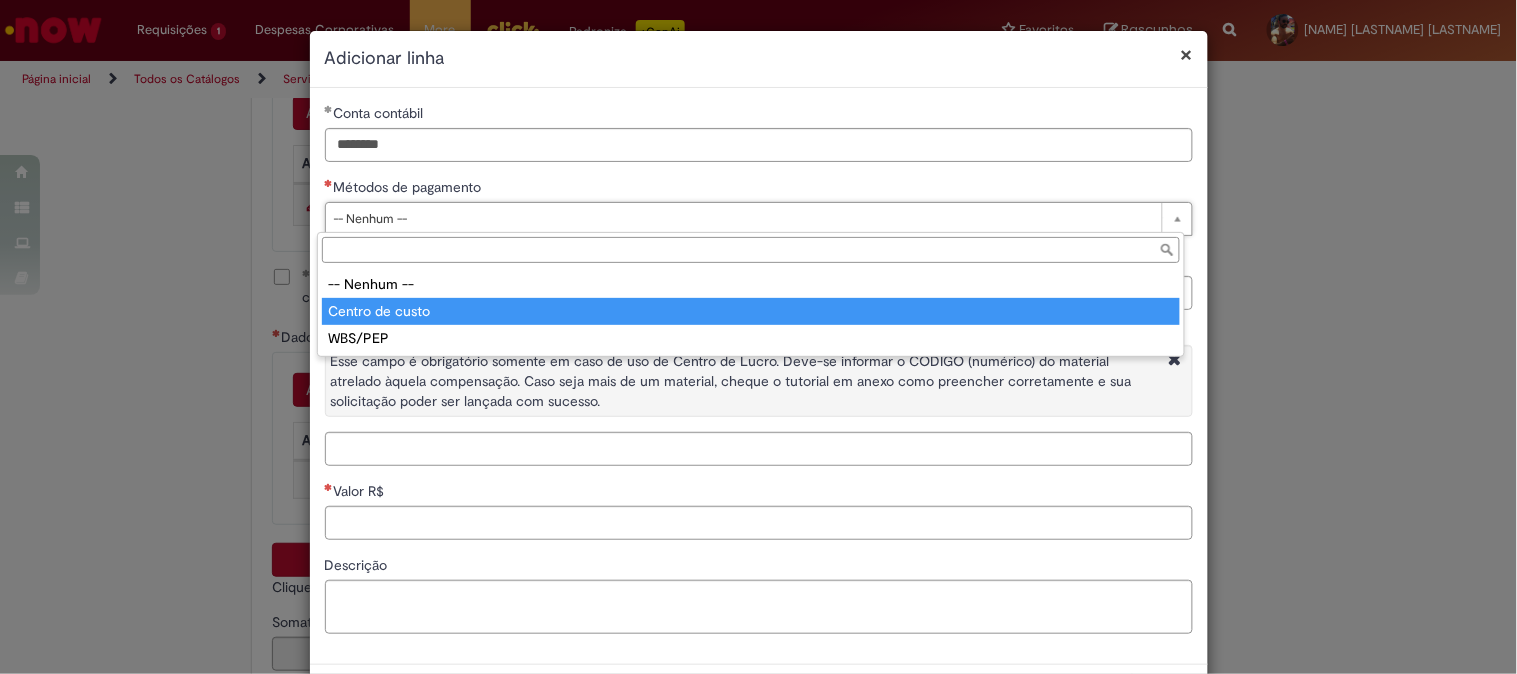 type on "**********" 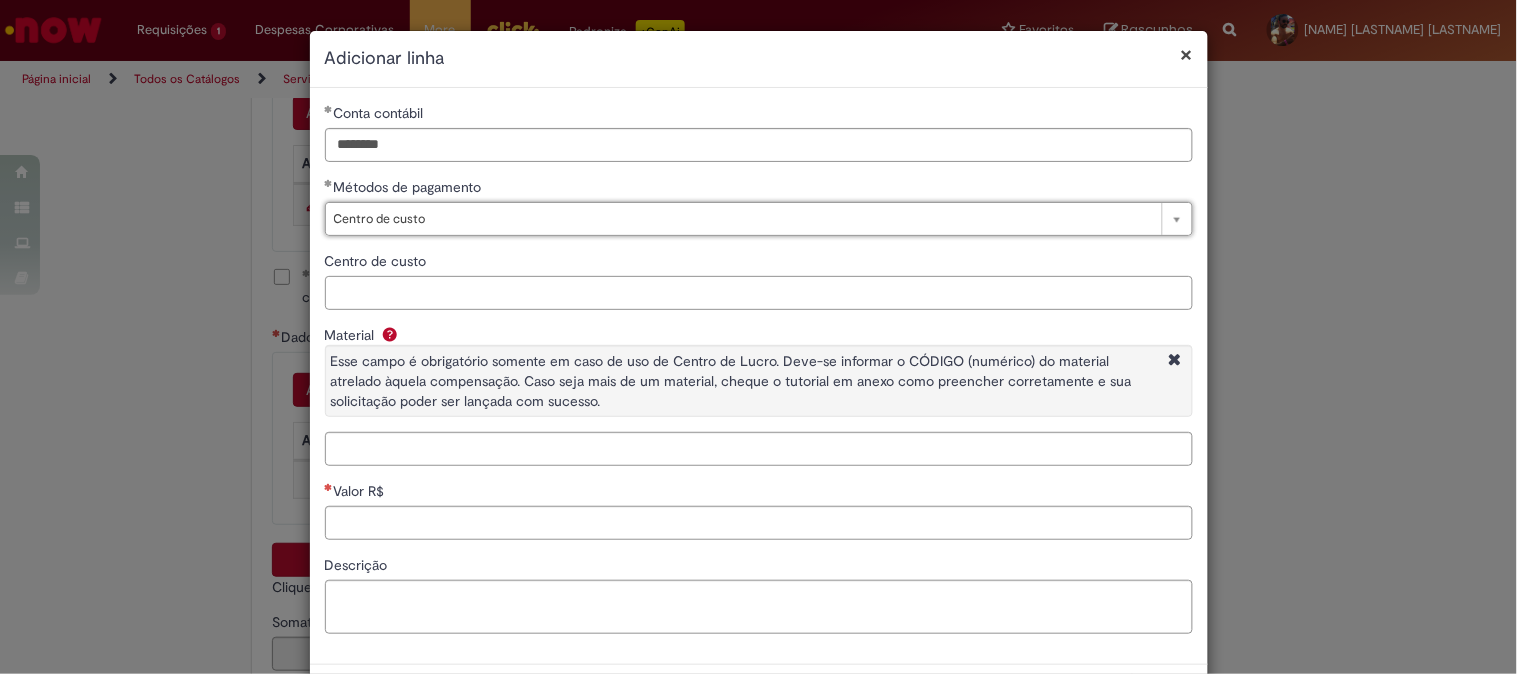 click on "Centro de custo" at bounding box center (759, 293) 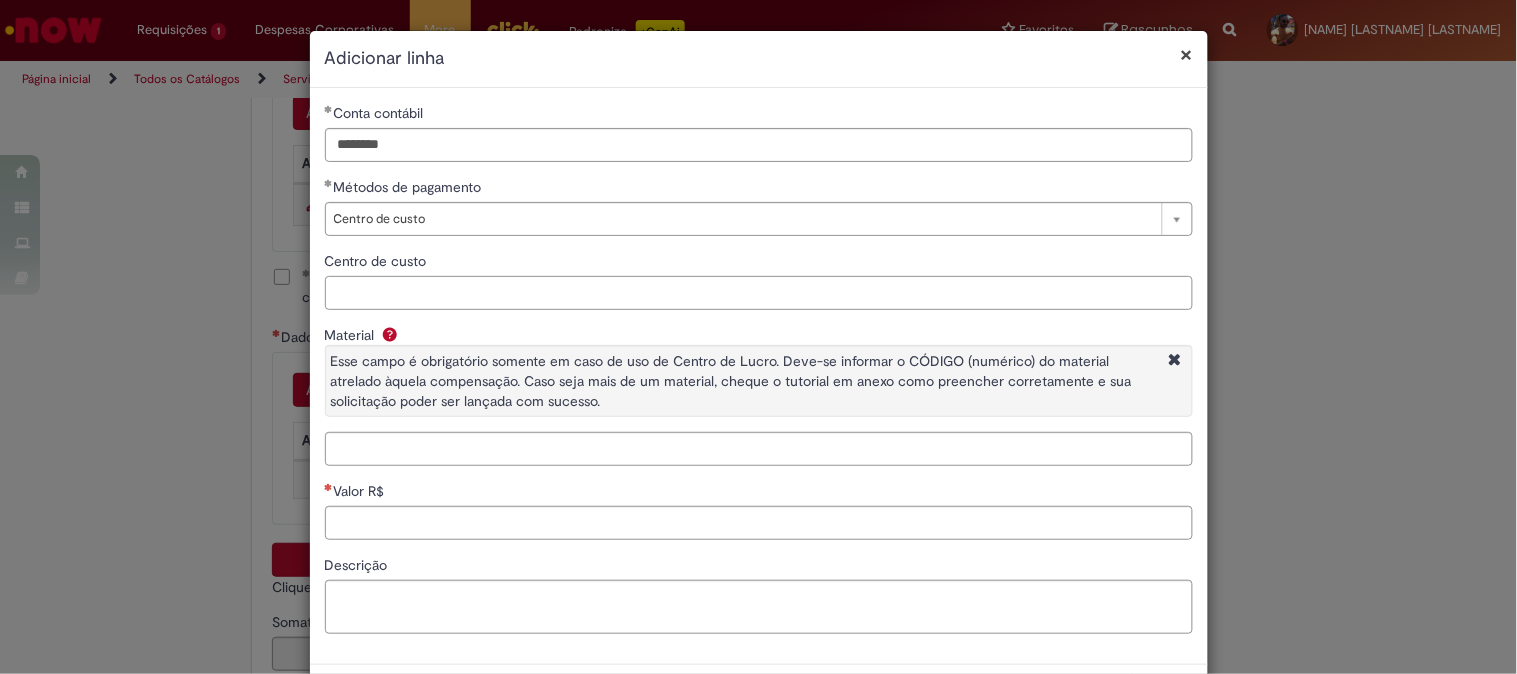 paste on "**********" 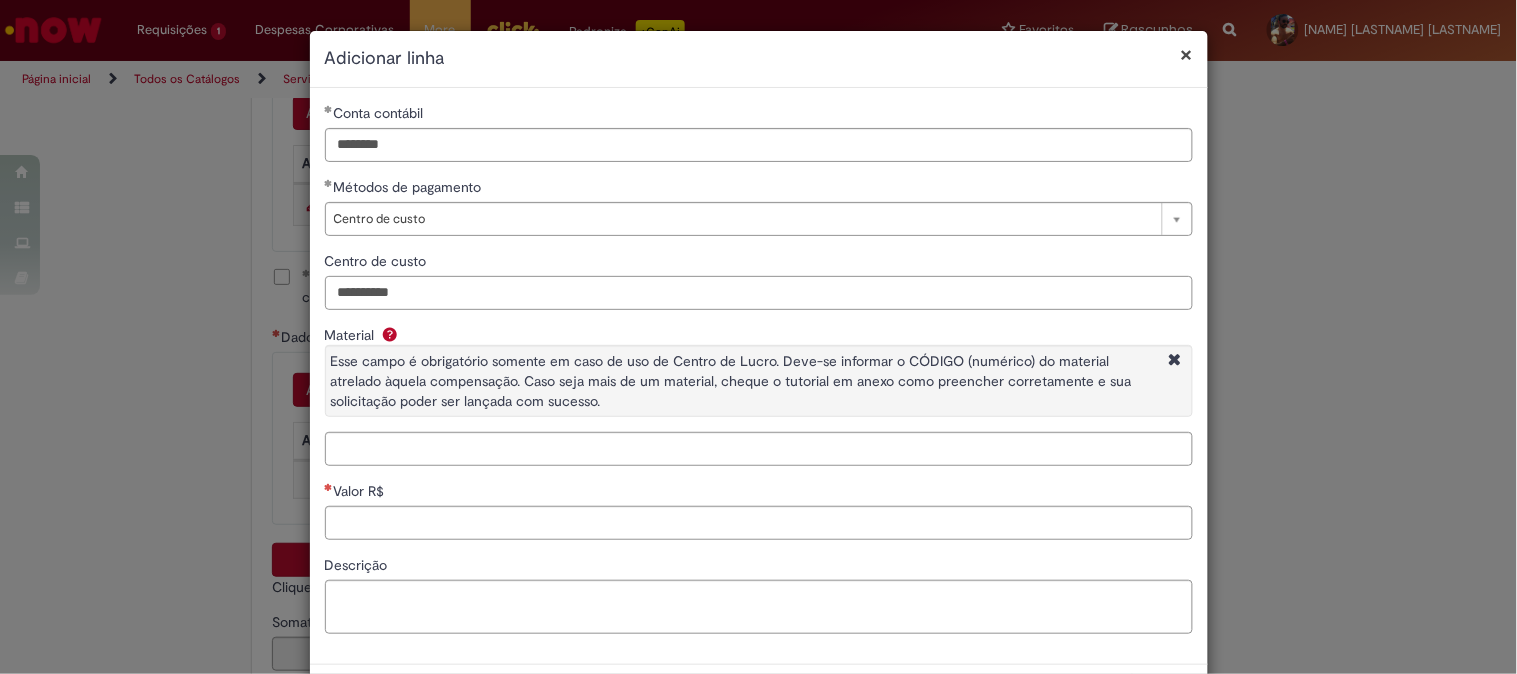 type on "**********" 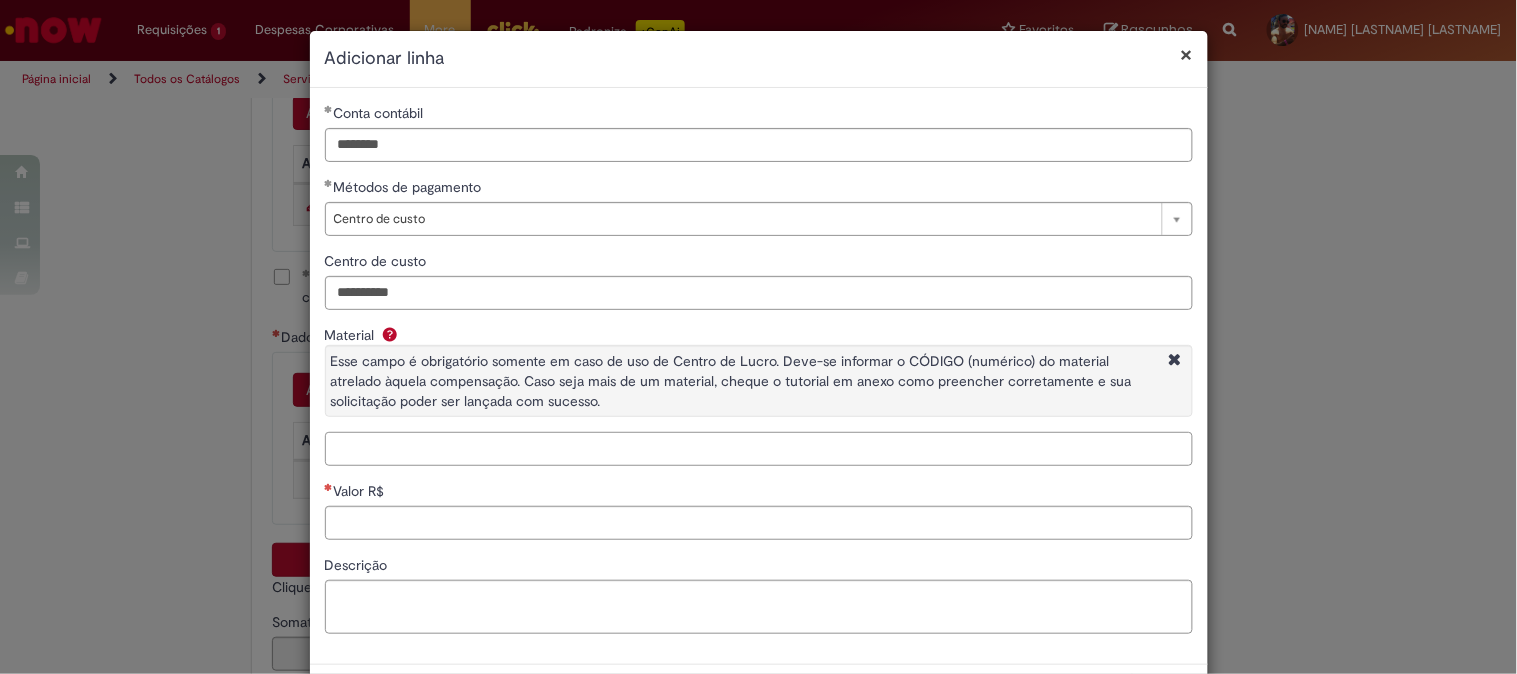click on "Material Esse campo é obrigatório somente em caso de uso de Centro de Lucro. Deve-se informar o CÓDIGO (numérico) do material atrelado àquela compensação. Caso seja mais de um material, cheque o tutorial em anexo como preencher corretamente e sua solicitação poder ser lançada com sucesso." at bounding box center [759, 449] 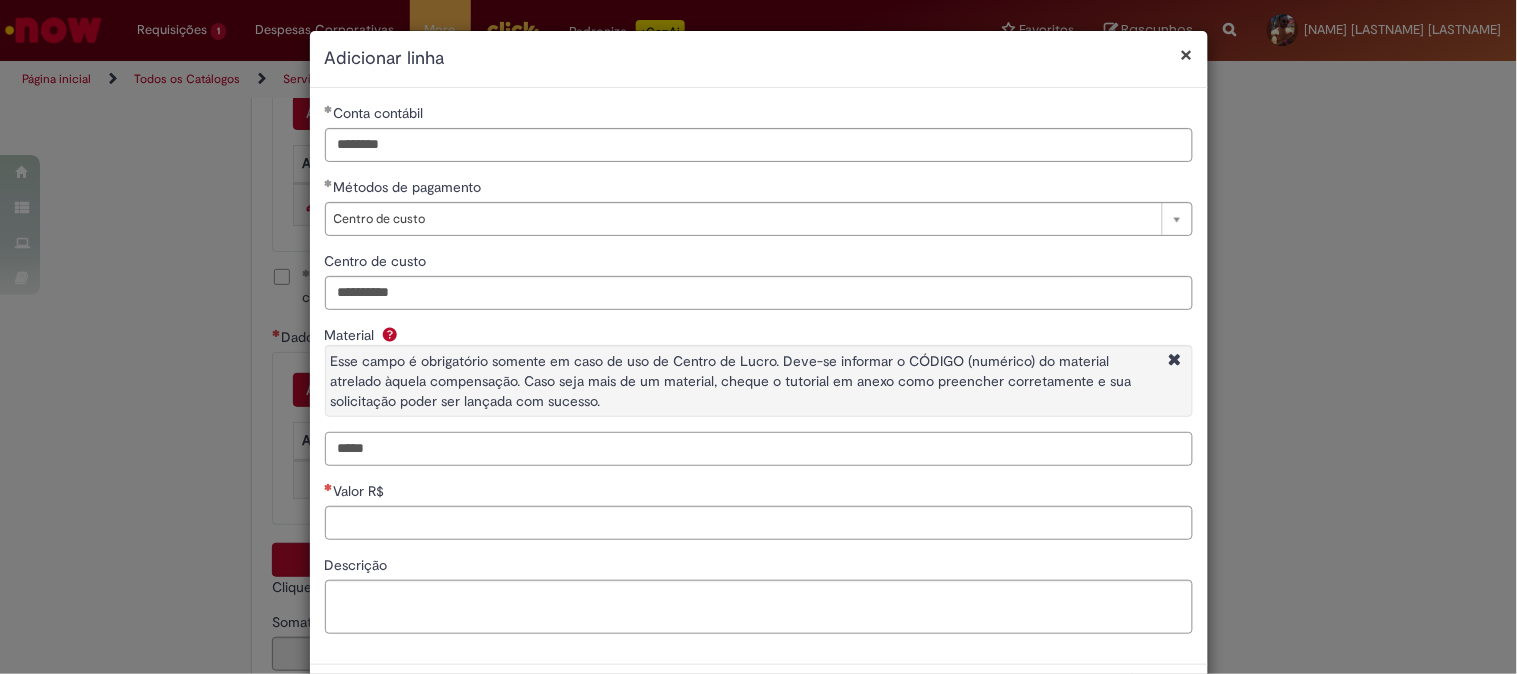 type on "*****" 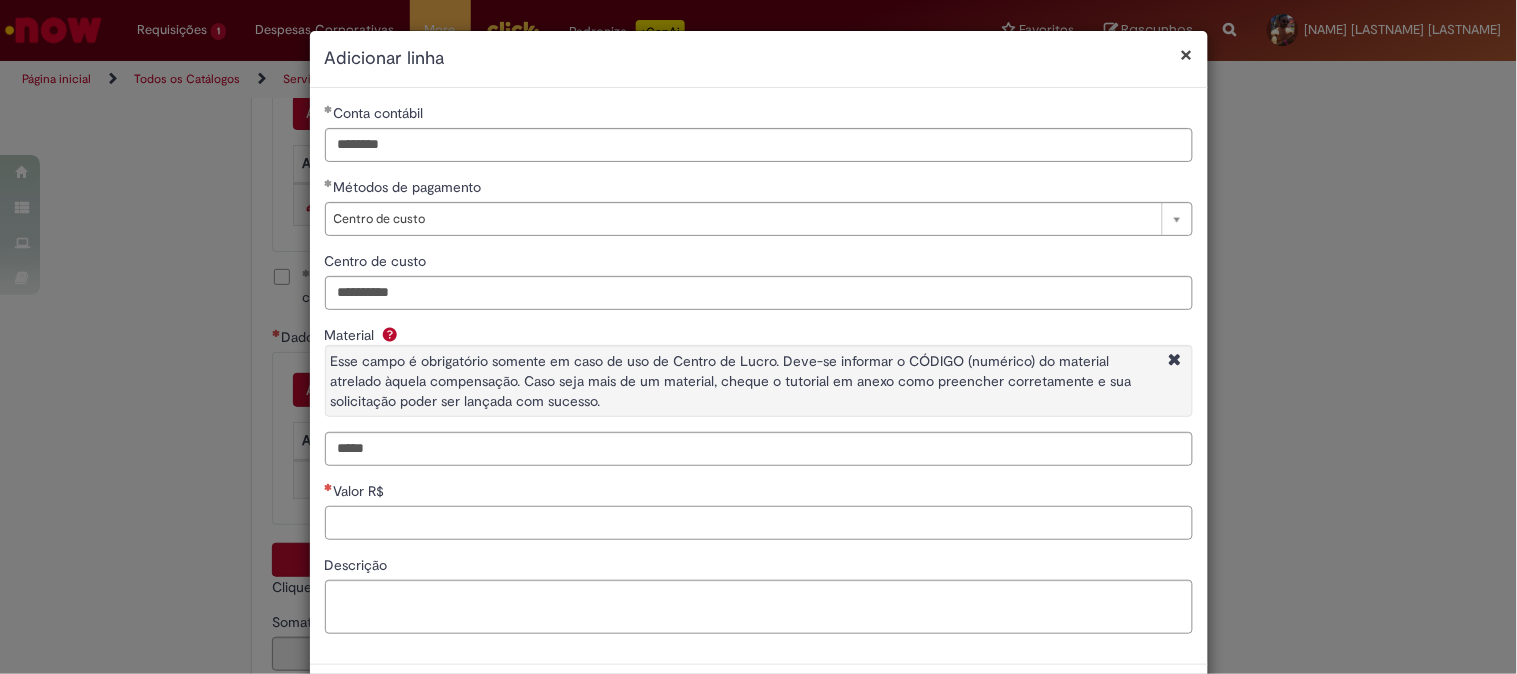 paste on "******" 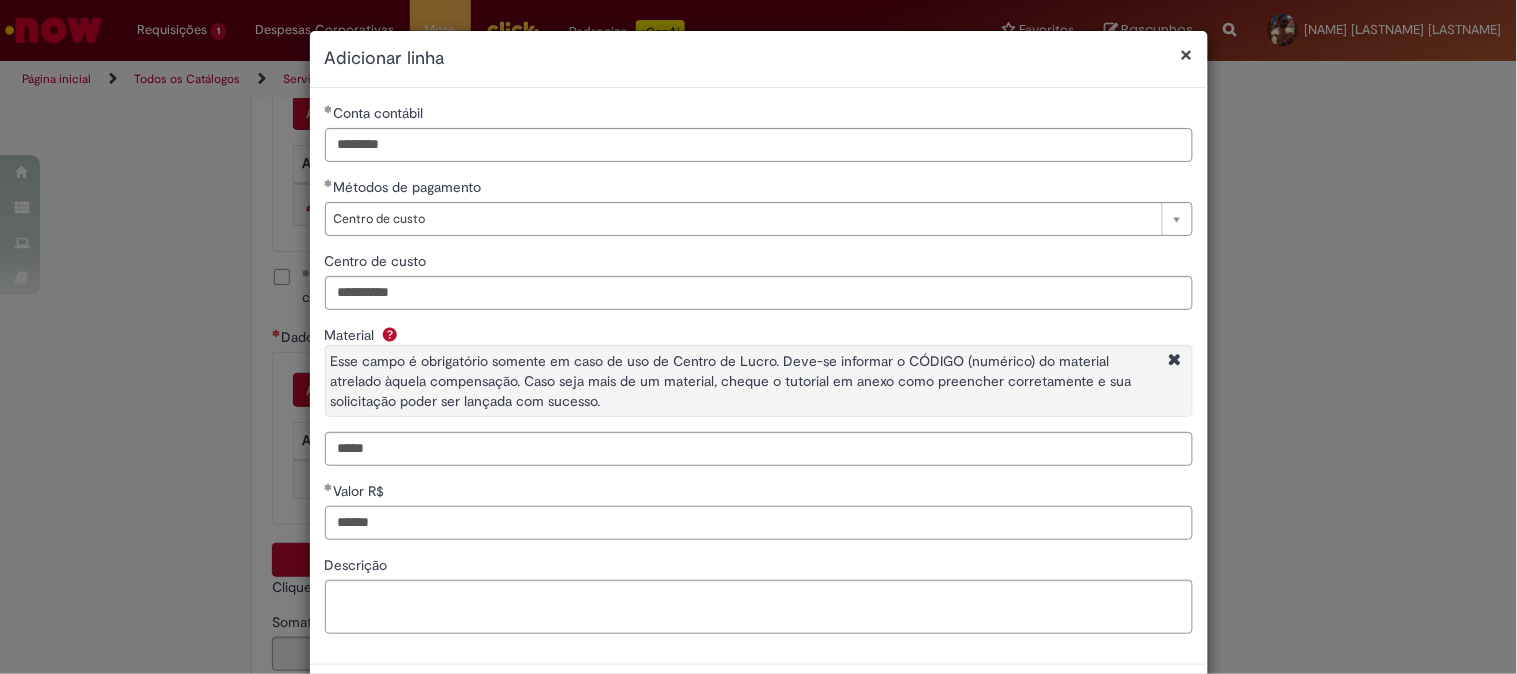 type on "******" 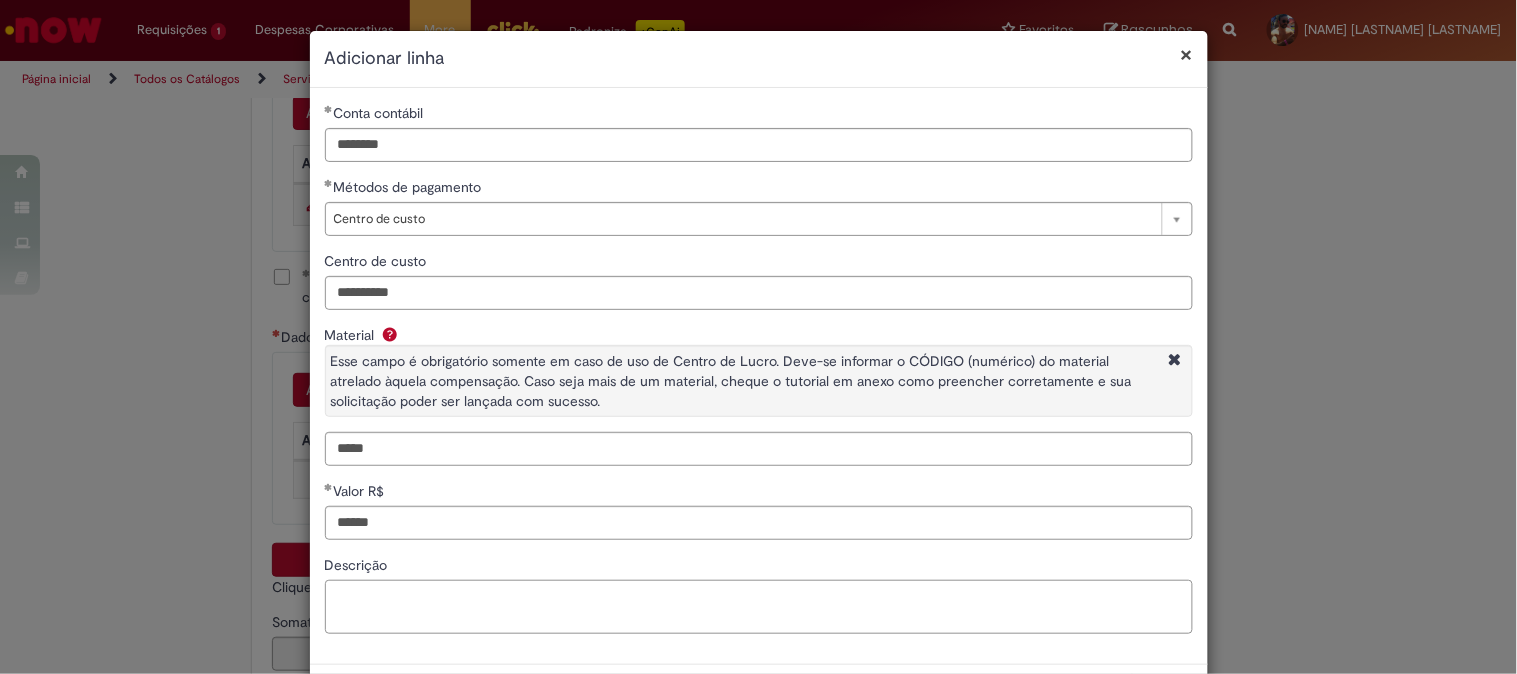 paste on "**********" 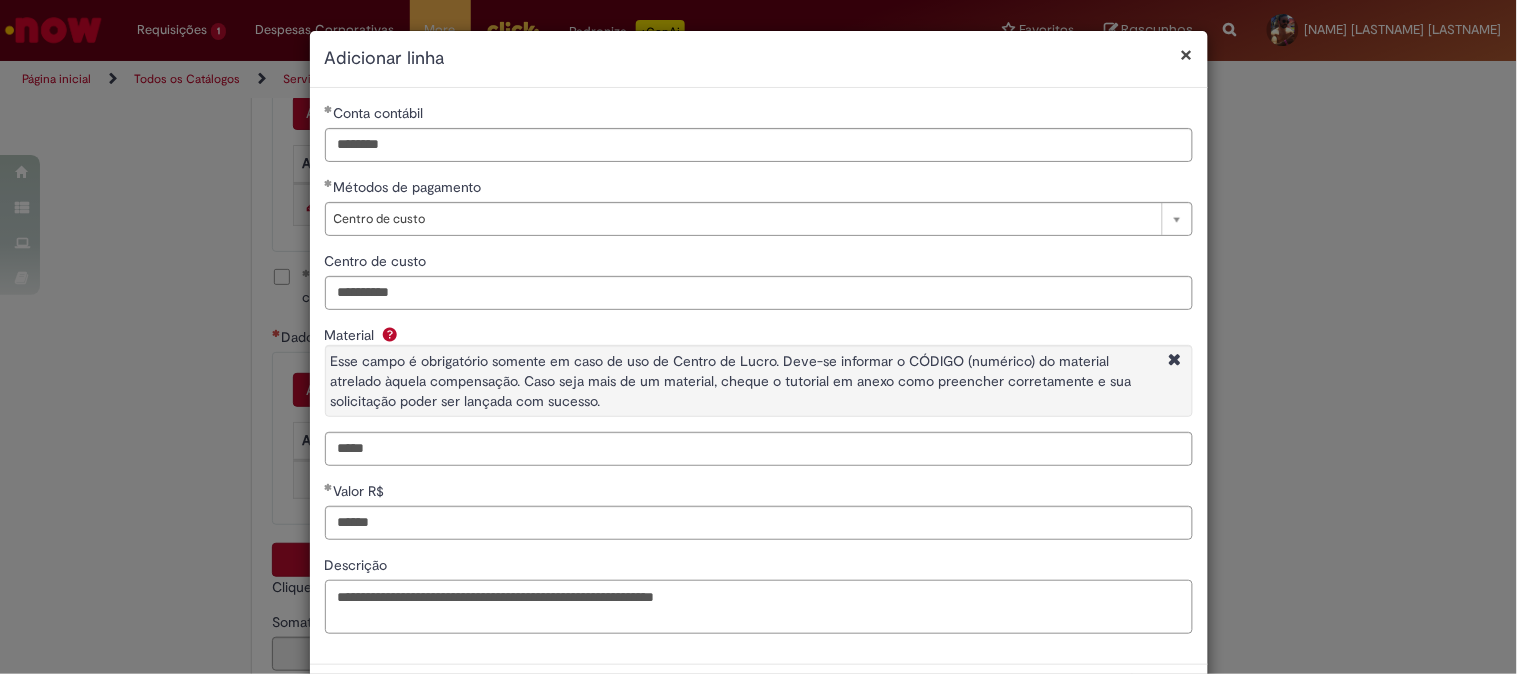 scroll, scrollTop: 87, scrollLeft: 0, axis: vertical 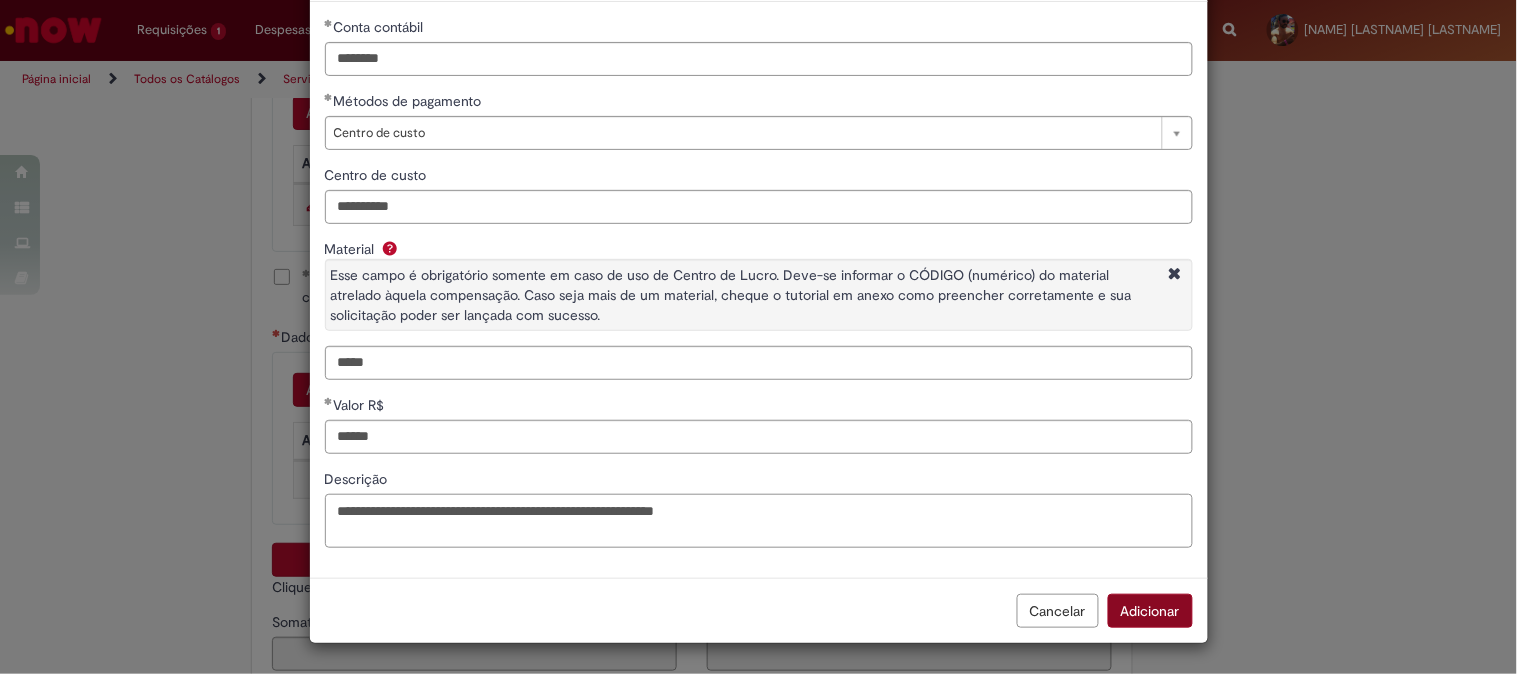 type on "**********" 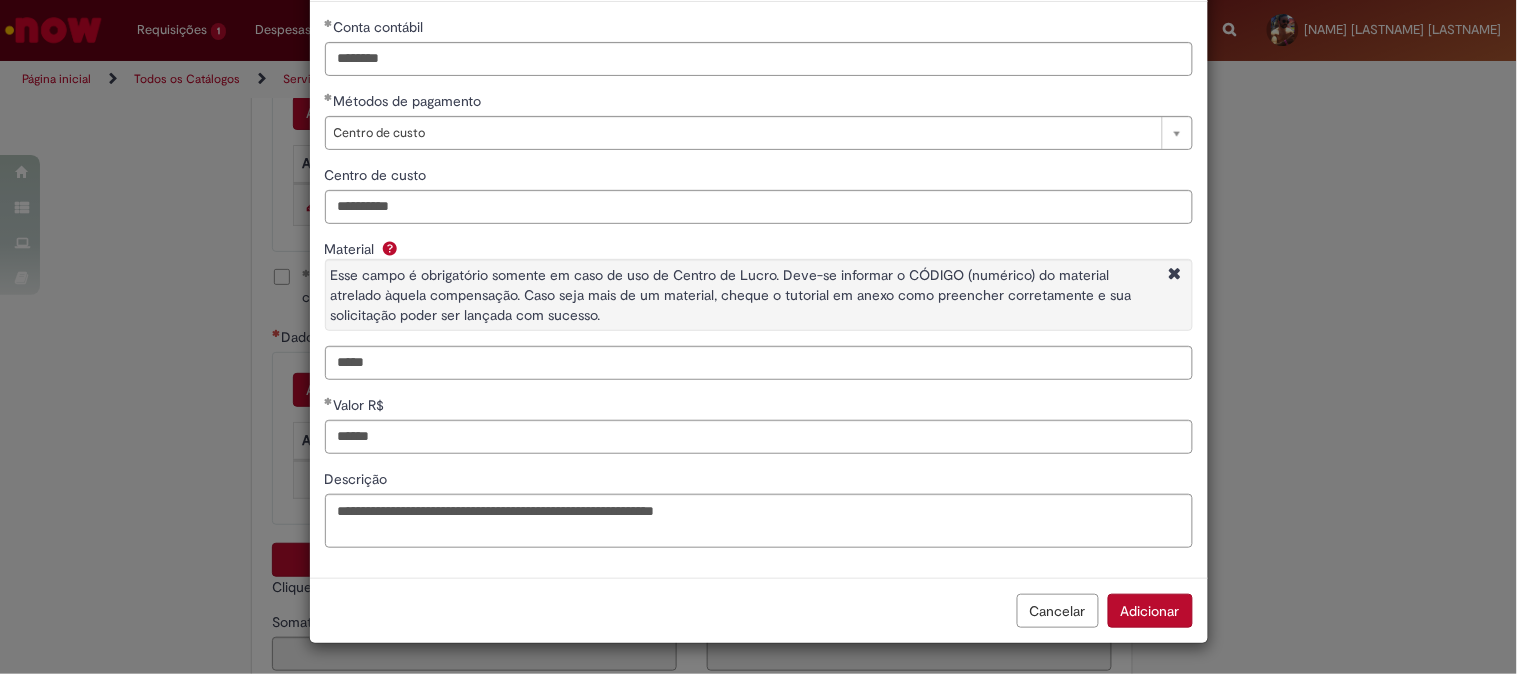 click on "Adicionar" at bounding box center (1150, 611) 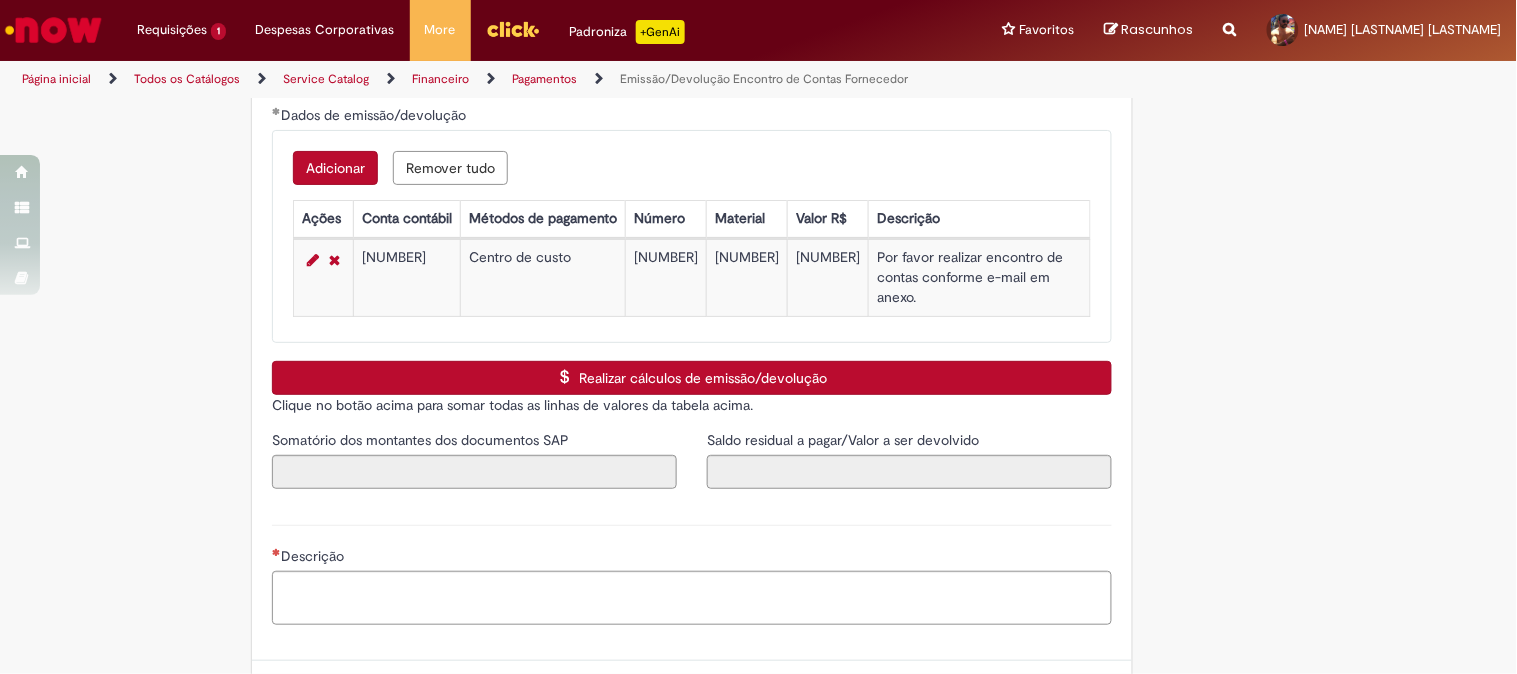 scroll, scrollTop: 3000, scrollLeft: 0, axis: vertical 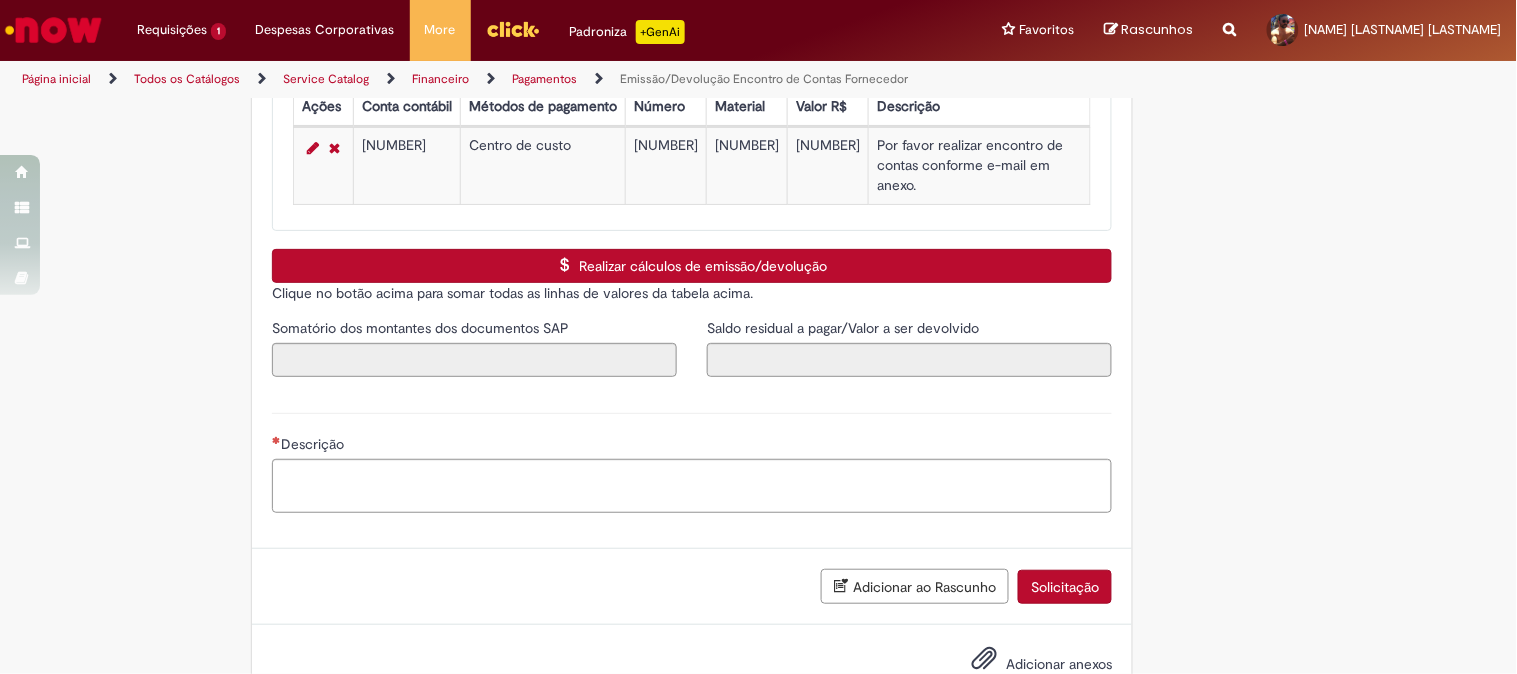click on "Realizar cálculos de emissão/devolução" at bounding box center (692, 266) 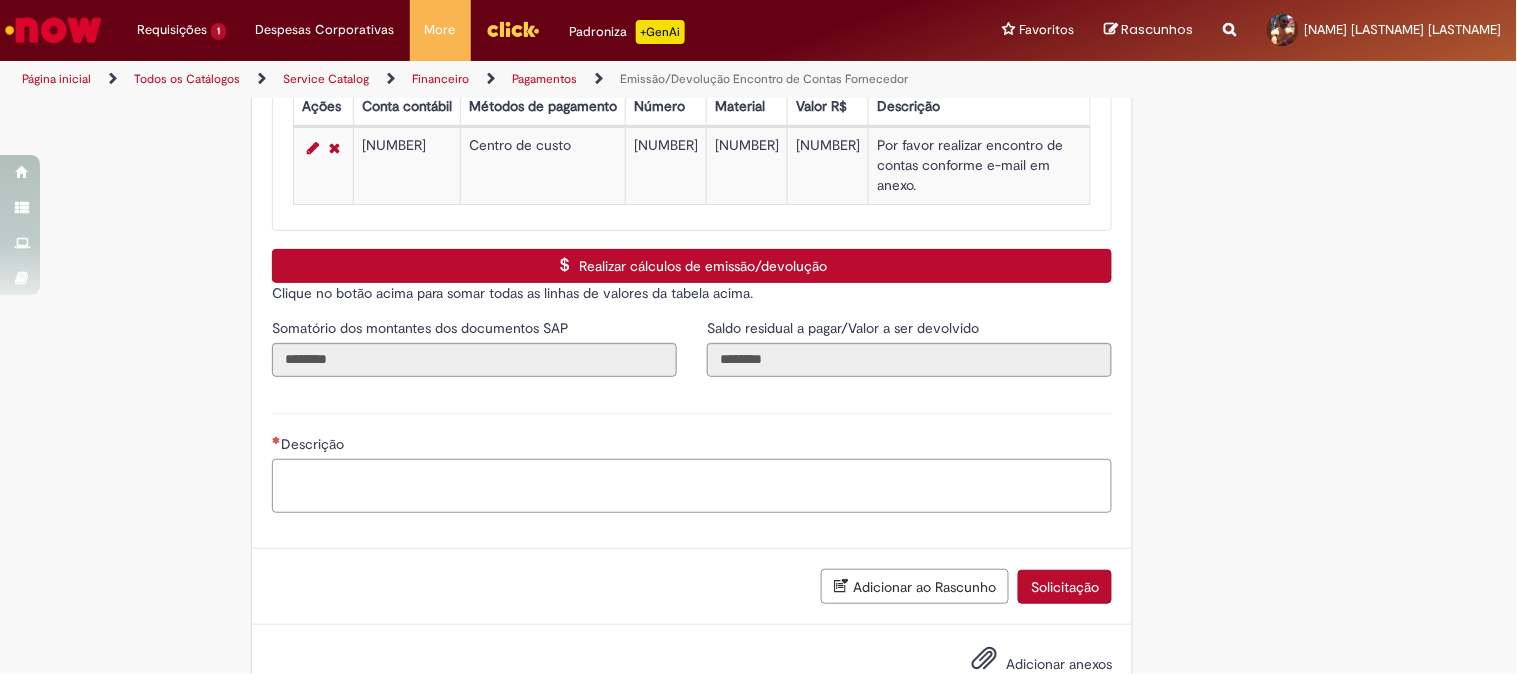 click on "Descrição" at bounding box center (692, 486) 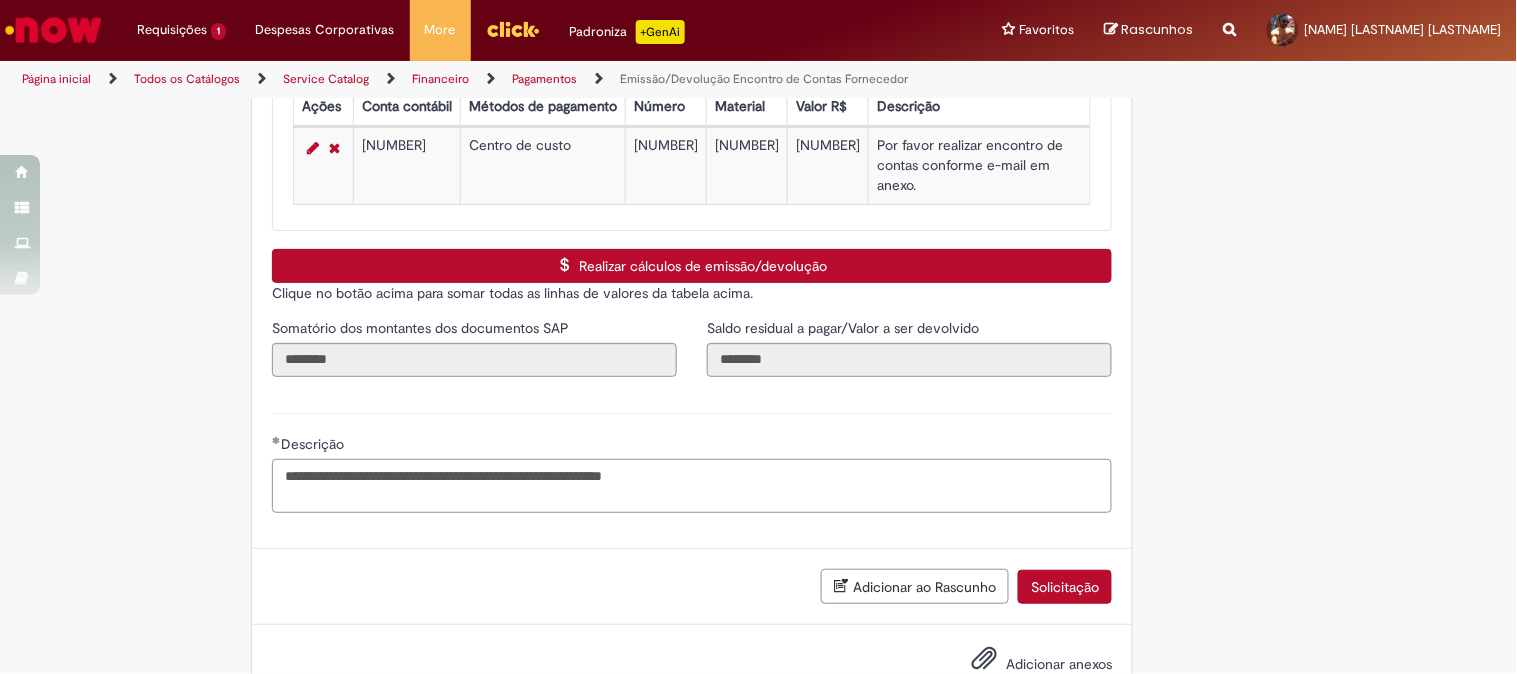 scroll, scrollTop: 3062, scrollLeft: 0, axis: vertical 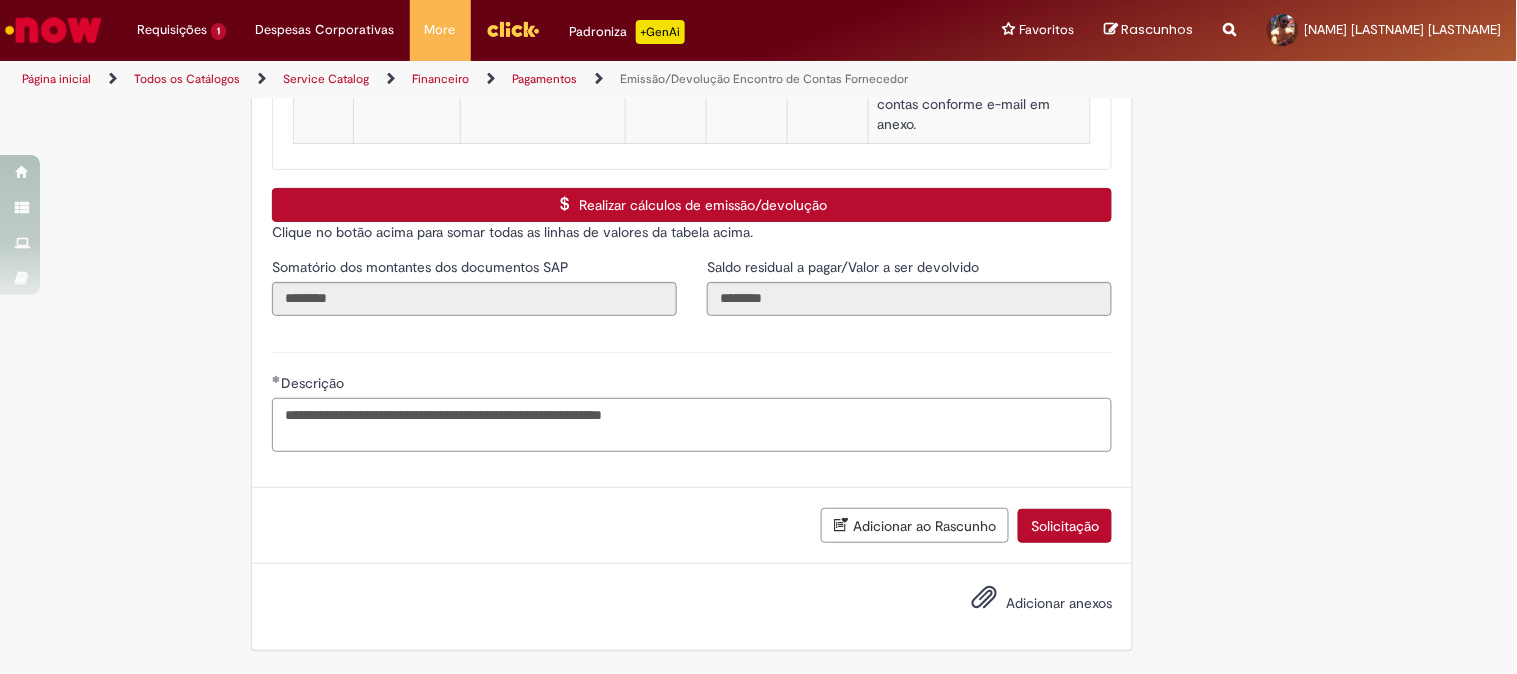 type on "**********" 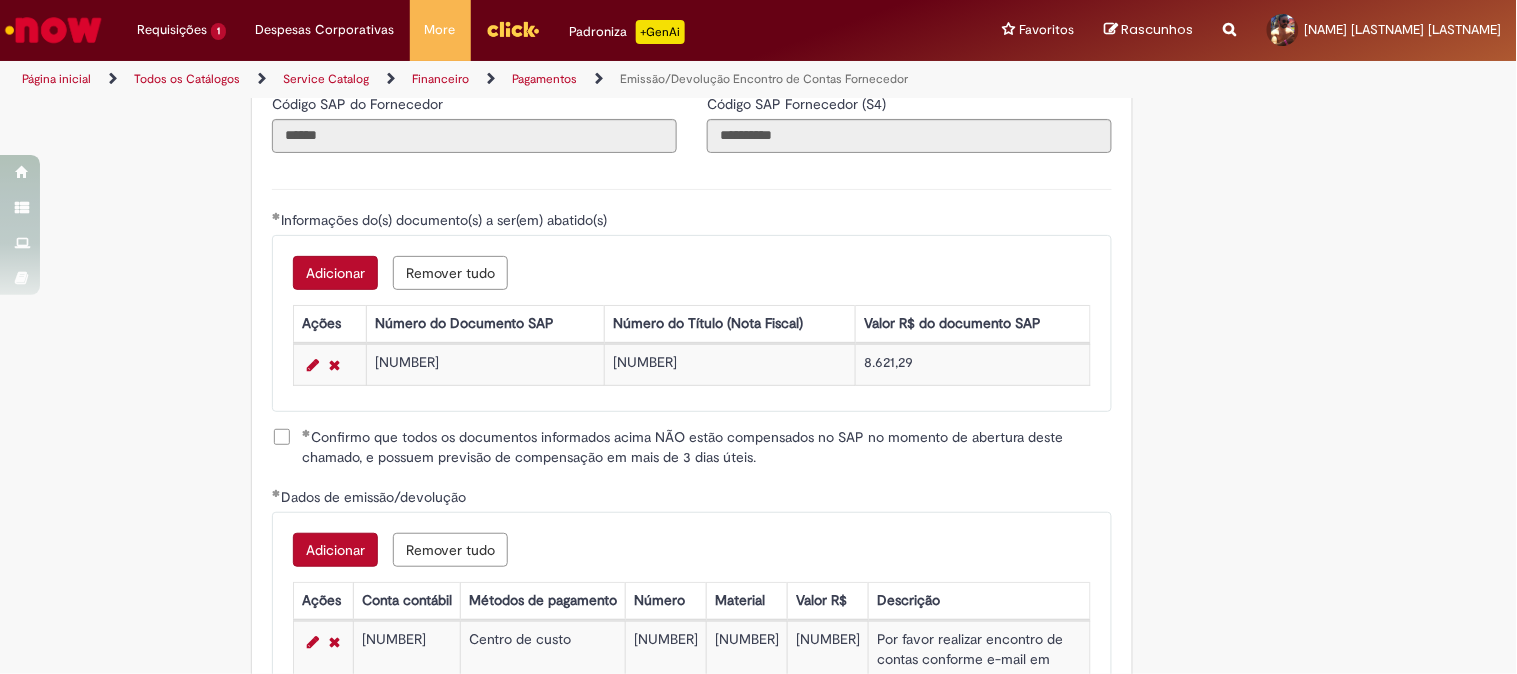 scroll, scrollTop: 2617, scrollLeft: 0, axis: vertical 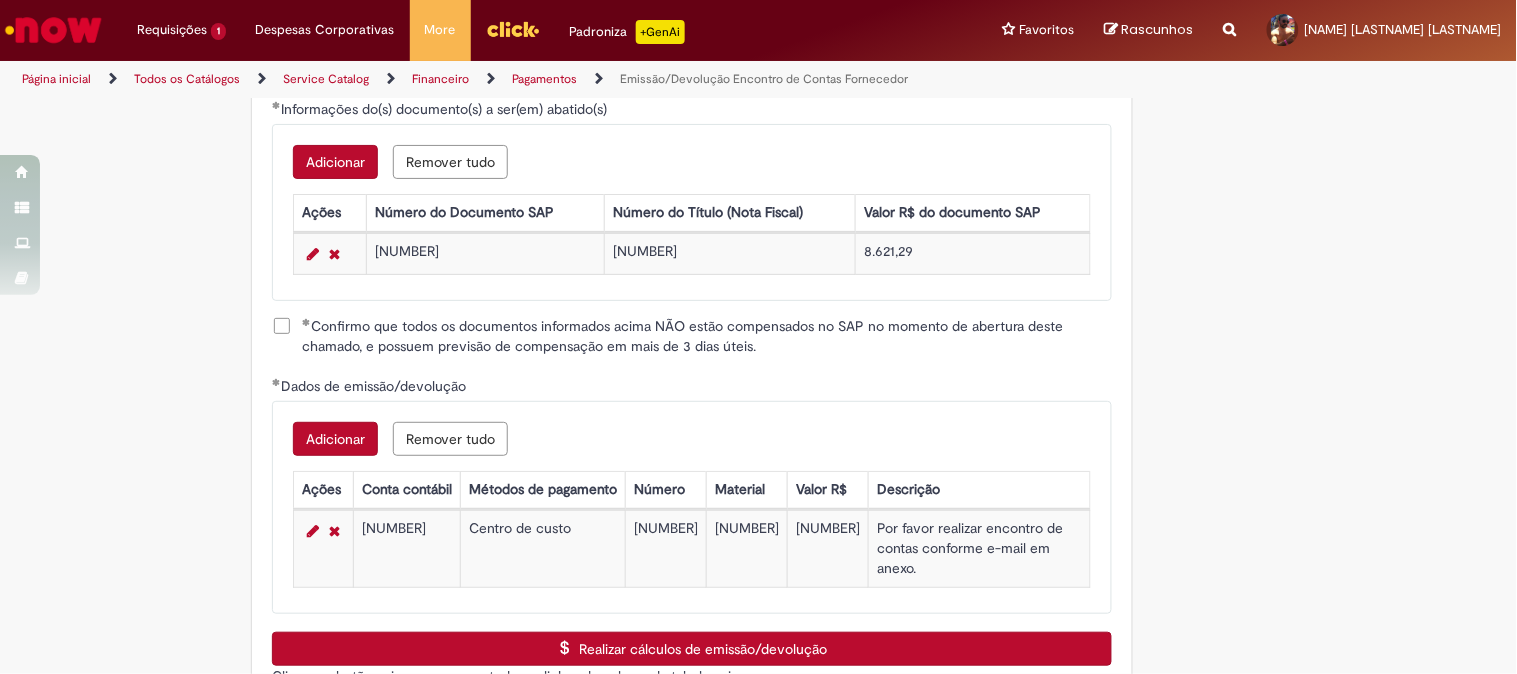 drag, startPoint x: 443, startPoint y: 245, endPoint x: 356, endPoint y: 252, distance: 87.28116 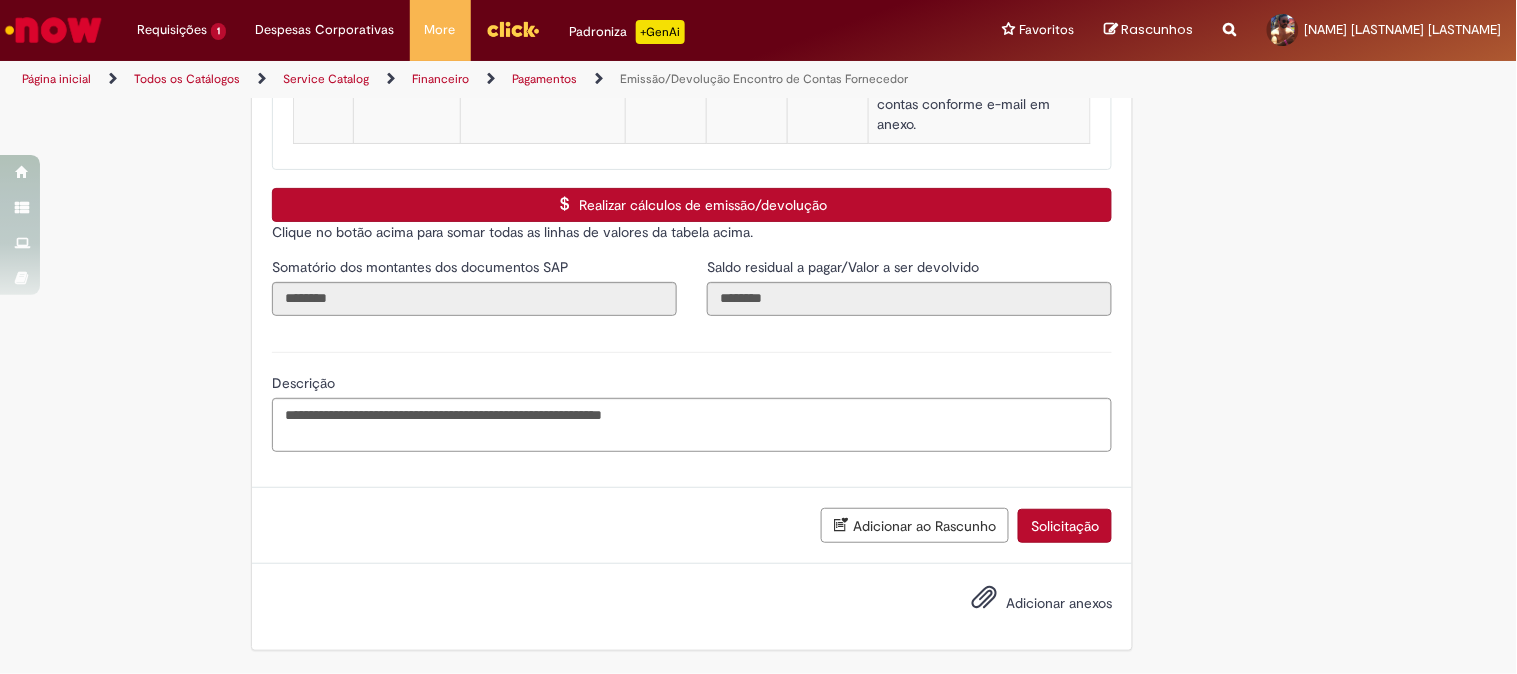 click on "Adicionar anexos" at bounding box center (1059, 603) 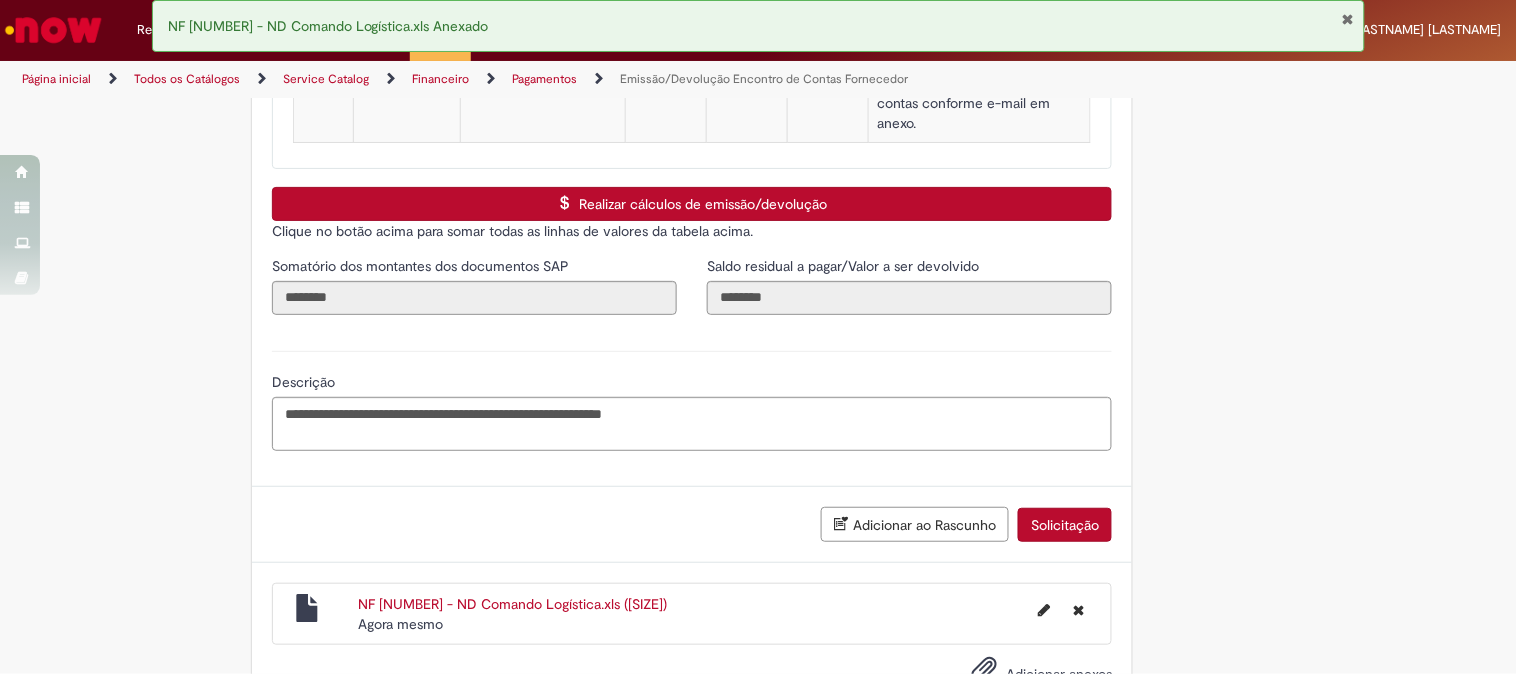 scroll, scrollTop: 3134, scrollLeft: 0, axis: vertical 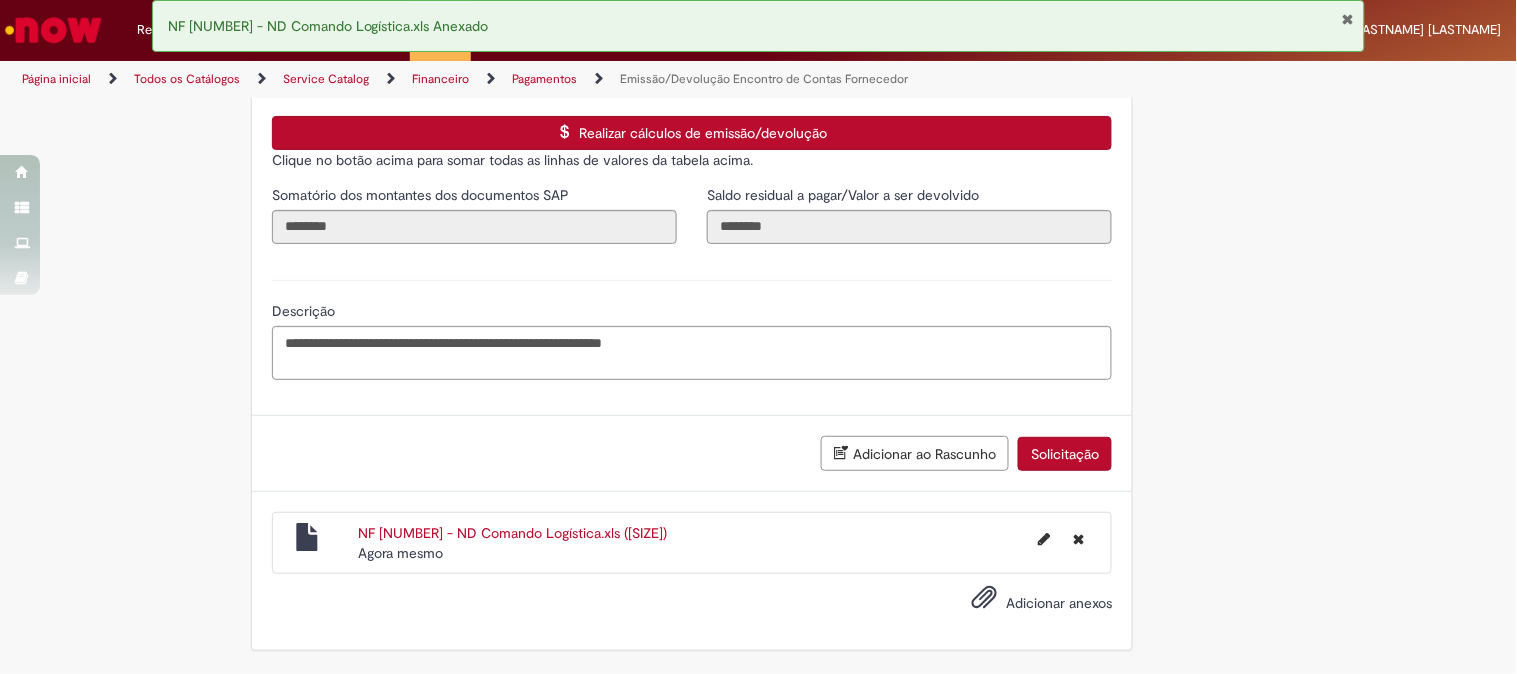 click on "Adicionar anexos" at bounding box center (1059, 603) 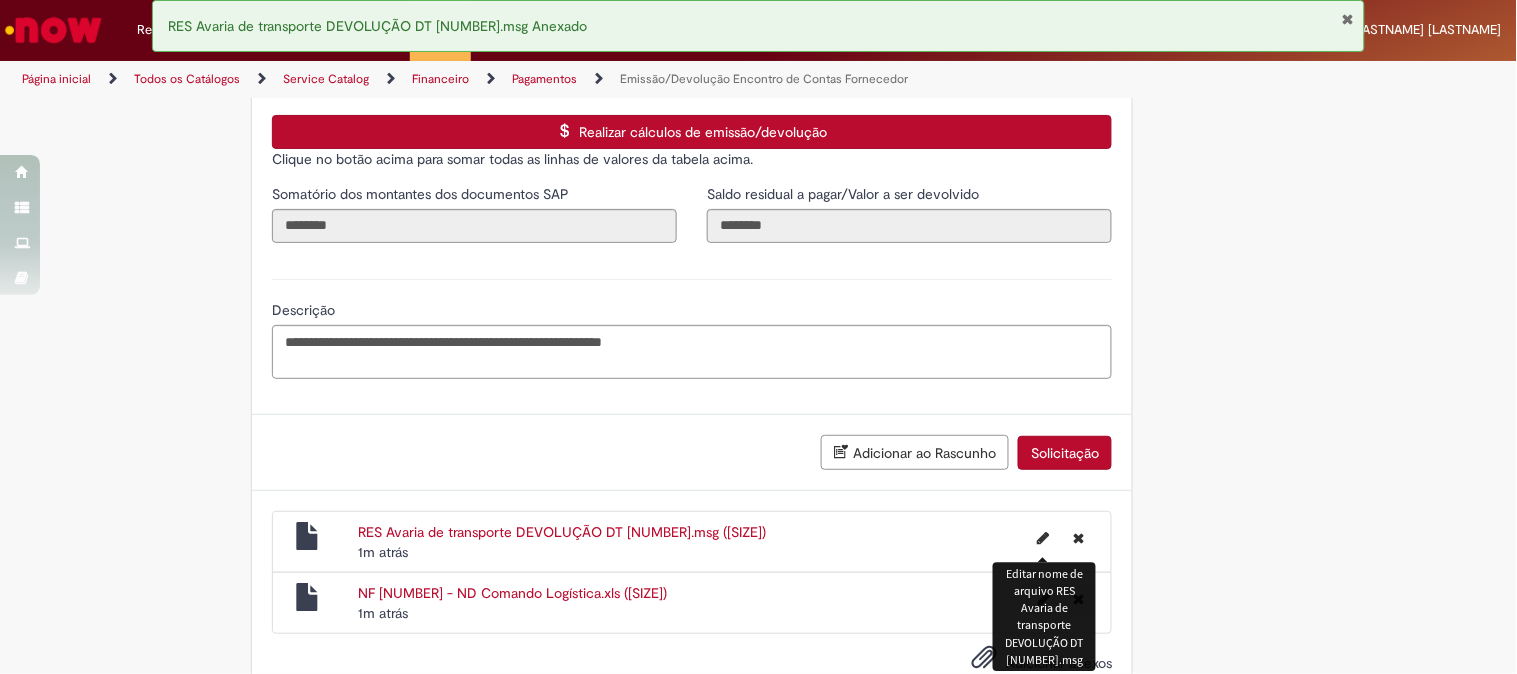 scroll, scrollTop: 3195, scrollLeft: 0, axis: vertical 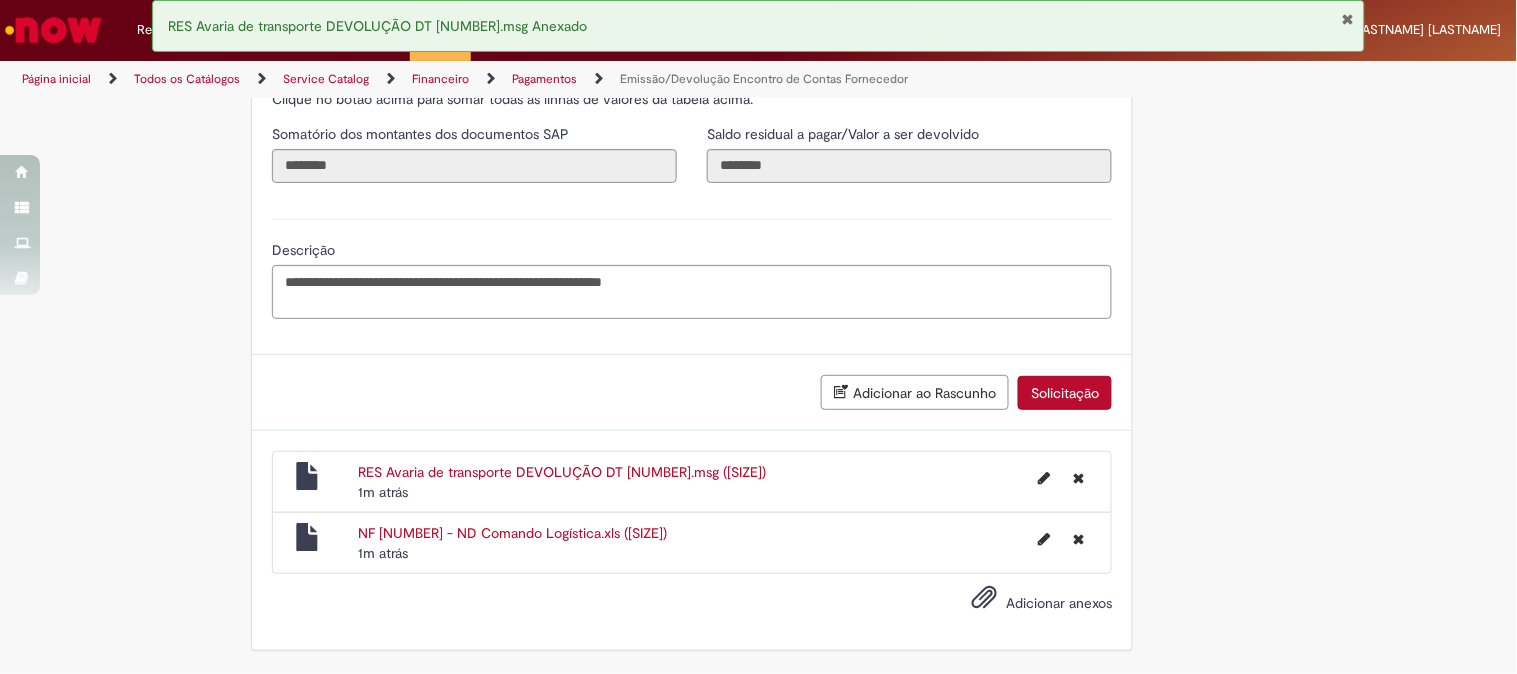 click on "Adicionar anexos" at bounding box center (1059, 603) 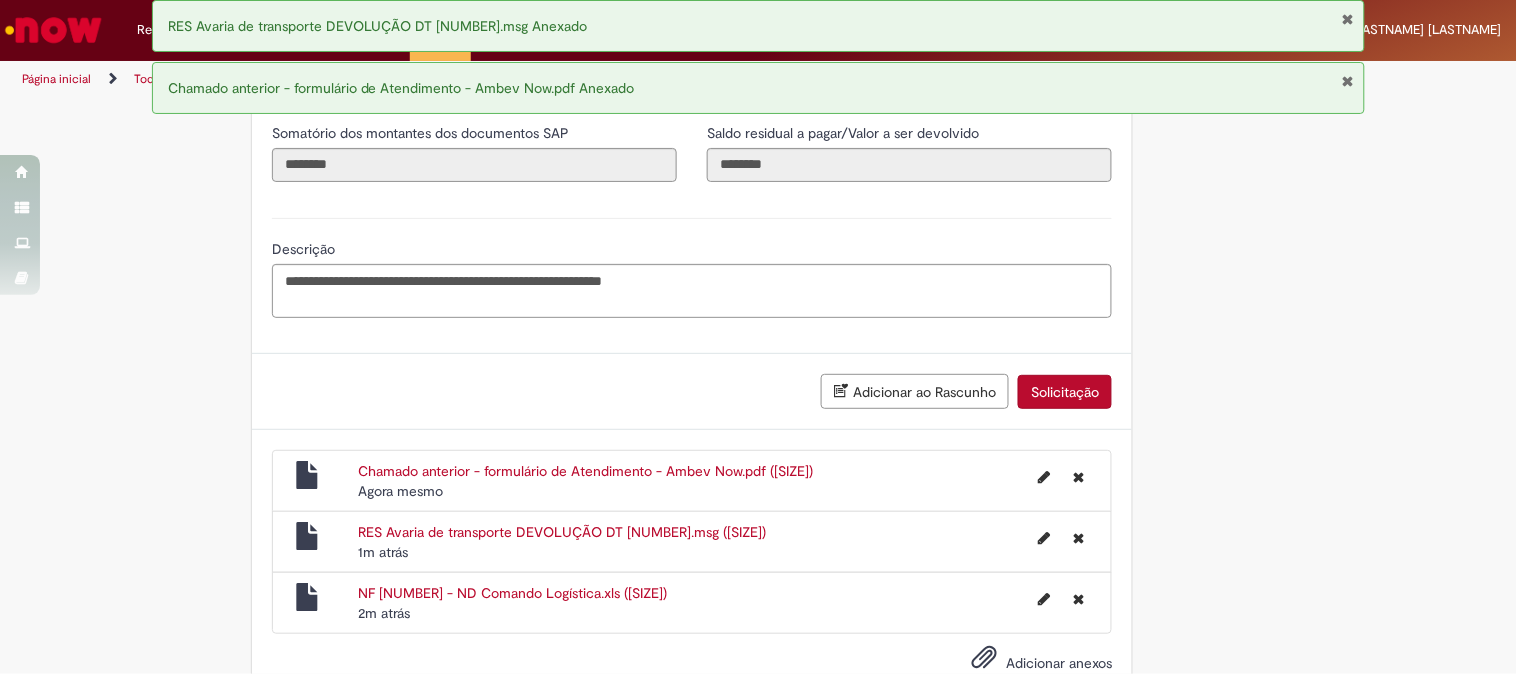 click at bounding box center (1347, 19) 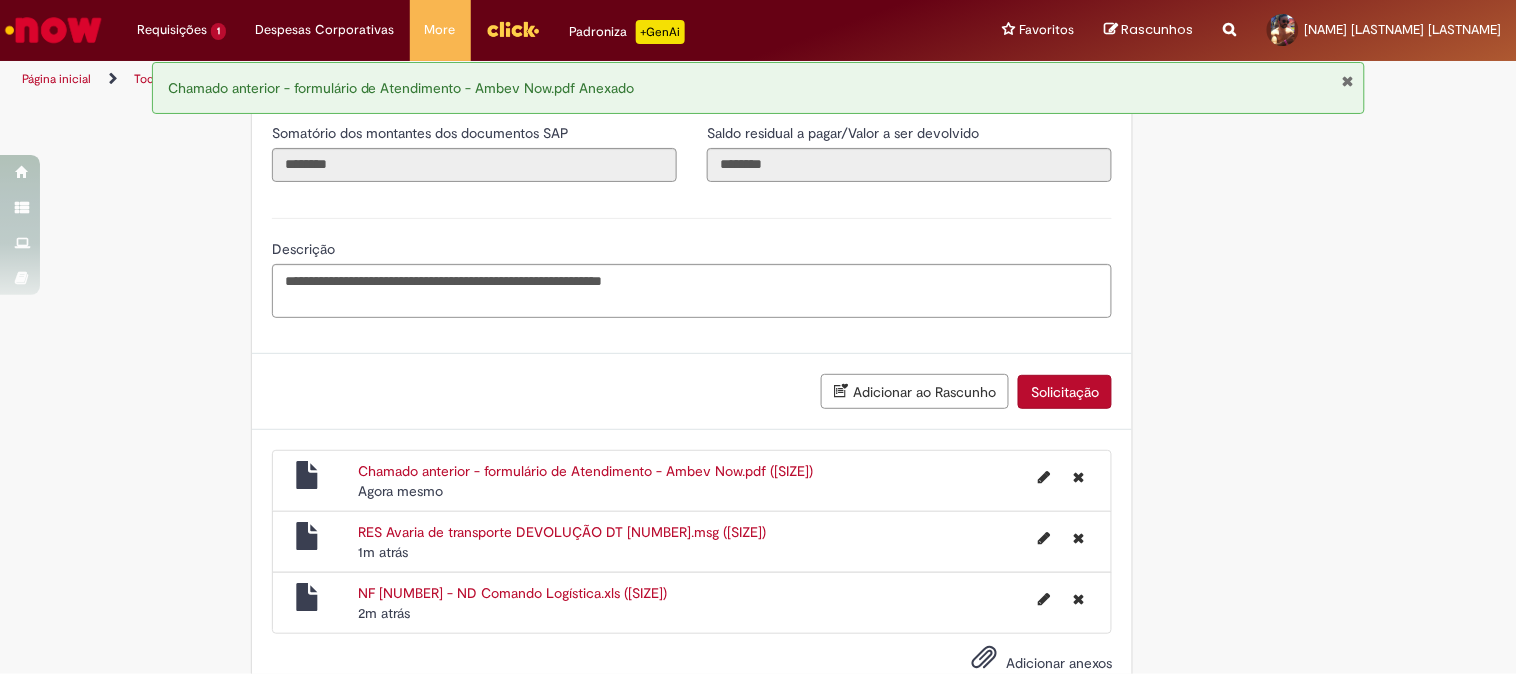 click on "Página inicial
Todos os Catálogos     Service Catalog     Financeiro     Pagamentos       Emissão/Devolução Encontro de Contas Fornecedor" at bounding box center (758, 79) 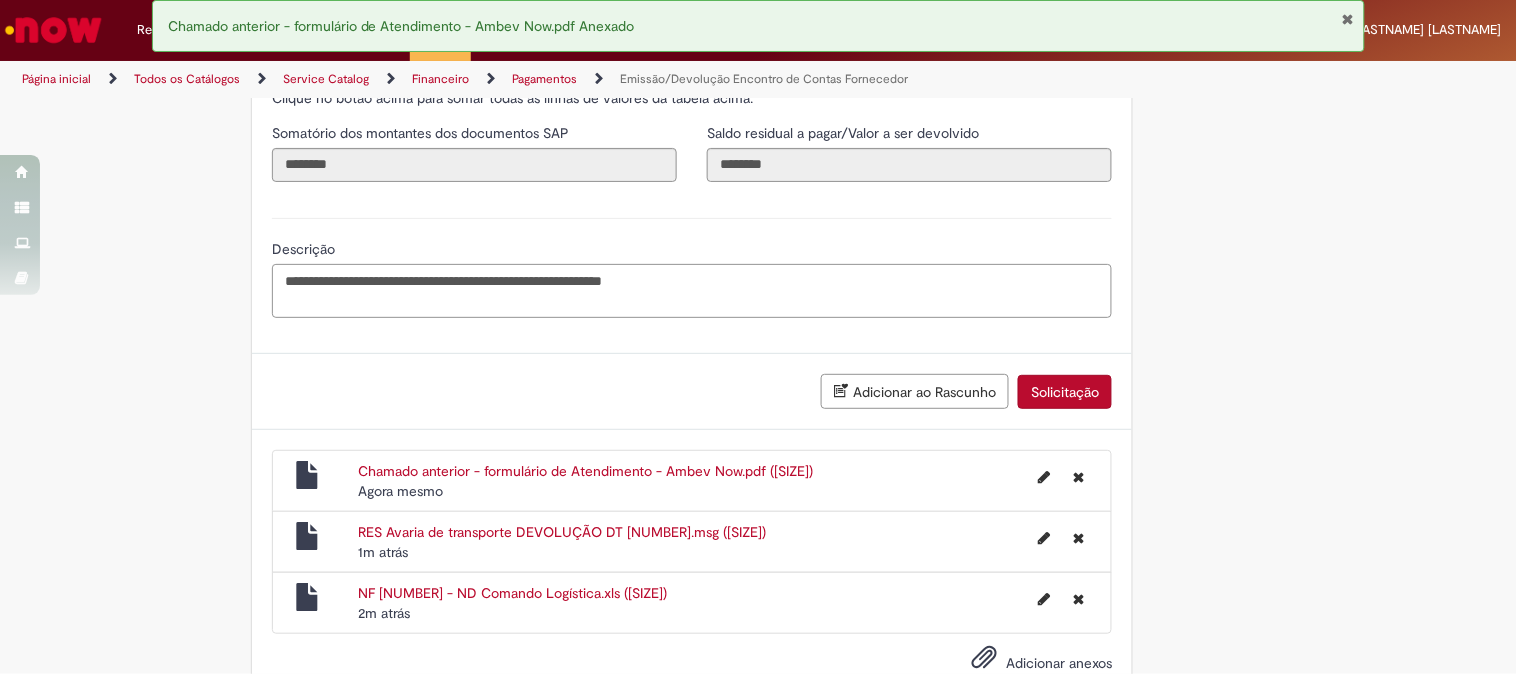 click on "**********" at bounding box center [692, 291] 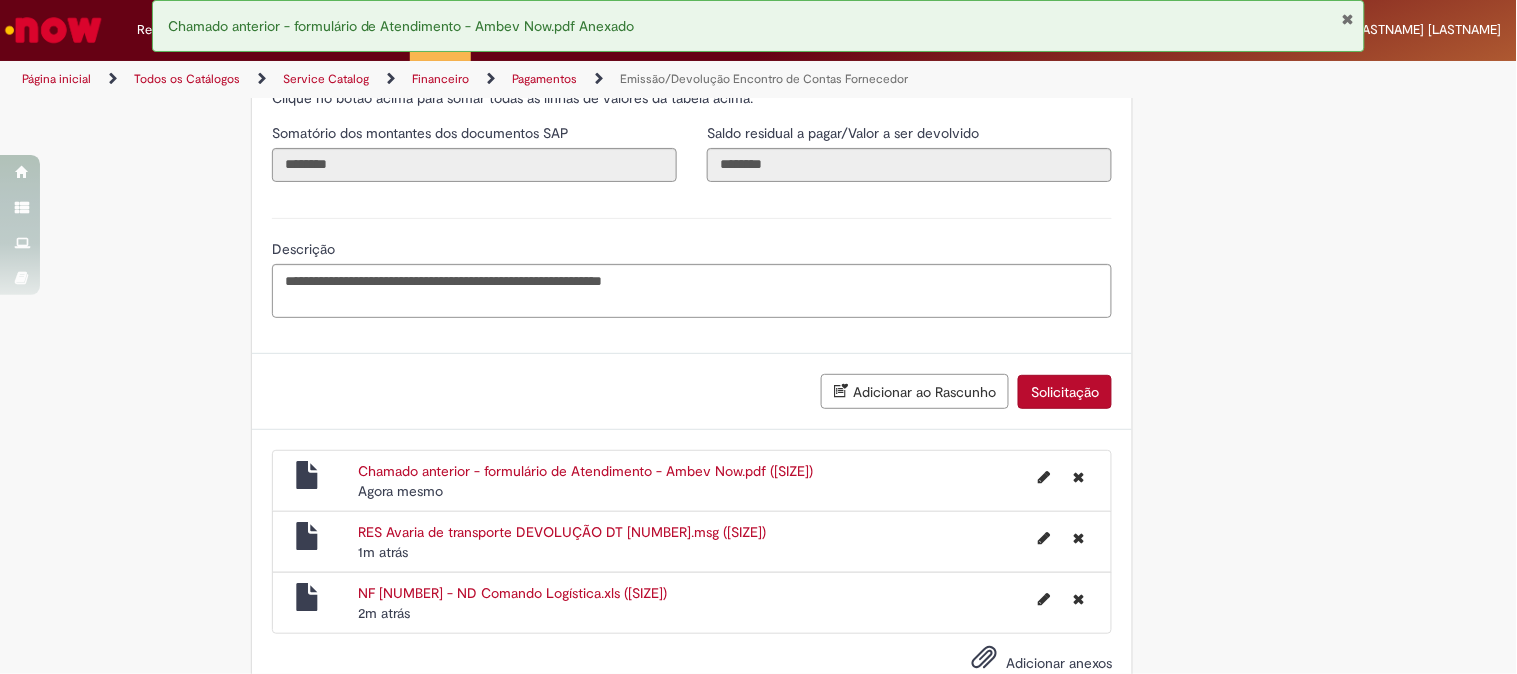 click on "Solicitação" at bounding box center [1065, 392] 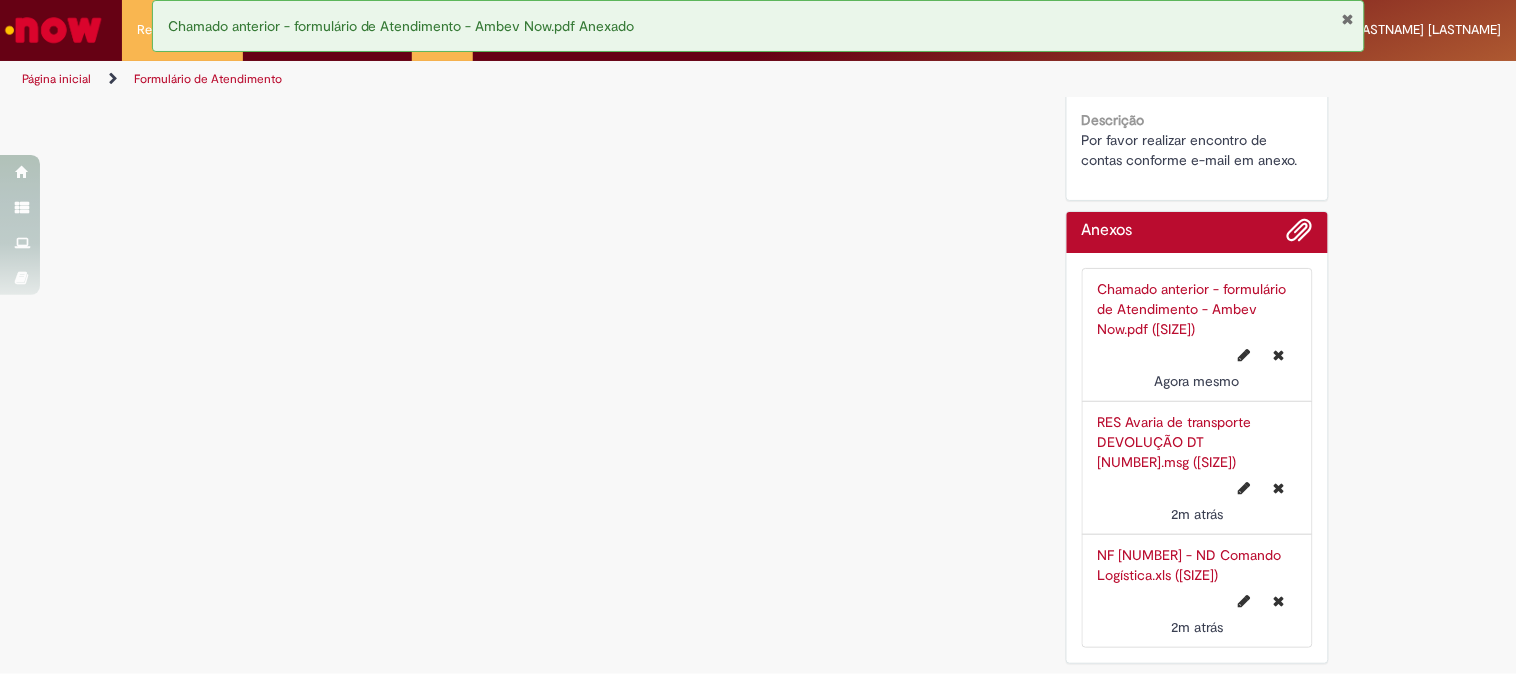 scroll, scrollTop: 0, scrollLeft: 0, axis: both 